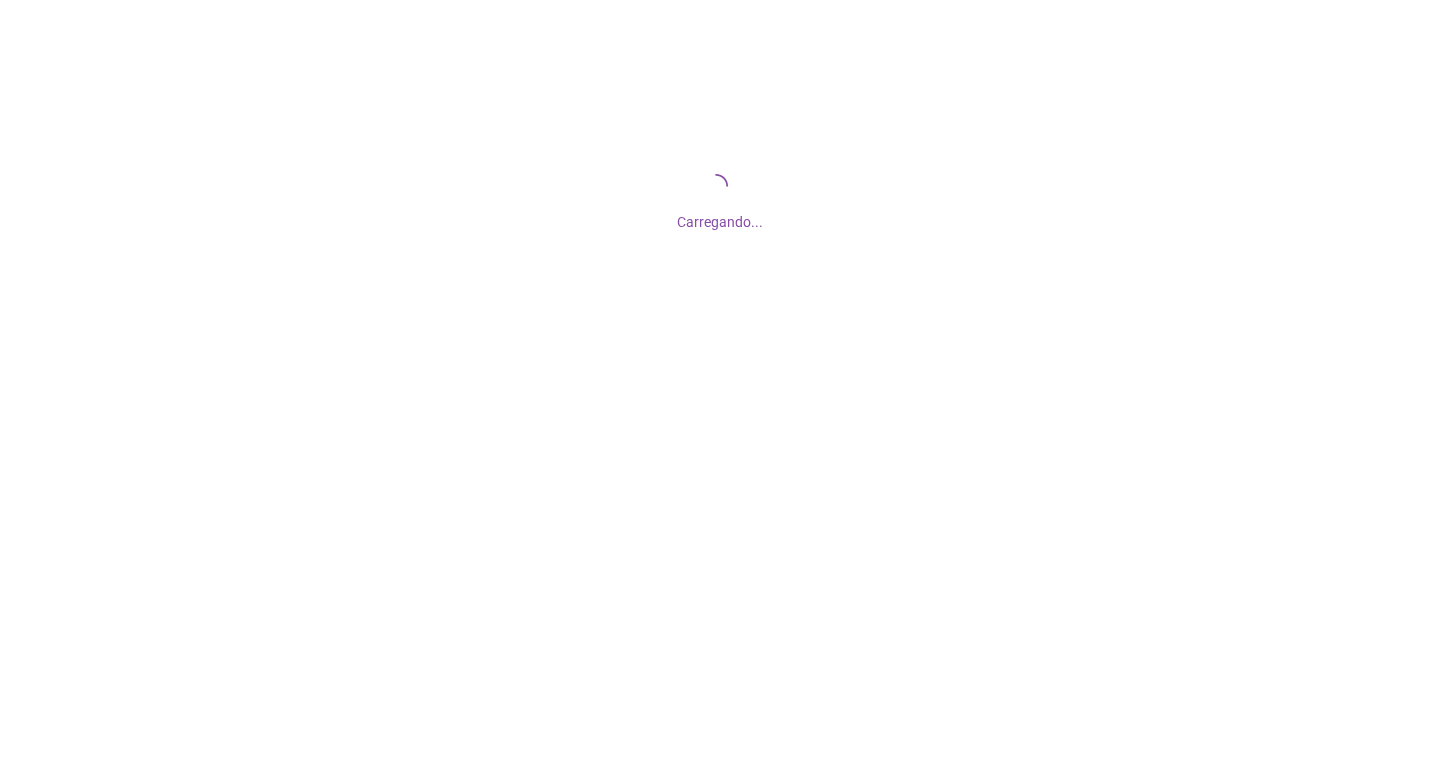 scroll, scrollTop: 0, scrollLeft: 0, axis: both 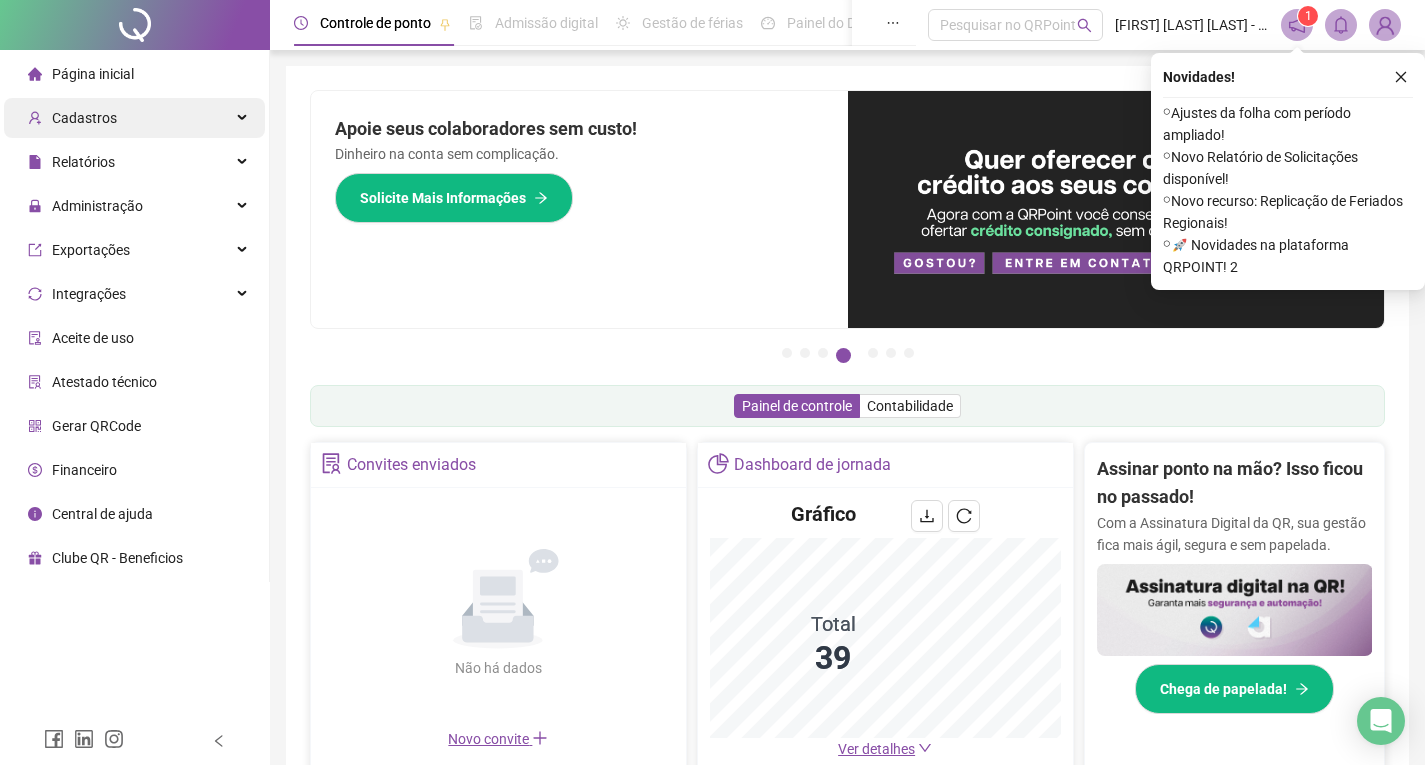 click on "Cadastros" at bounding box center [134, 118] 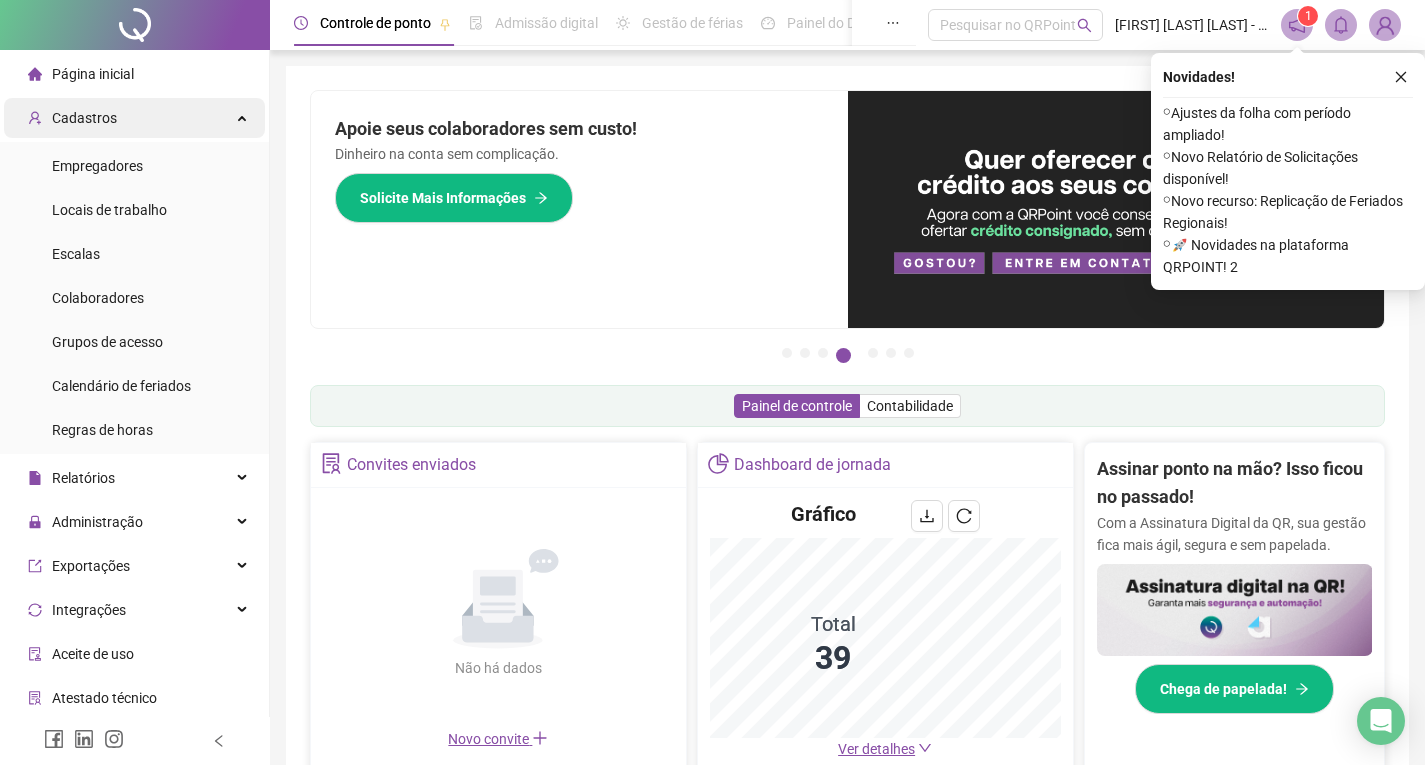 click on "Cadastros" at bounding box center [134, 118] 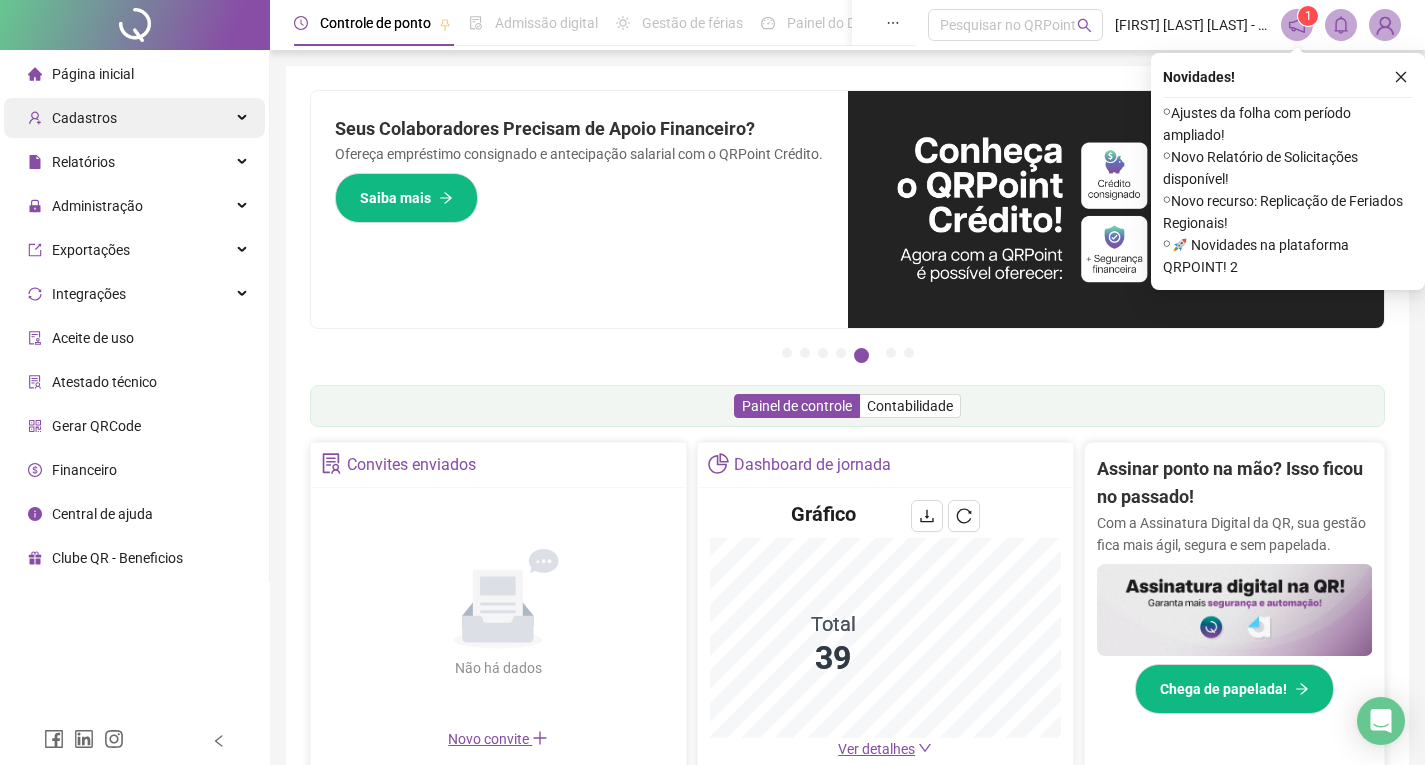 click on "Cadastros" at bounding box center (72, 118) 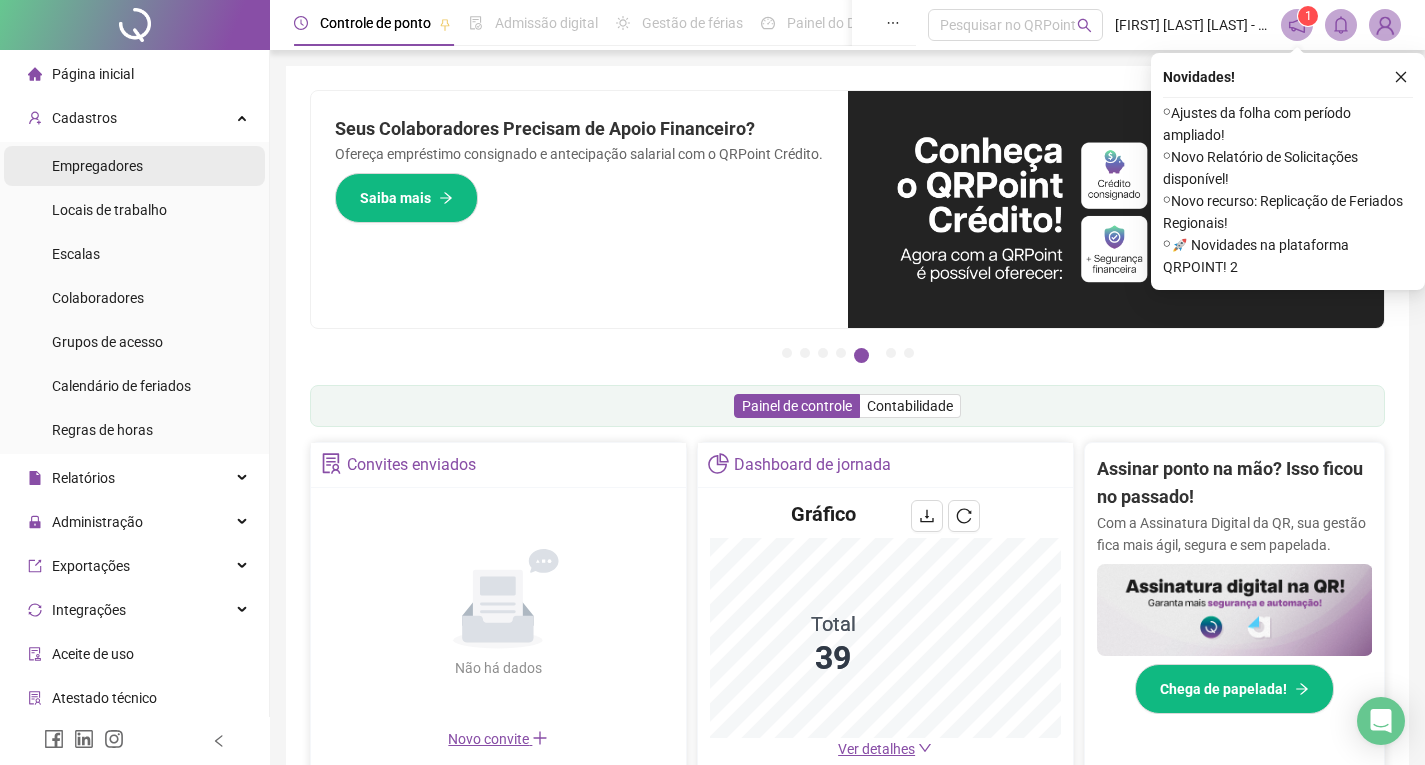 click on "Empregadores" at bounding box center (97, 166) 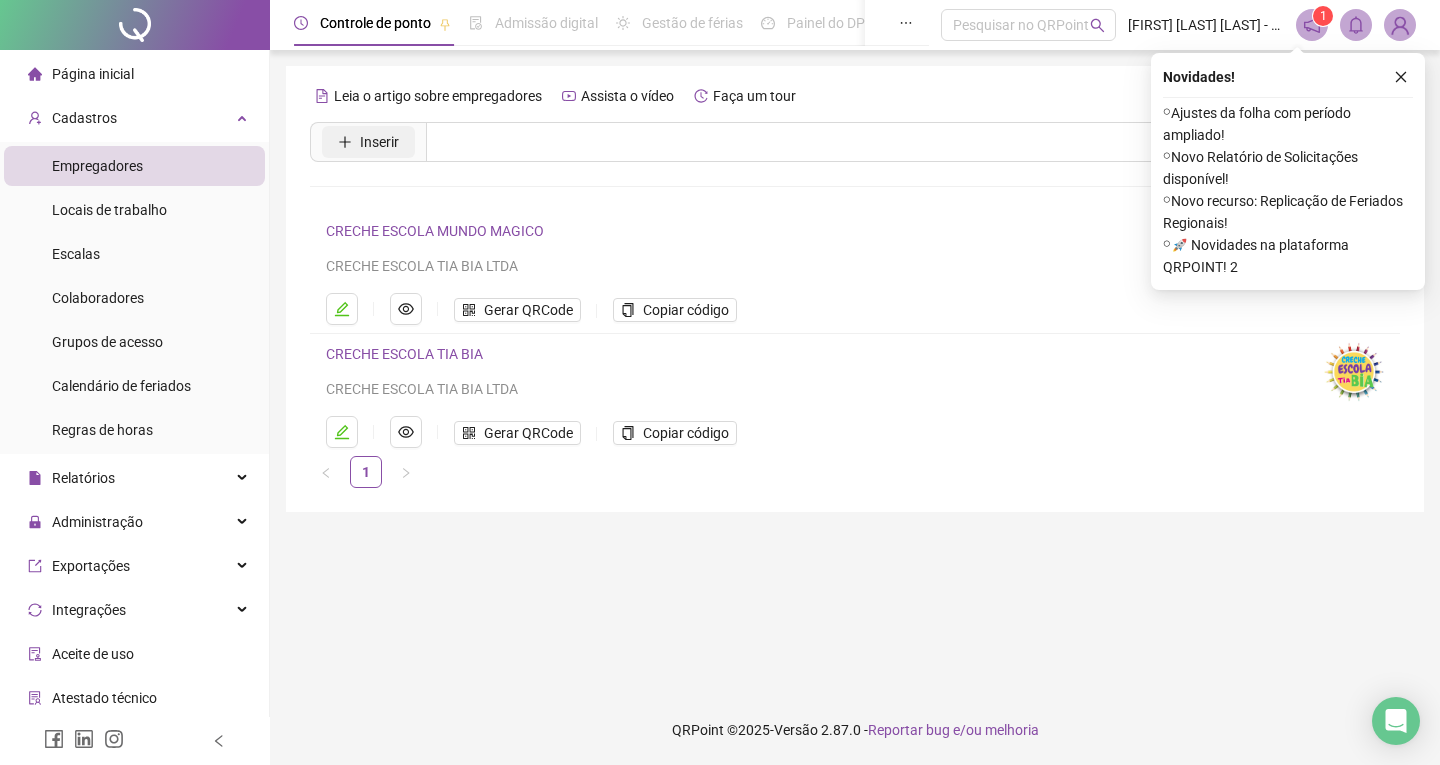 click on "Inserir" at bounding box center (368, 142) 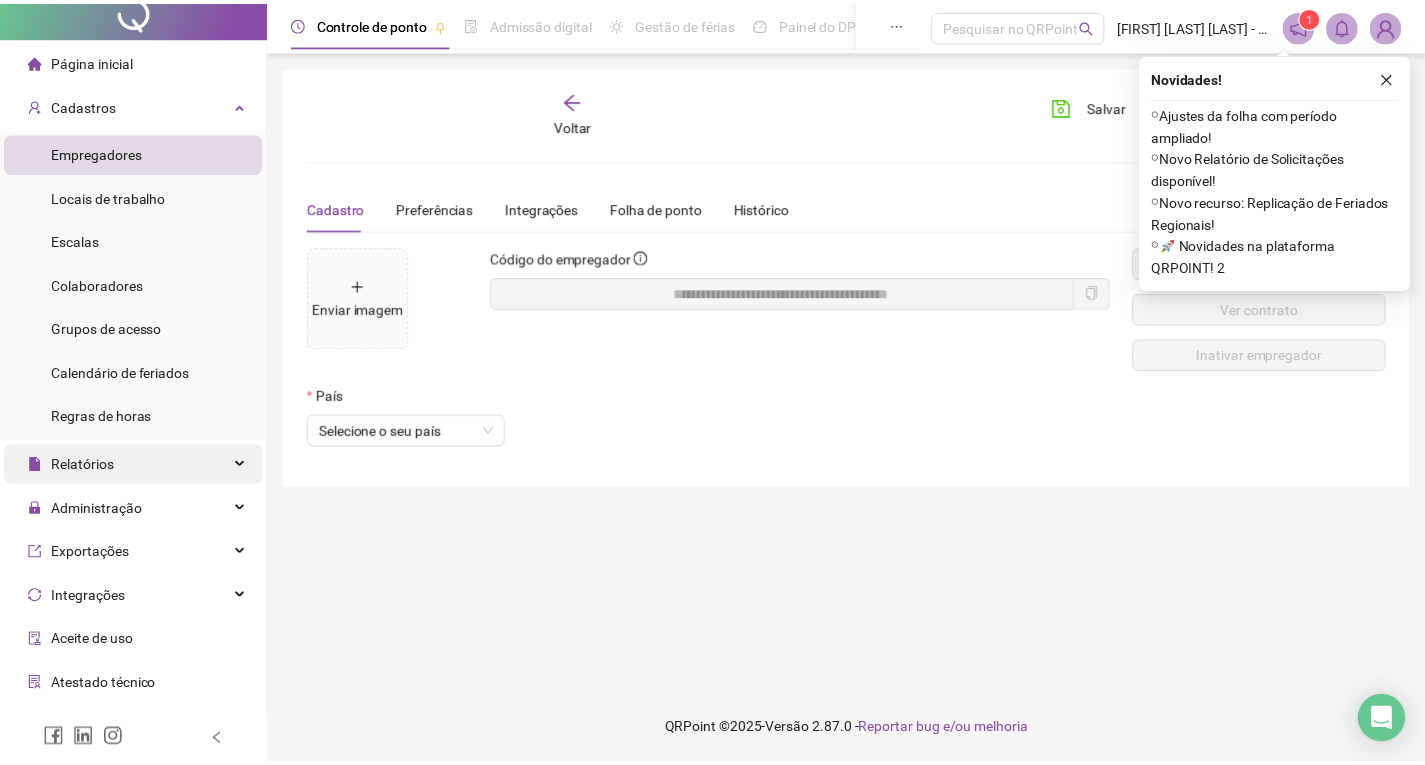 scroll, scrollTop: 0, scrollLeft: 0, axis: both 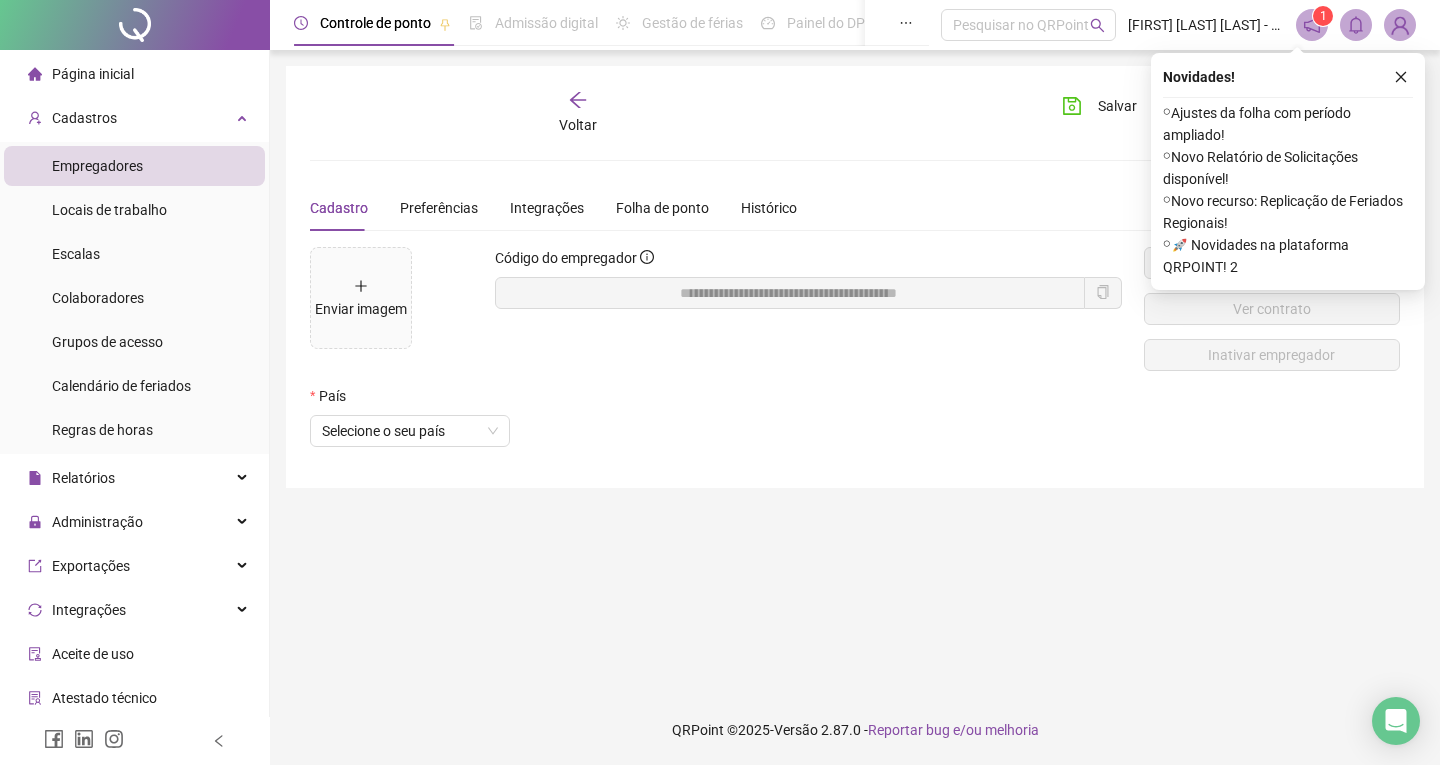 click on "Empregadores" at bounding box center (134, 166) 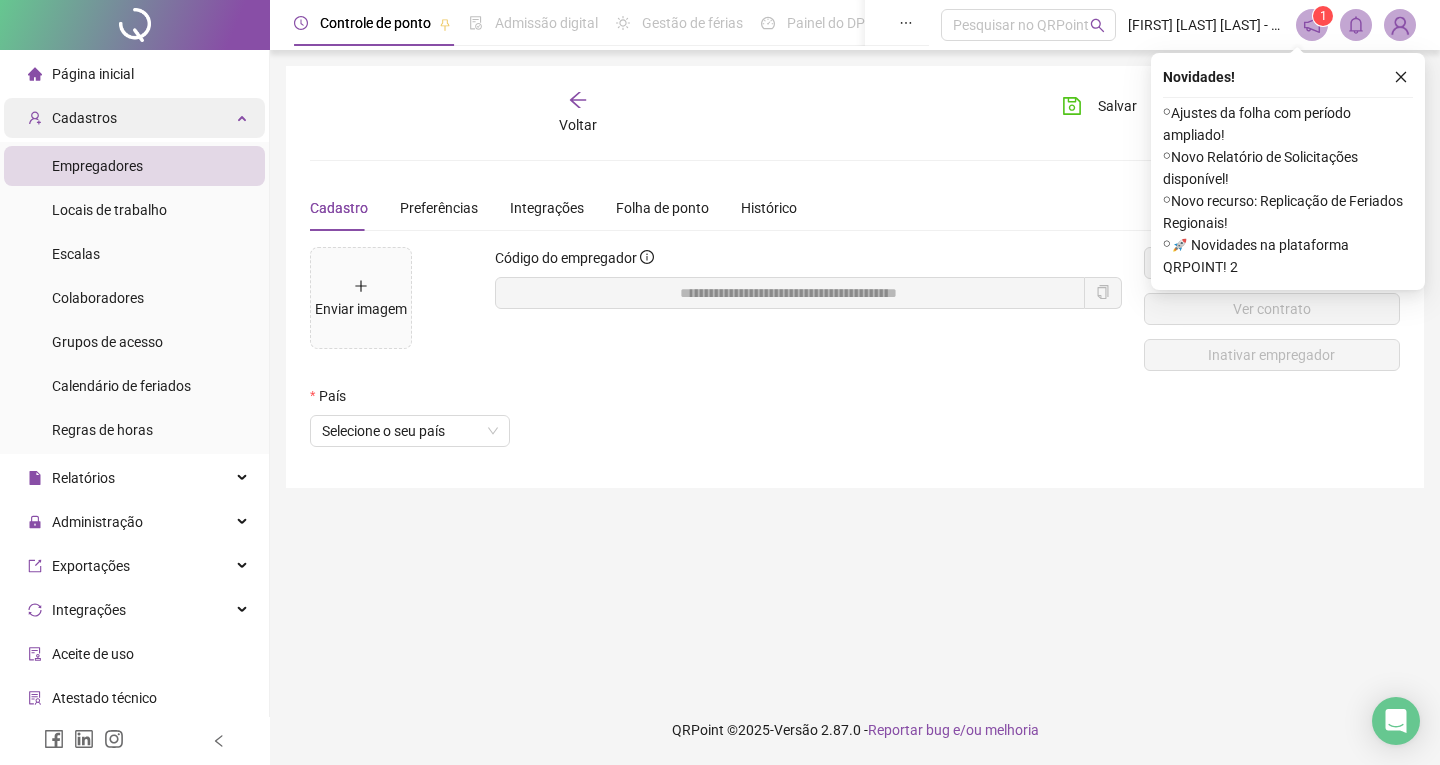 click on "Cadastros" at bounding box center (134, 118) 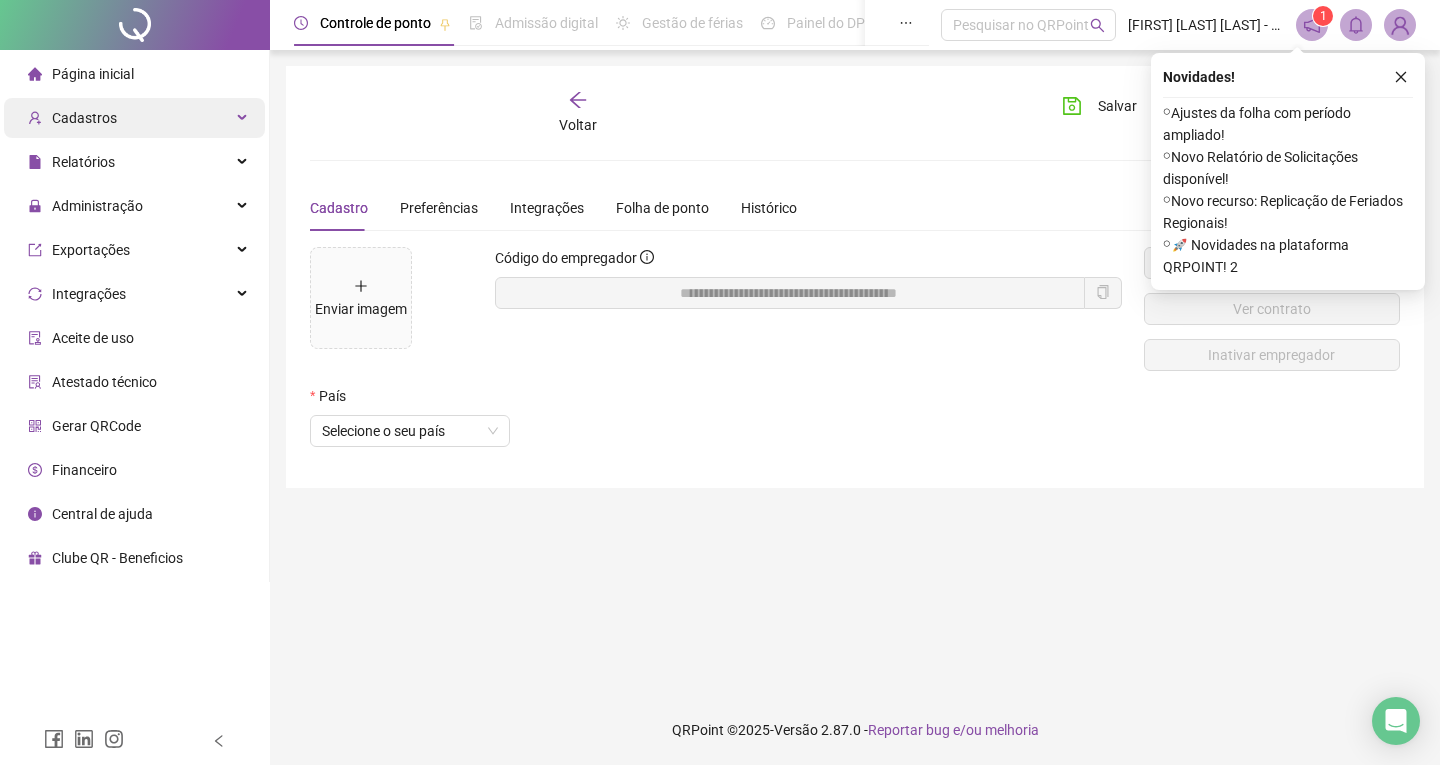 click on "Cadastros" at bounding box center [134, 118] 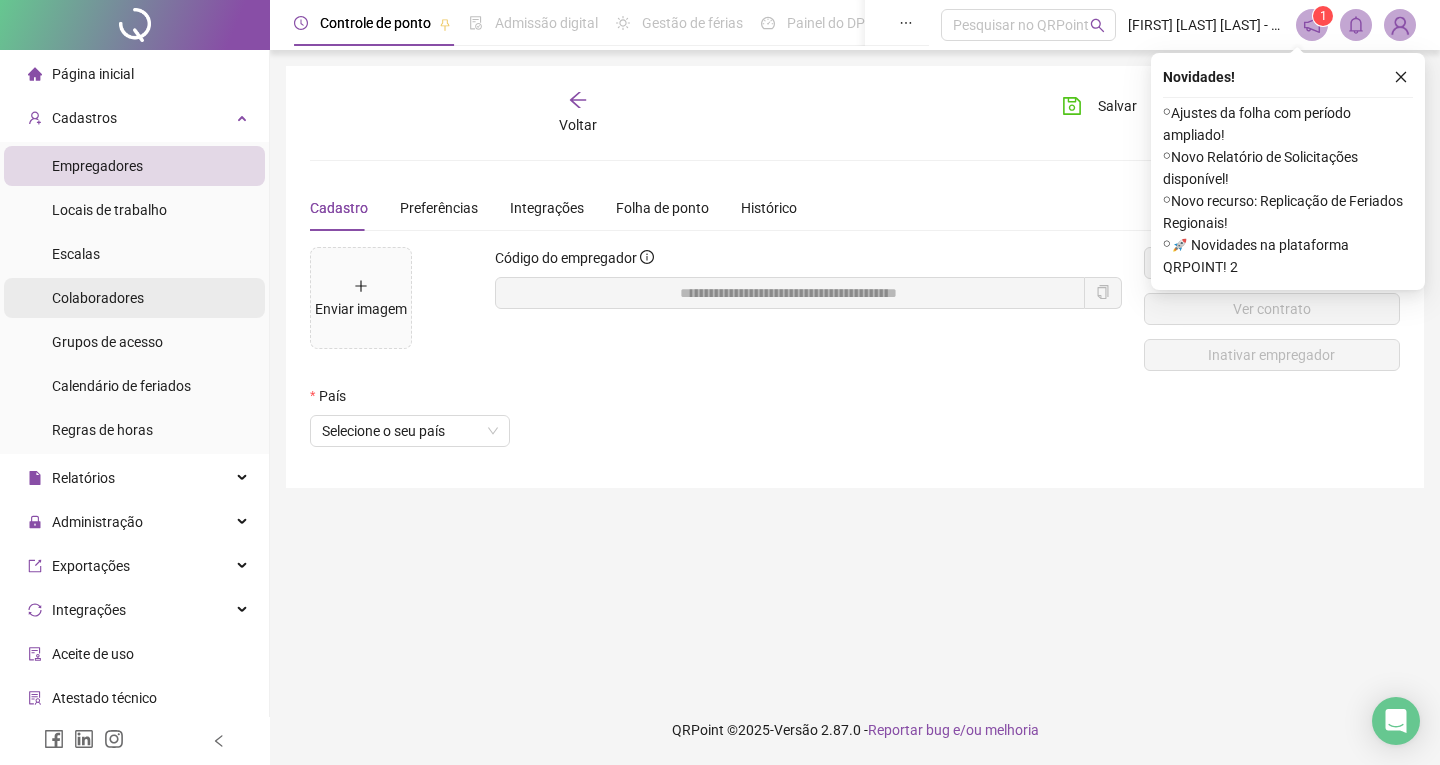 click on "Colaboradores" at bounding box center [98, 298] 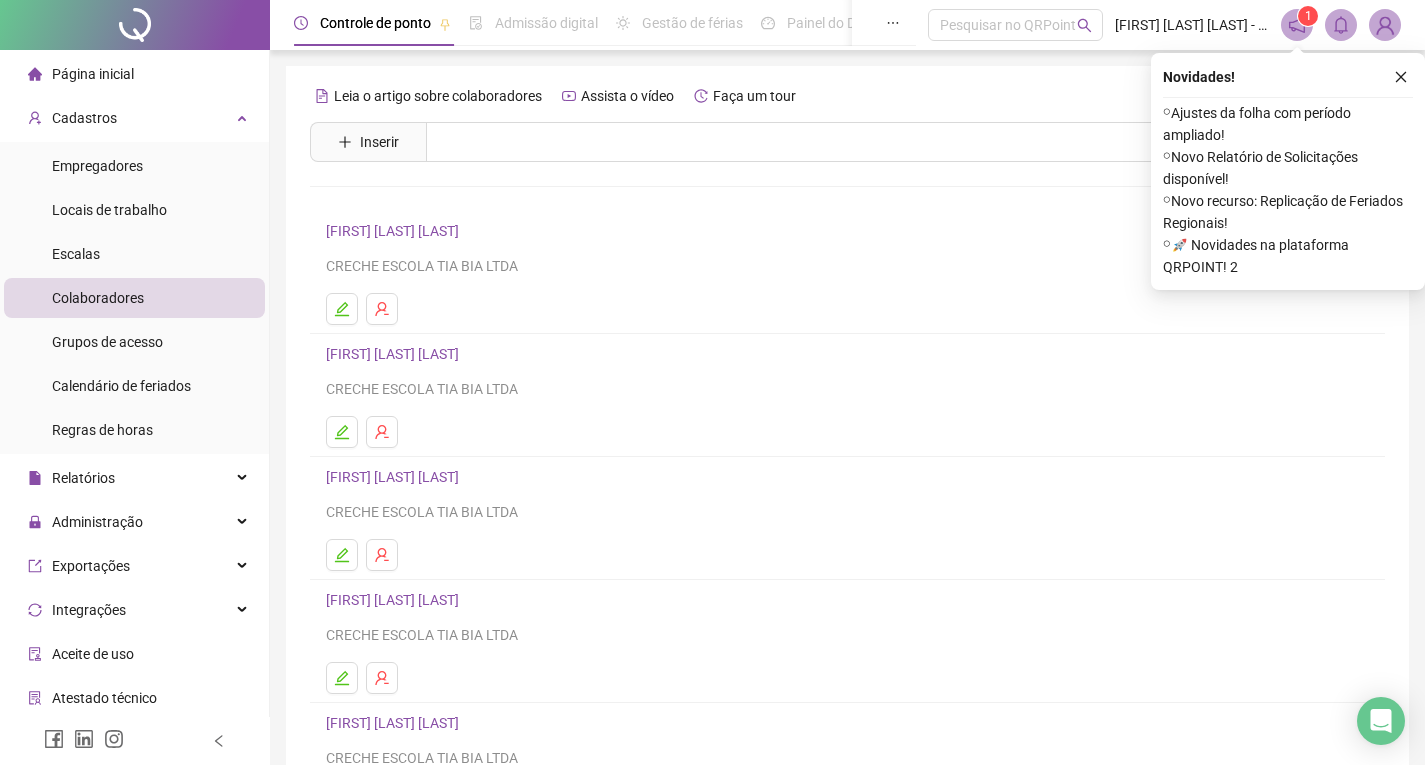 click on "Inserir" at bounding box center [368, 142] 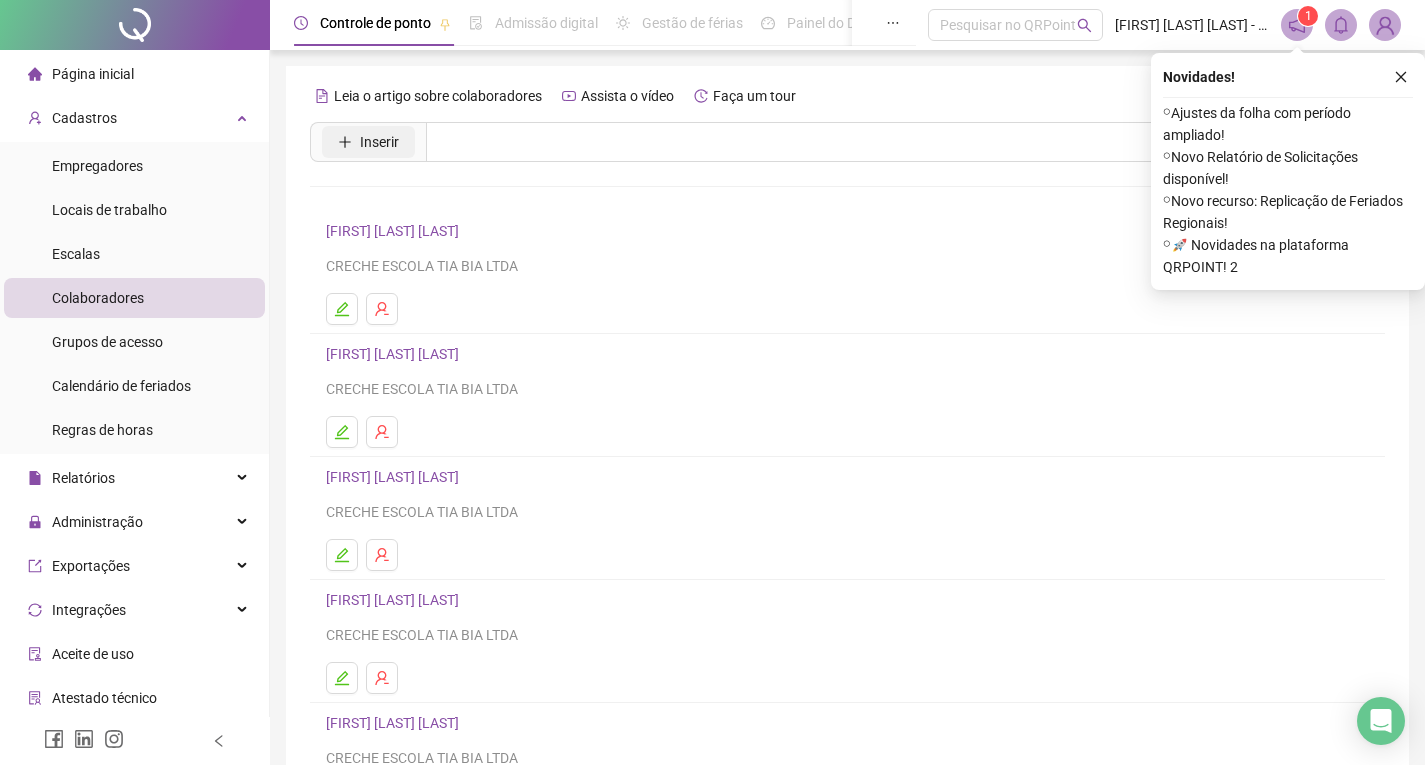 click on "Inserir" at bounding box center (379, 142) 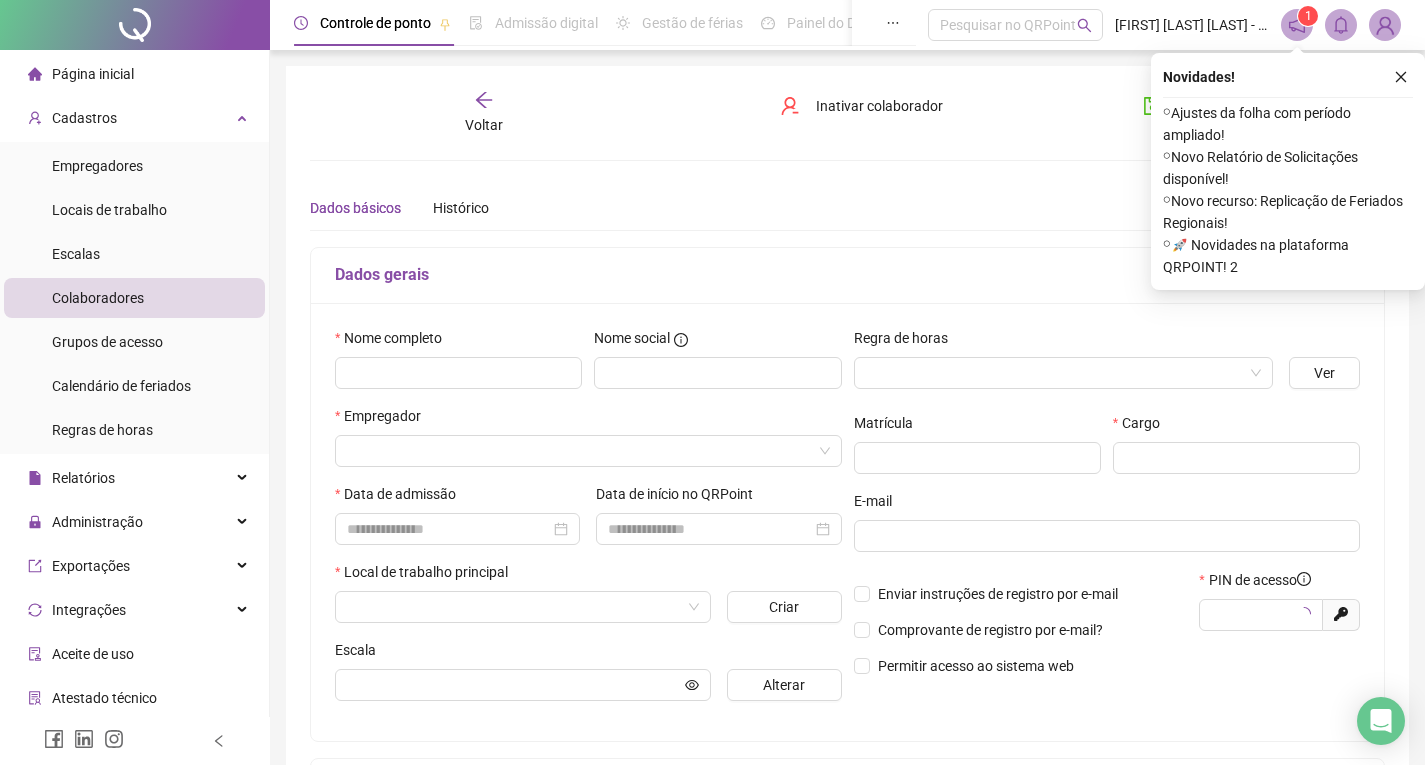 type on "*****" 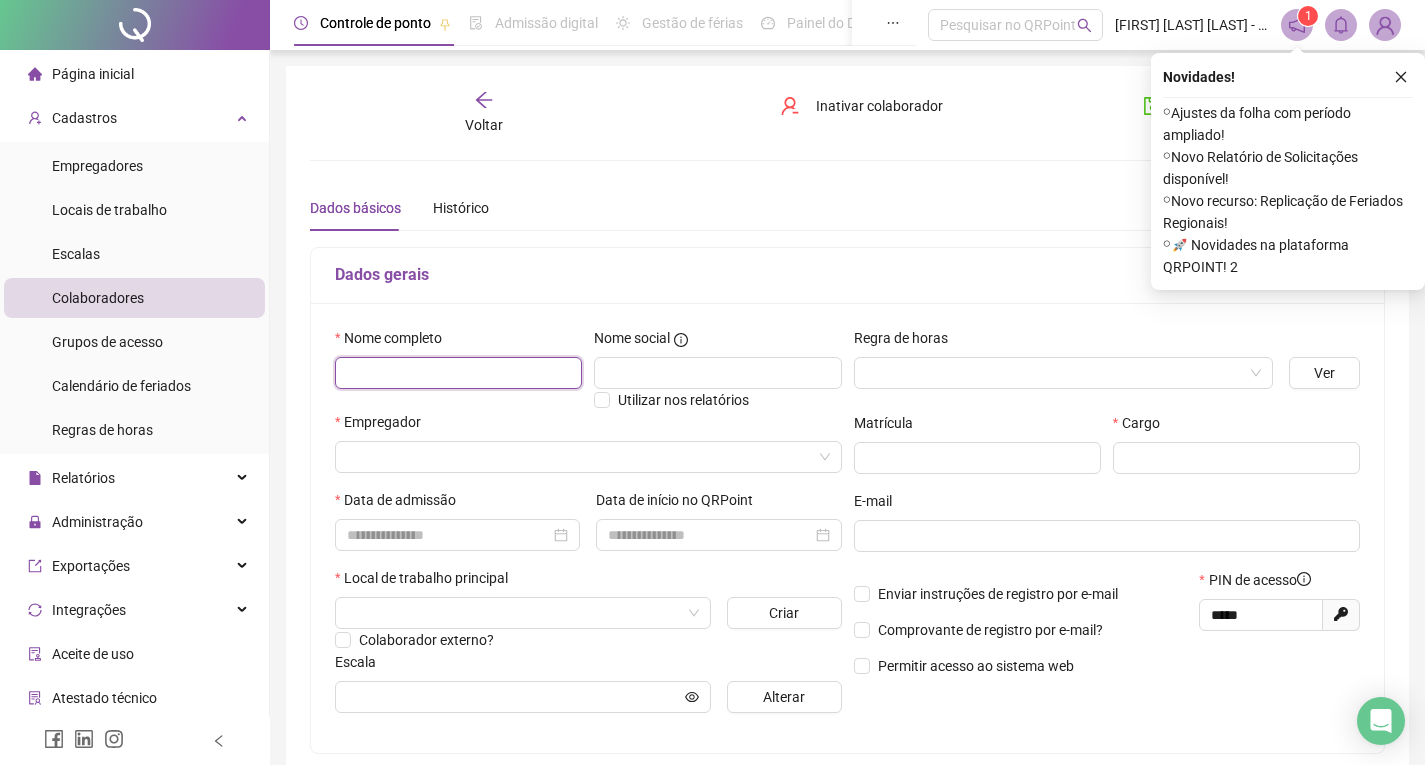 click at bounding box center [458, 373] 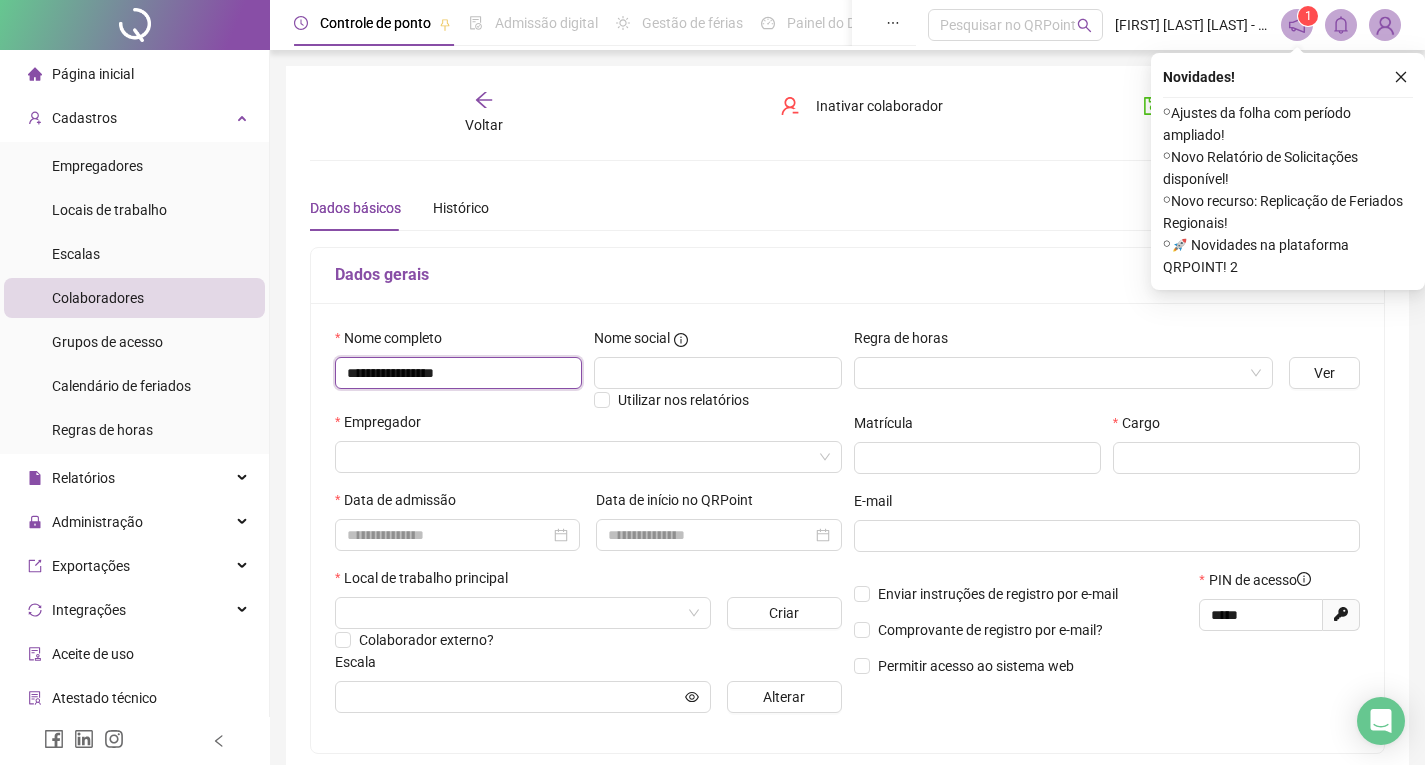 click on "**********" at bounding box center [458, 373] 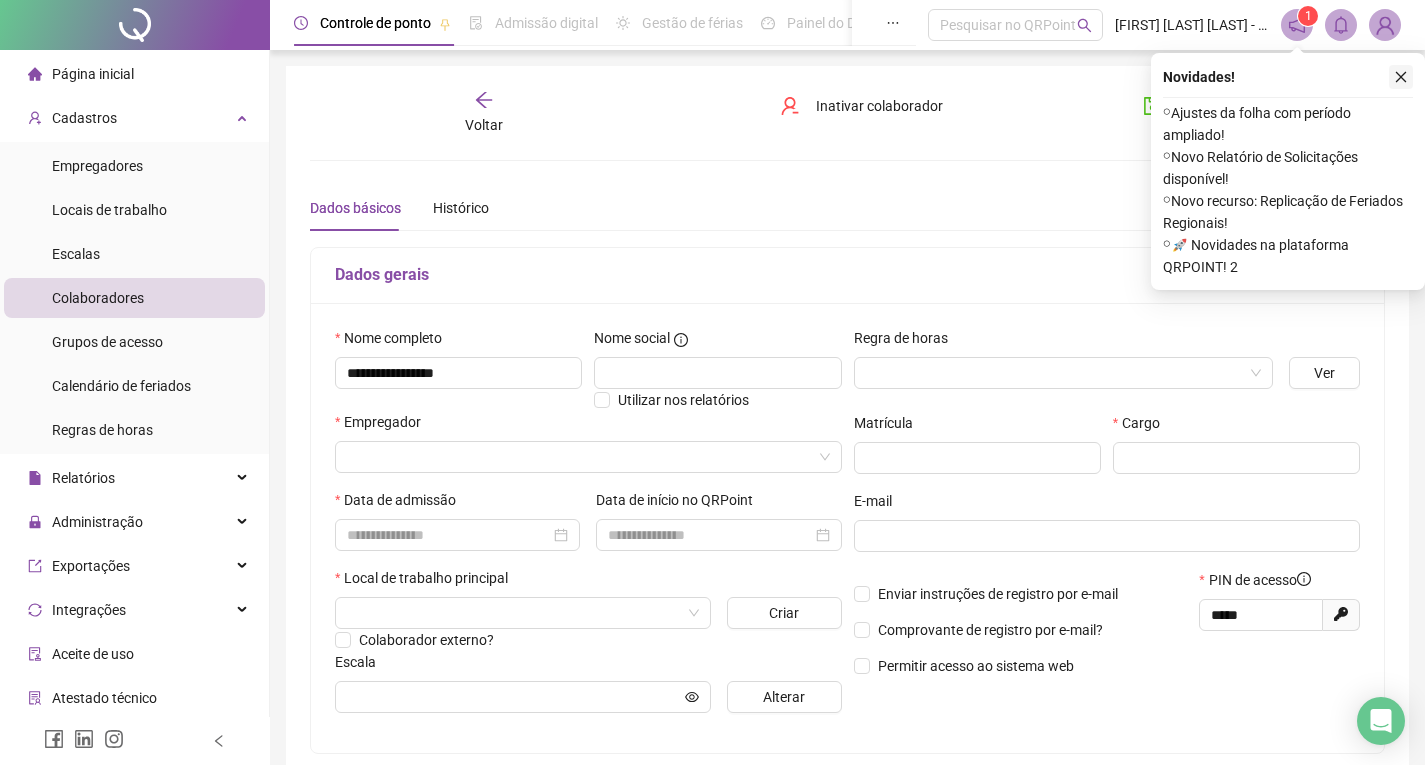 click 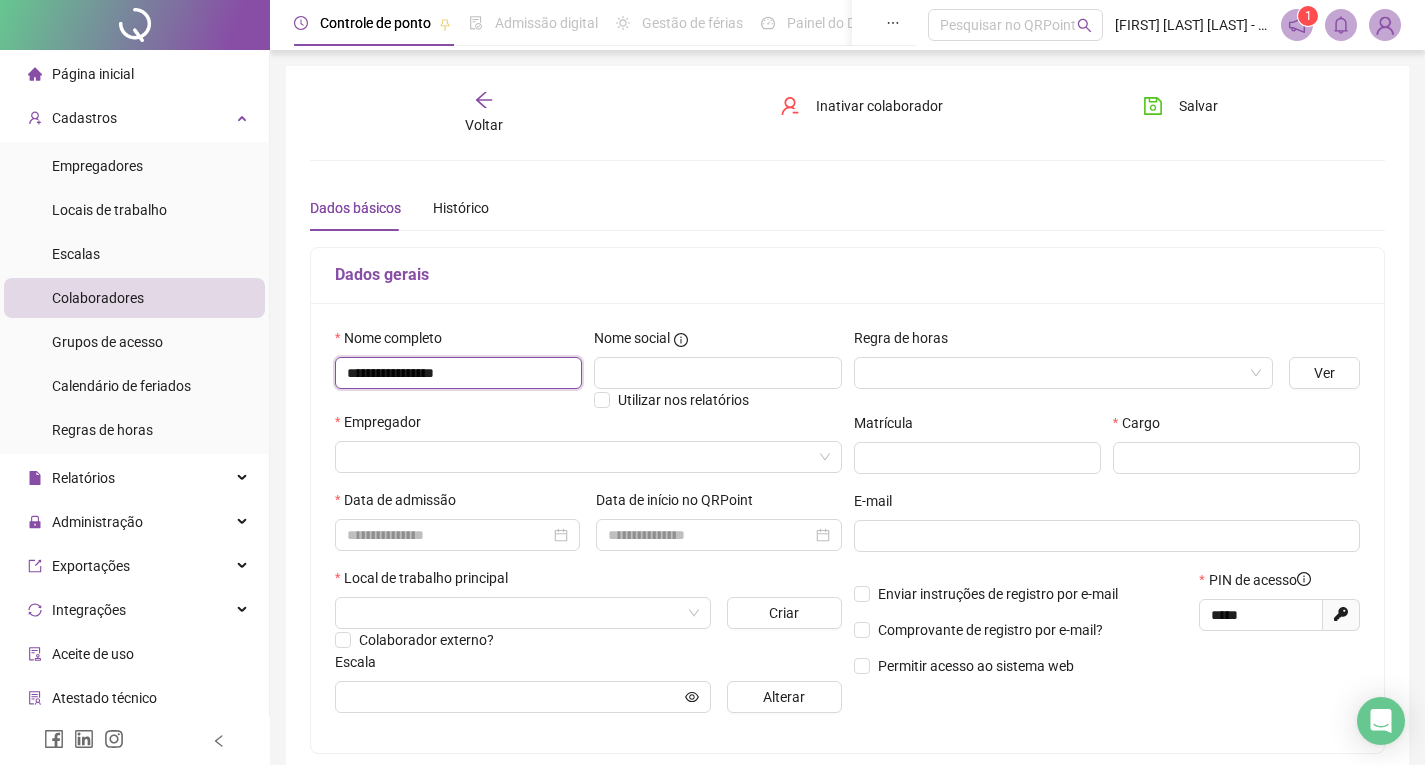 click on "**********" at bounding box center (458, 373) 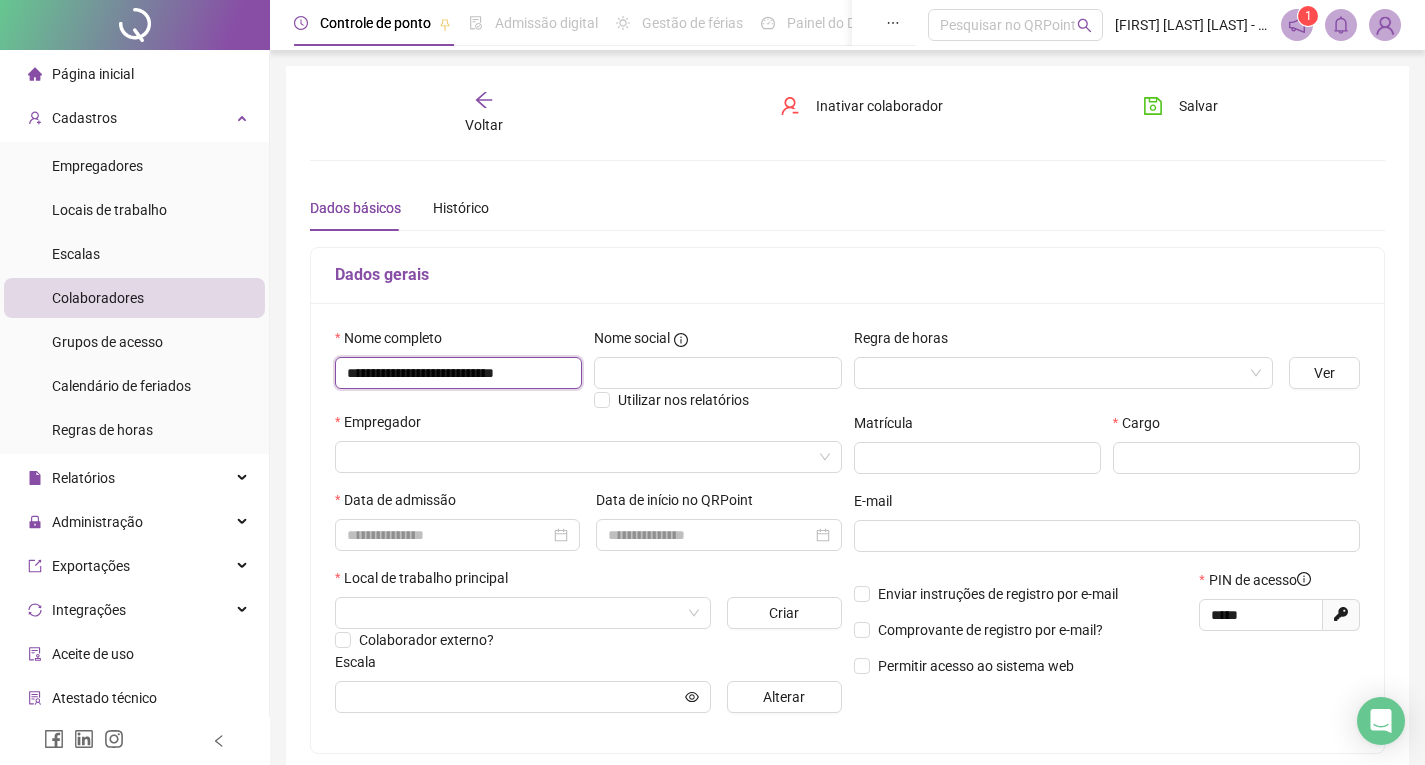 scroll, scrollTop: 0, scrollLeft: 8, axis: horizontal 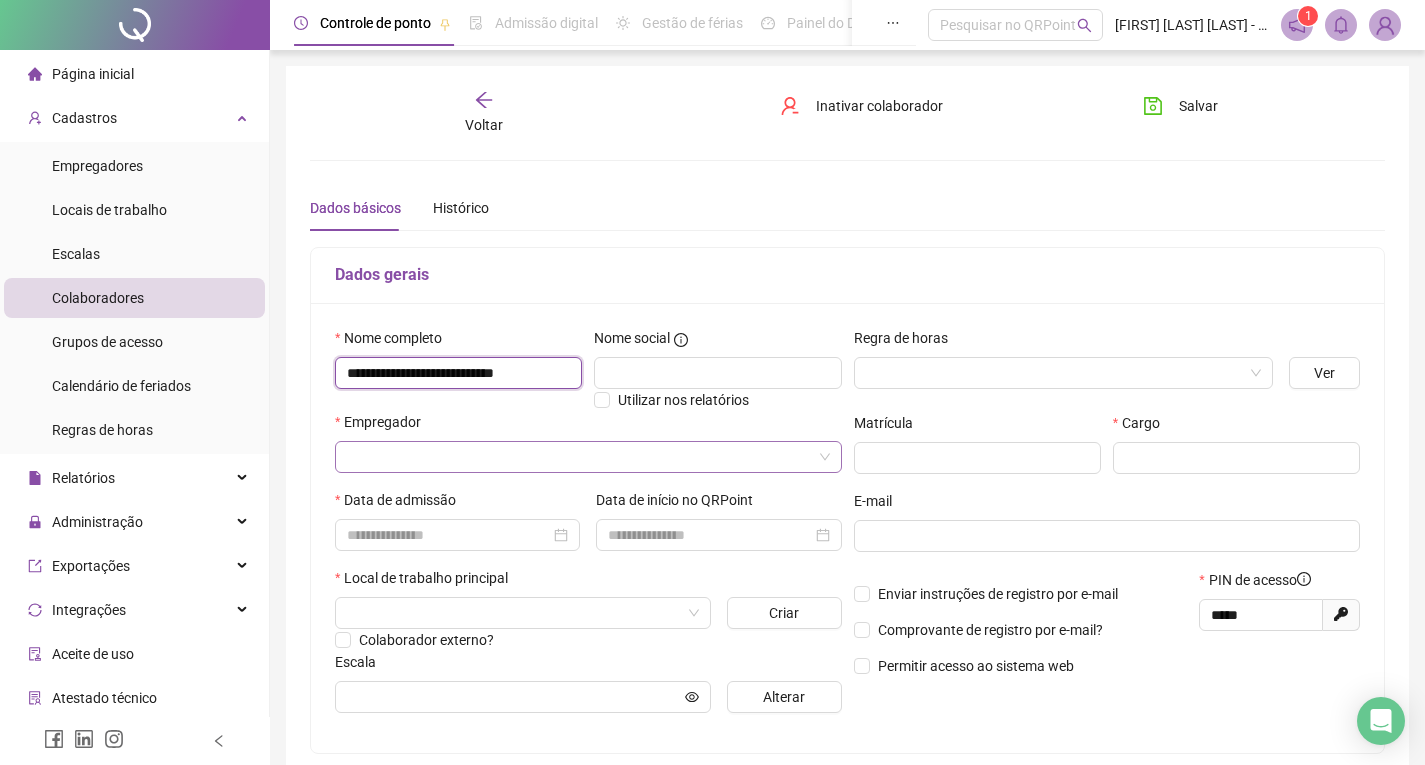 type on "**********" 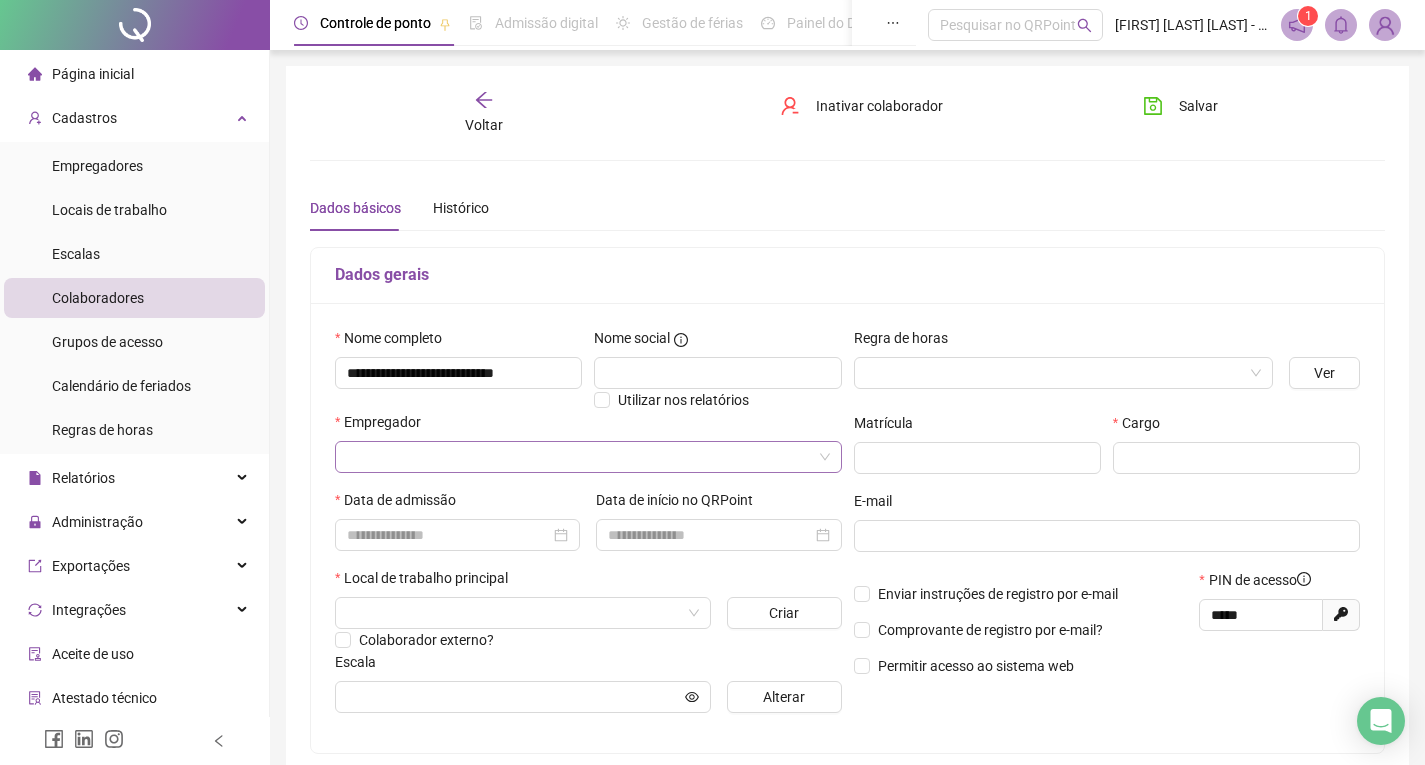 click at bounding box center [582, 457] 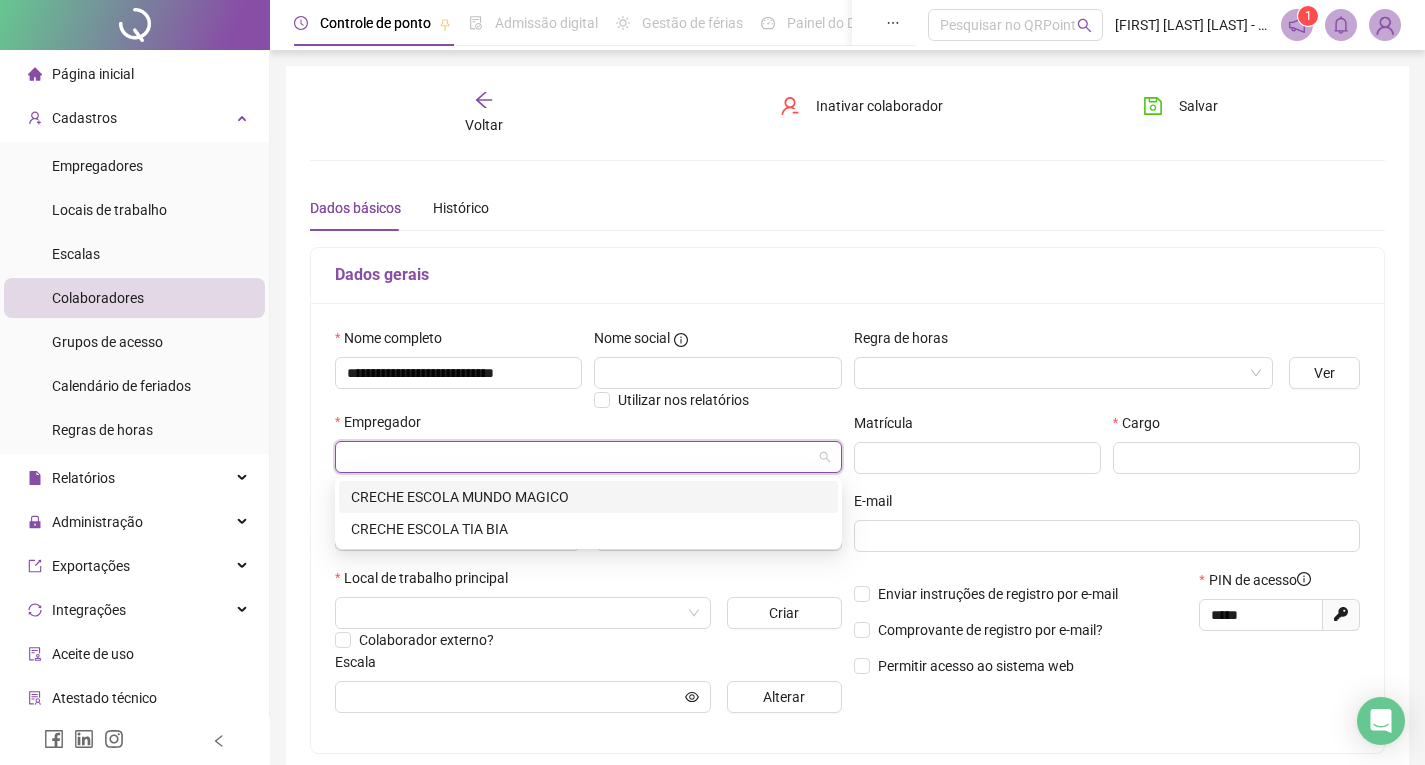 click on "CRECHE ESCOLA MUNDO MAGICO" at bounding box center (588, 497) 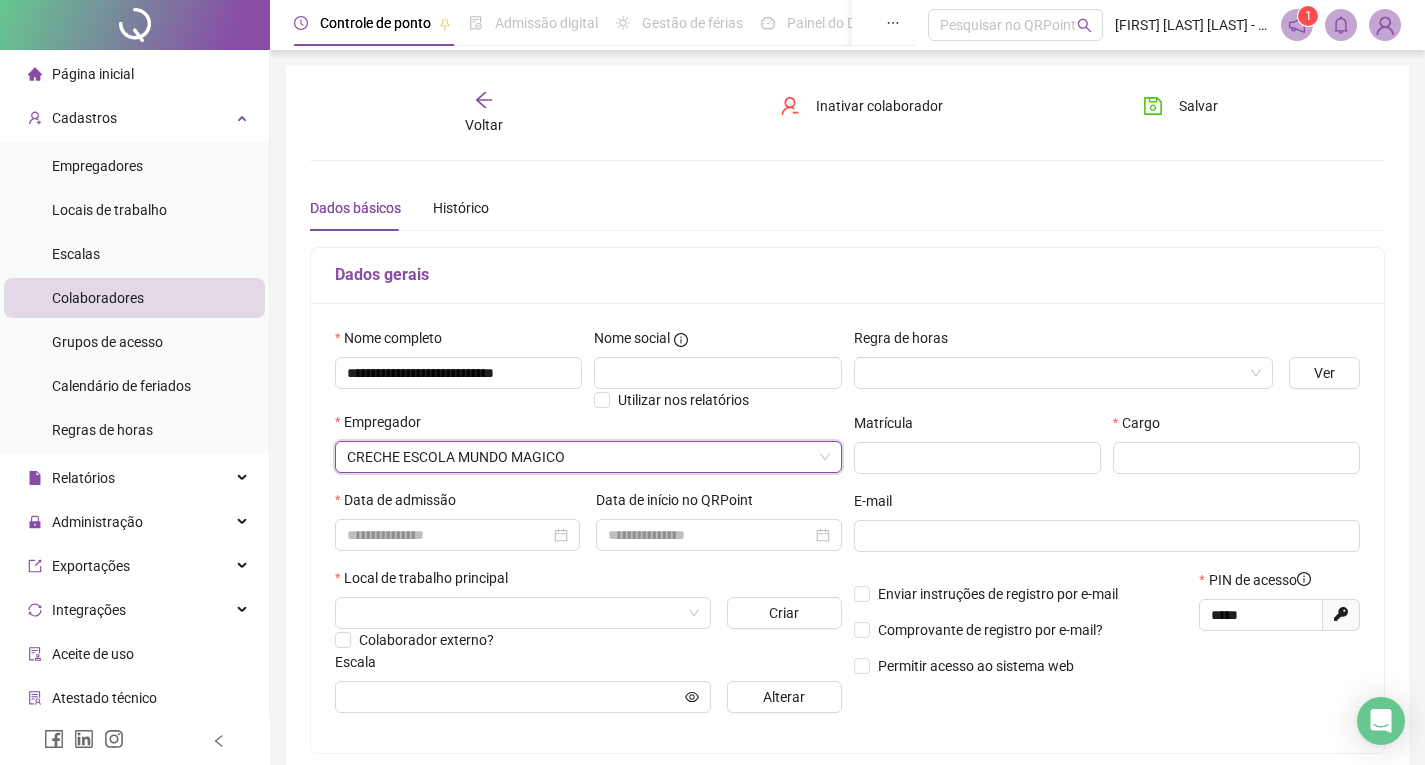 click on "Regra de horas" at bounding box center [1063, 366] 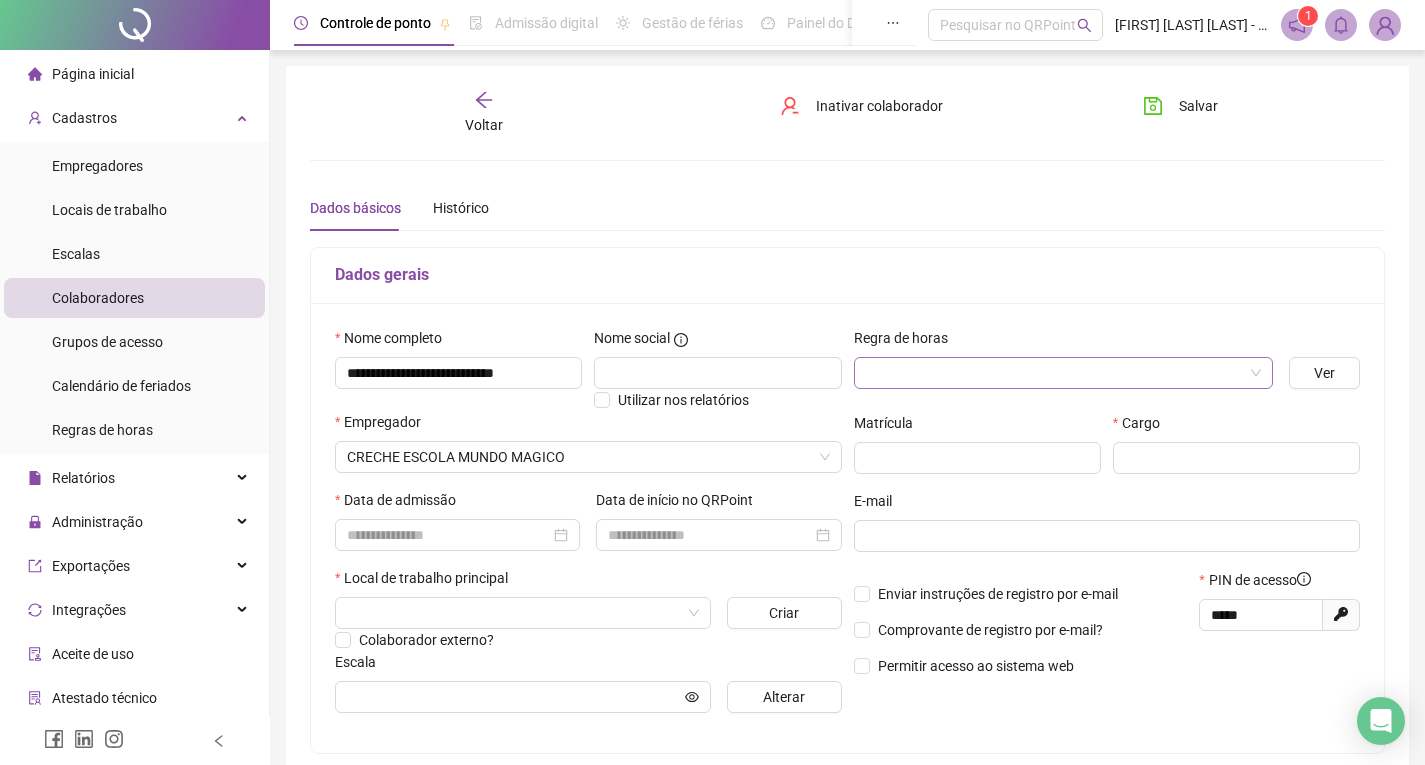 click at bounding box center [1057, 373] 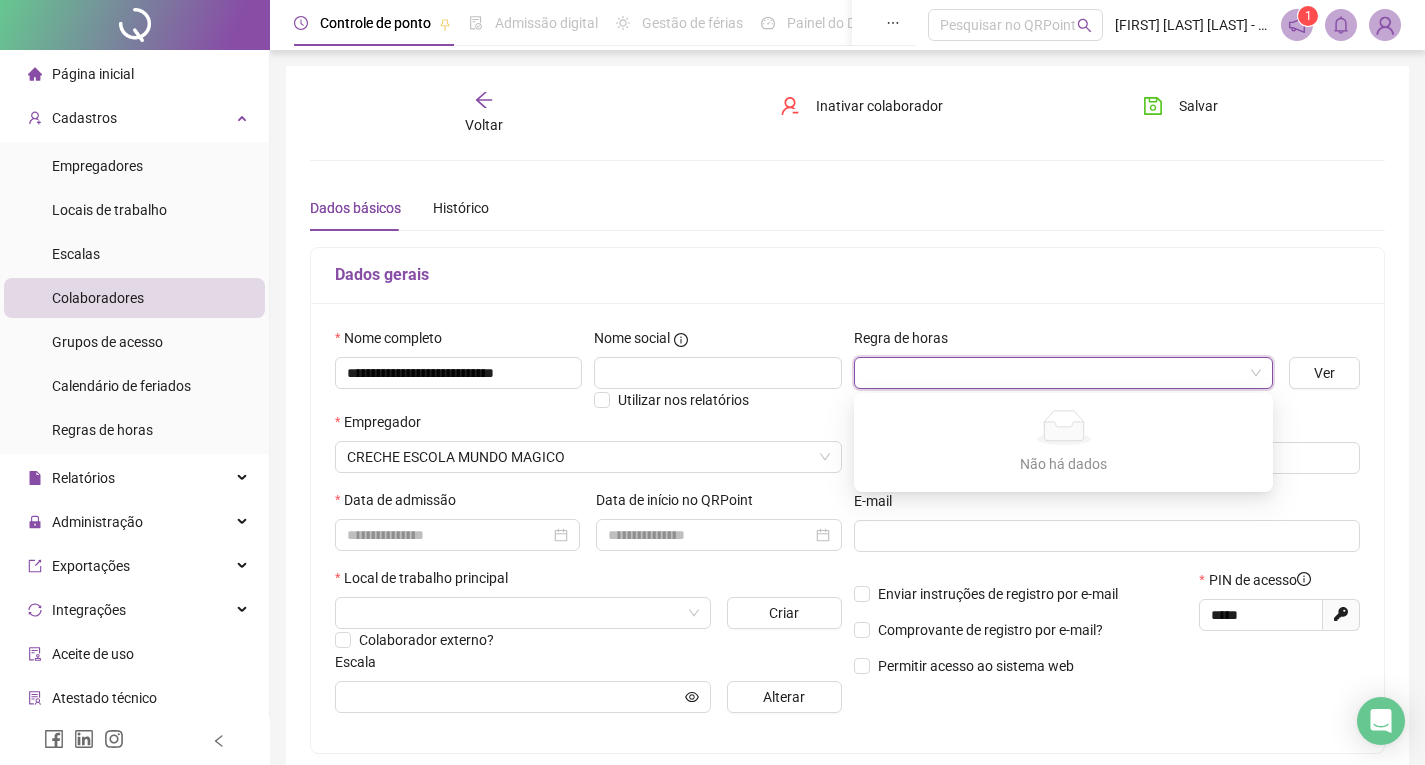 click on "Regra de horas" at bounding box center [1063, 342] 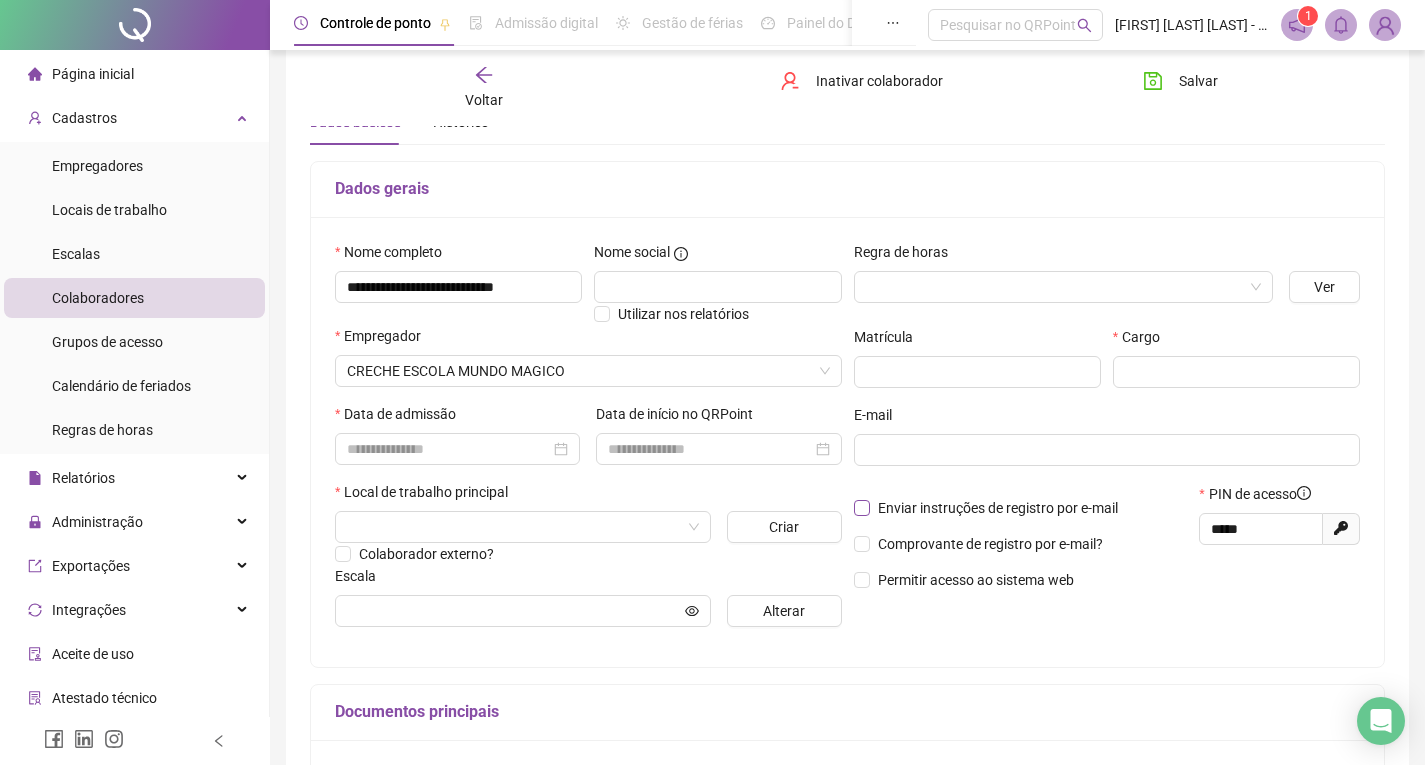 scroll, scrollTop: 200, scrollLeft: 0, axis: vertical 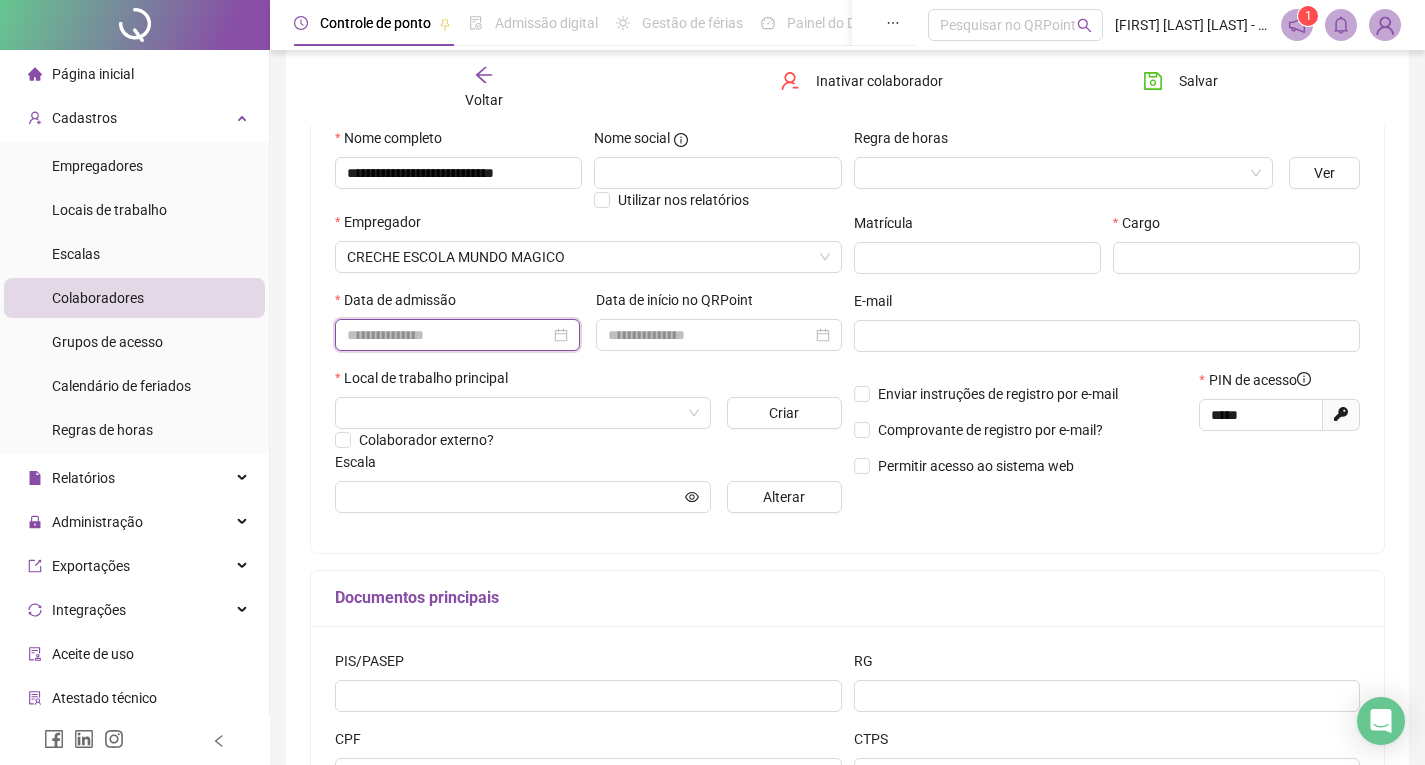 click at bounding box center (448, 335) 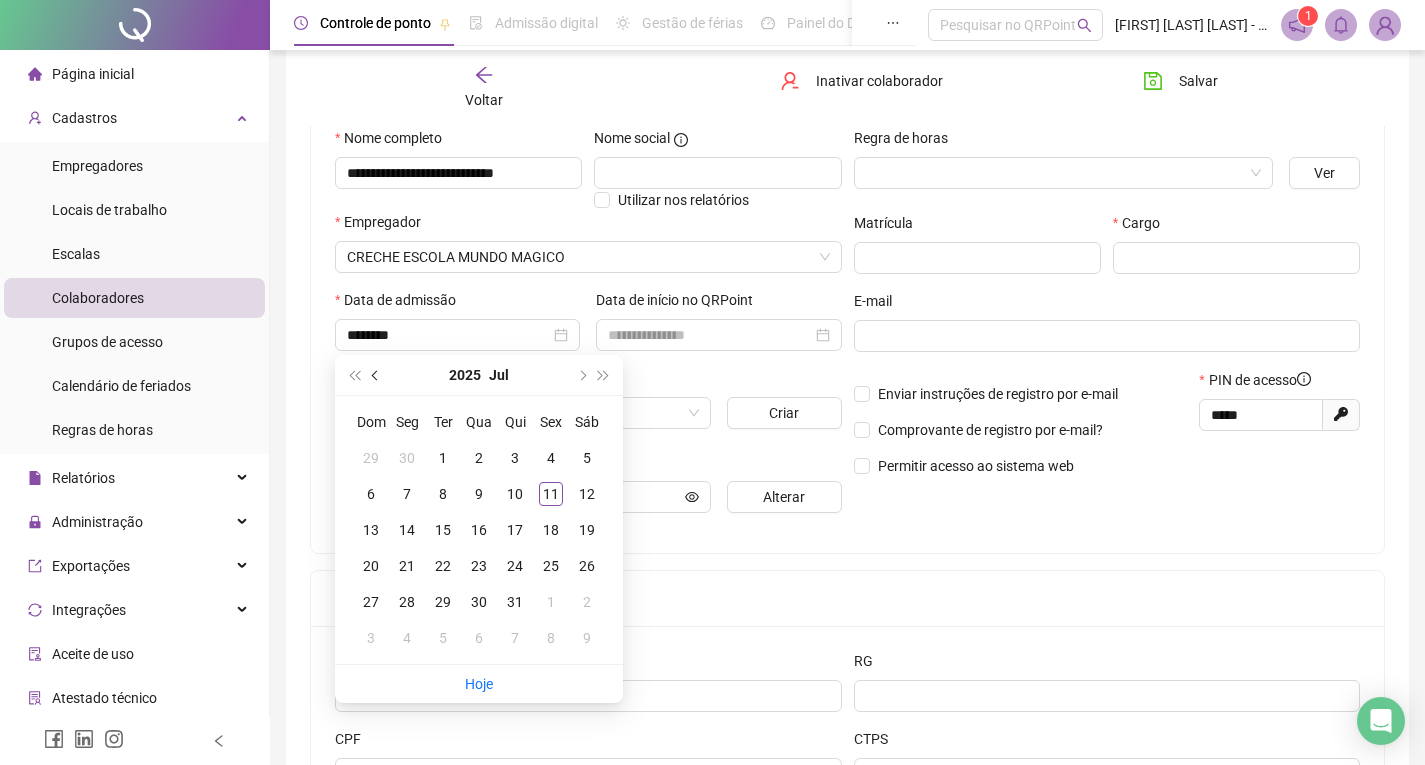 click at bounding box center [377, 375] 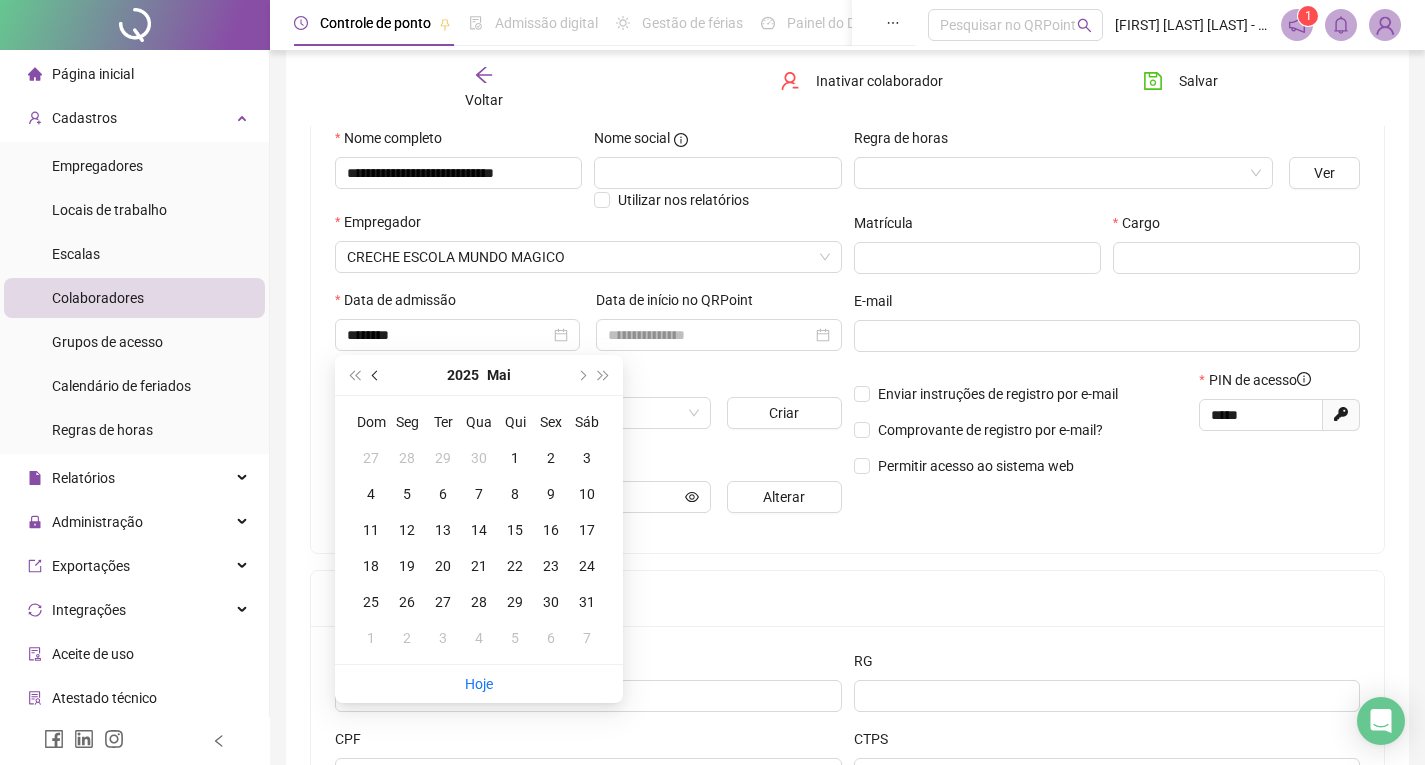 click at bounding box center (377, 375) 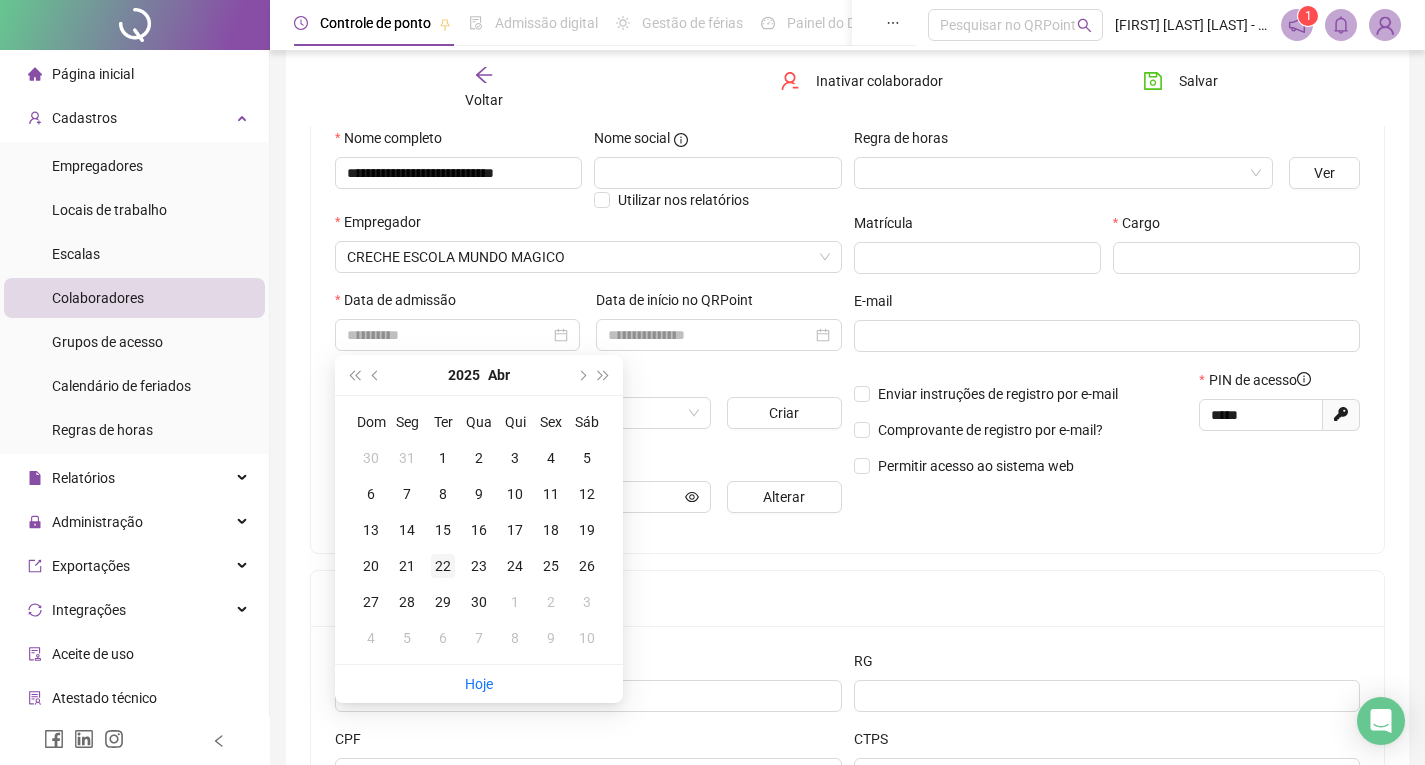 click on "22" at bounding box center (443, 566) 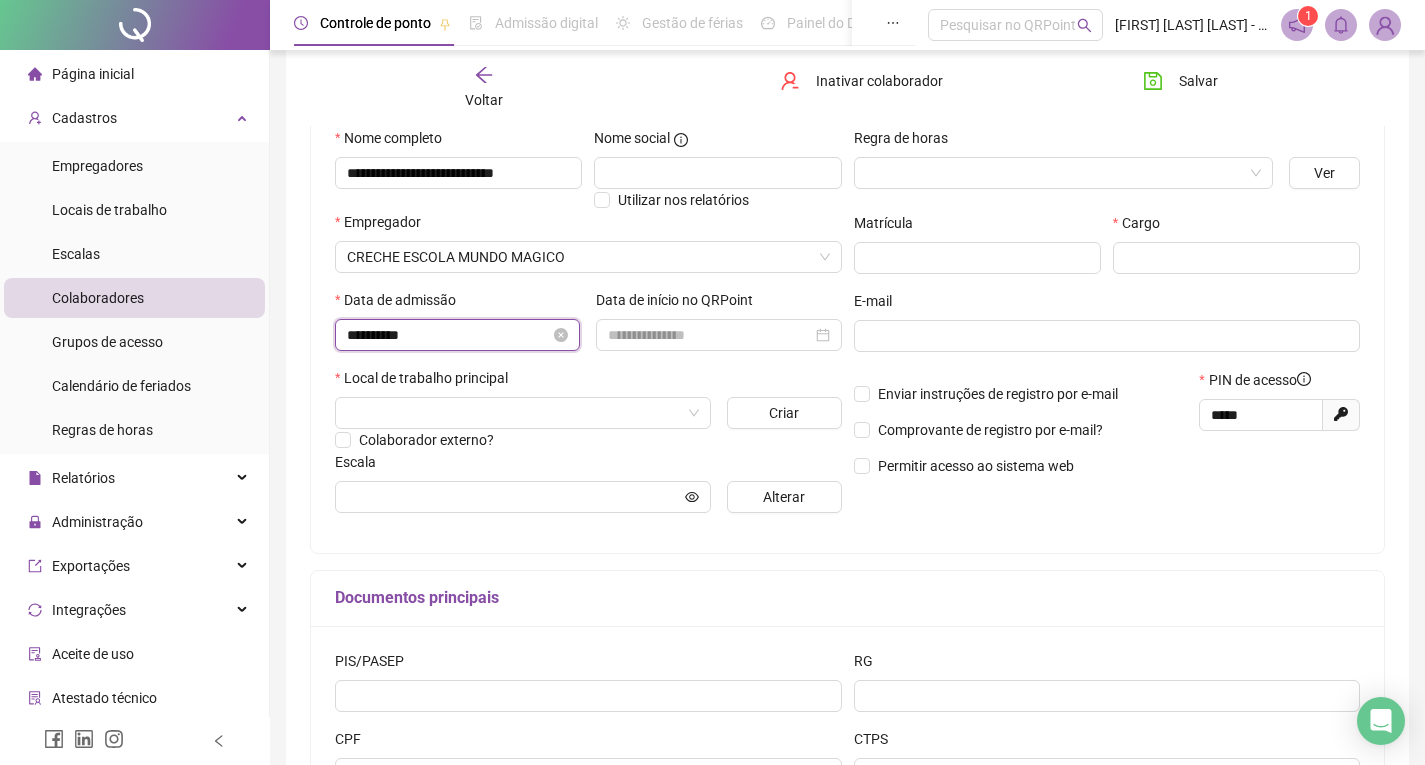 click on "**********" at bounding box center [448, 335] 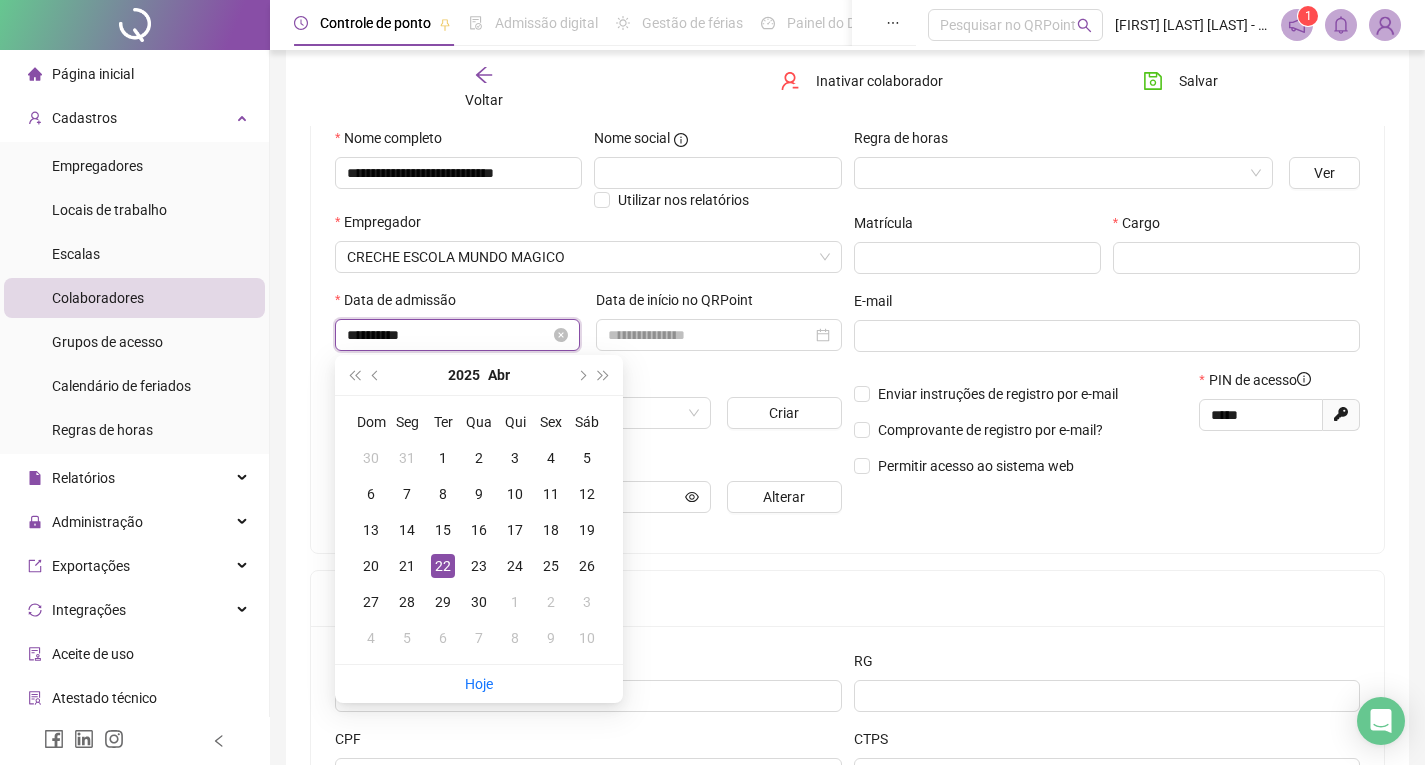 click on "**********" at bounding box center [448, 335] 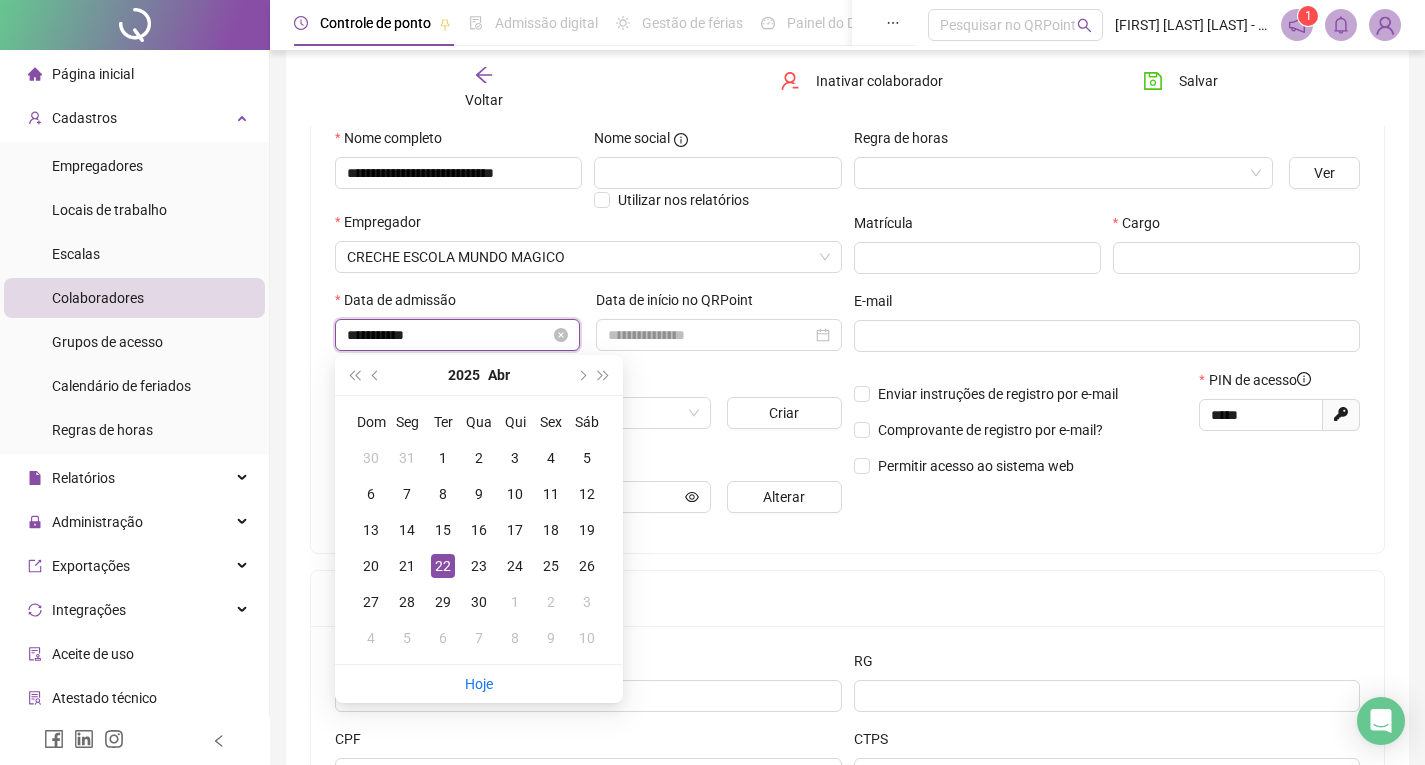 click on "**********" at bounding box center [448, 335] 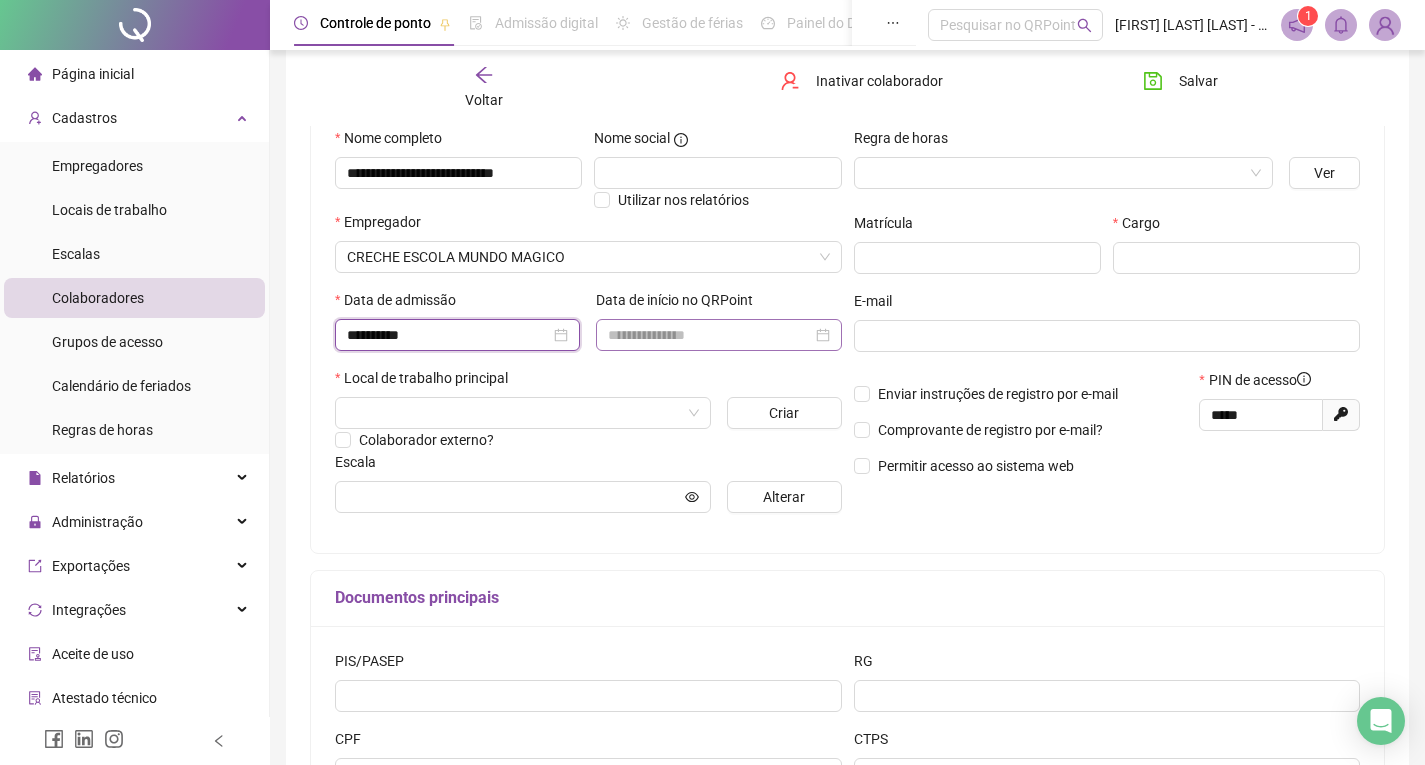 click at bounding box center (718, 335) 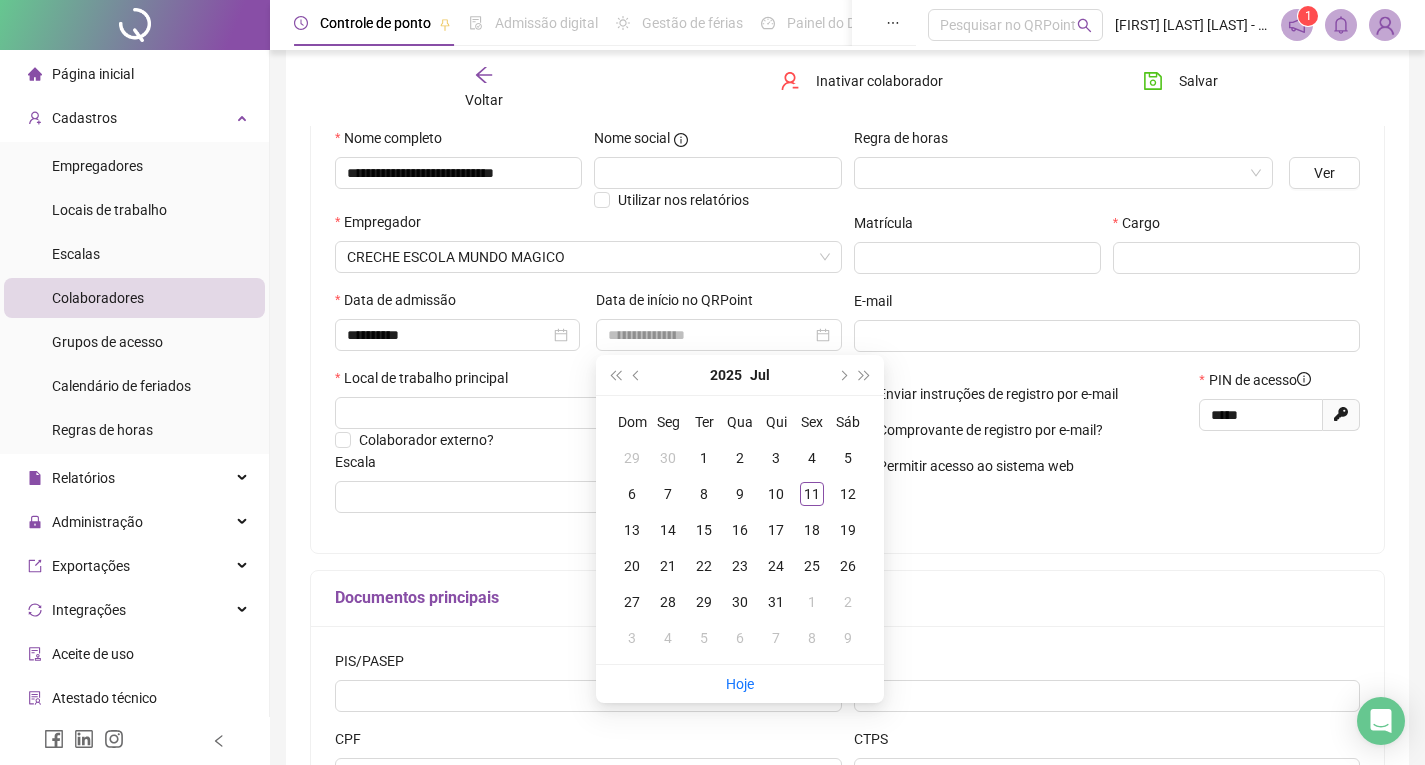 click on "Local de trabalho principal" at bounding box center [588, 382] 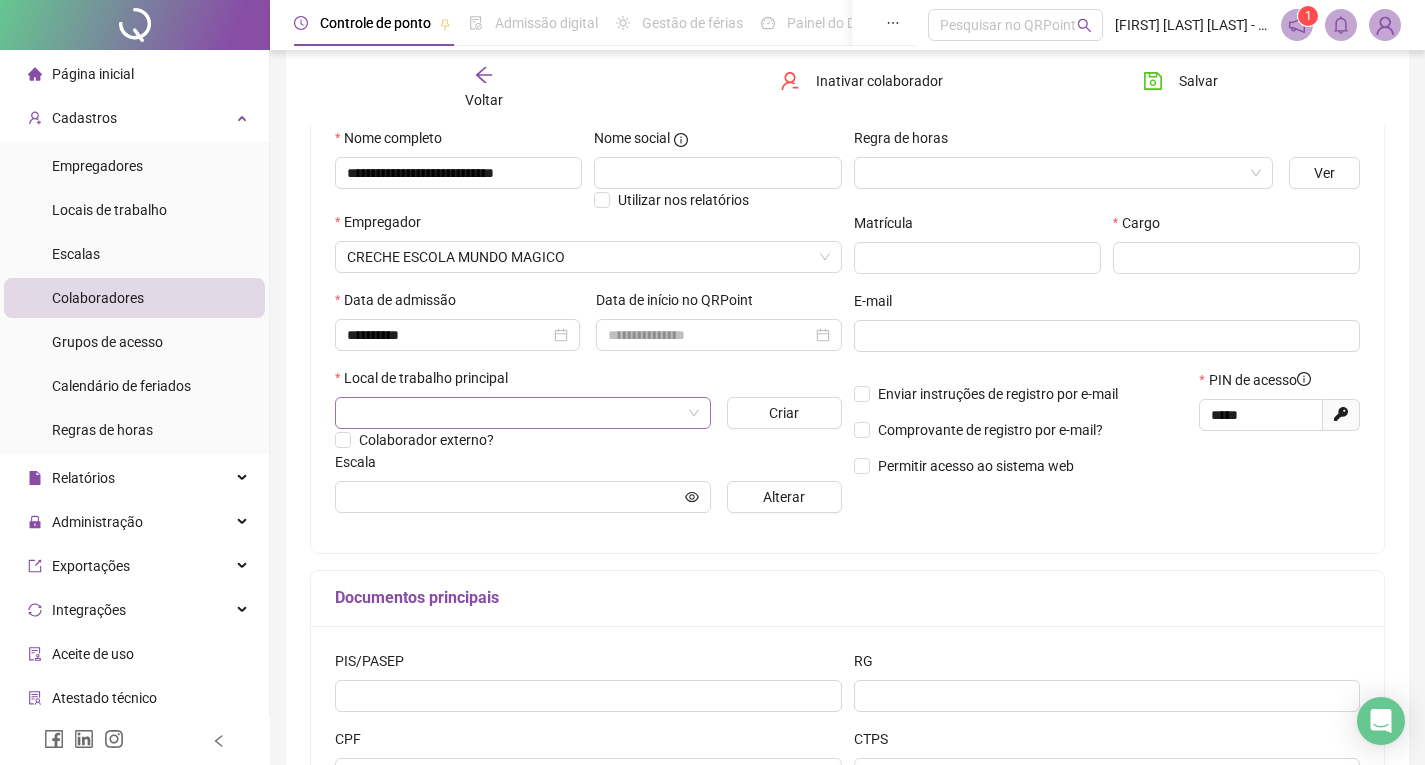 click at bounding box center [523, 413] 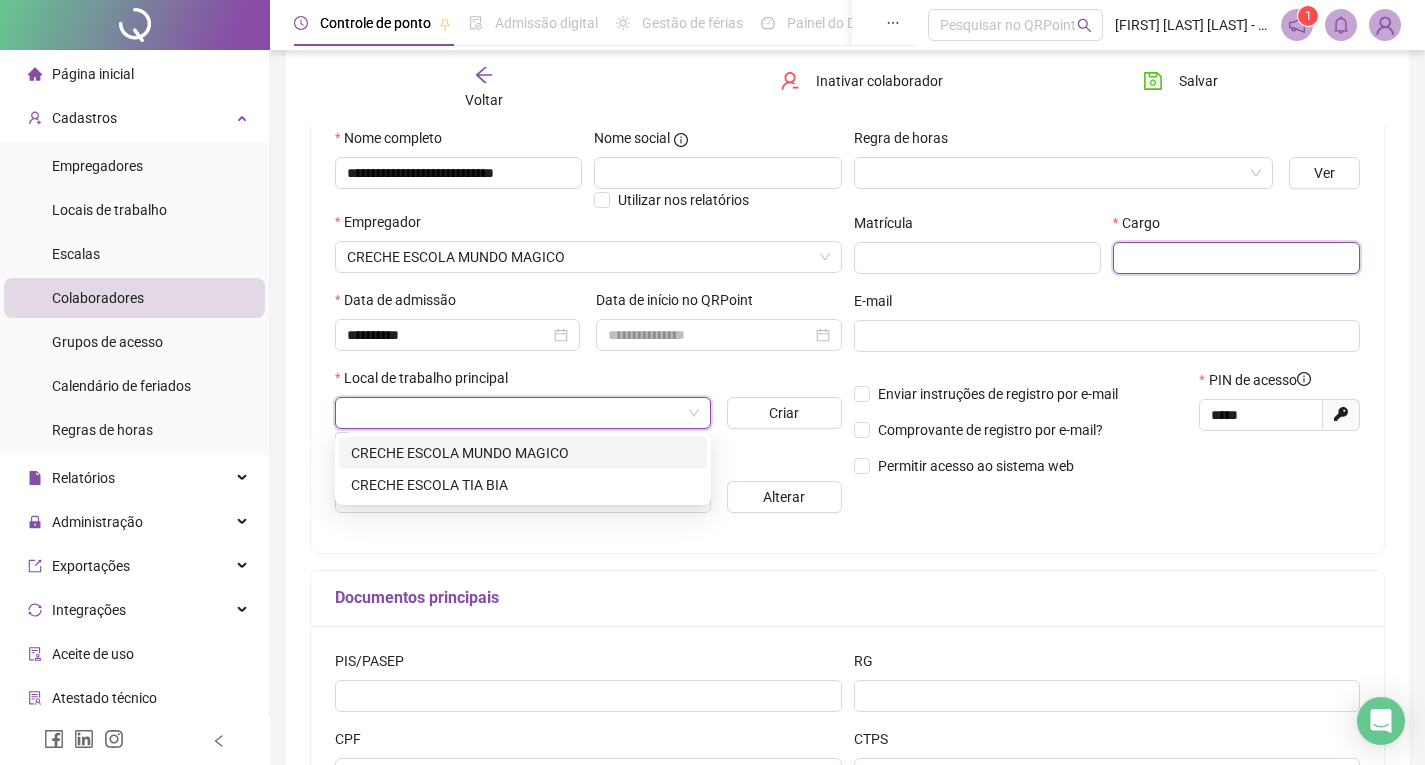 click at bounding box center (1236, 258) 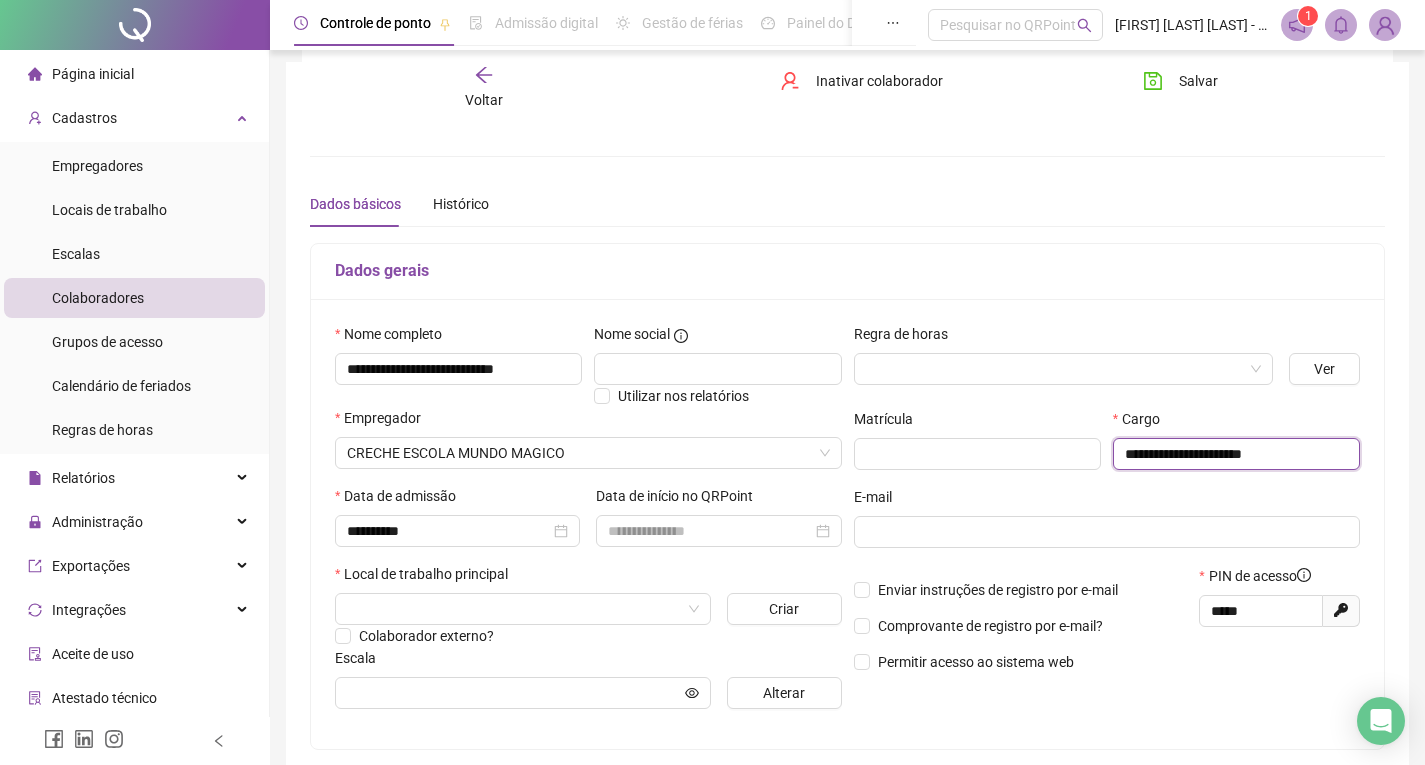 scroll, scrollTop: 0, scrollLeft: 0, axis: both 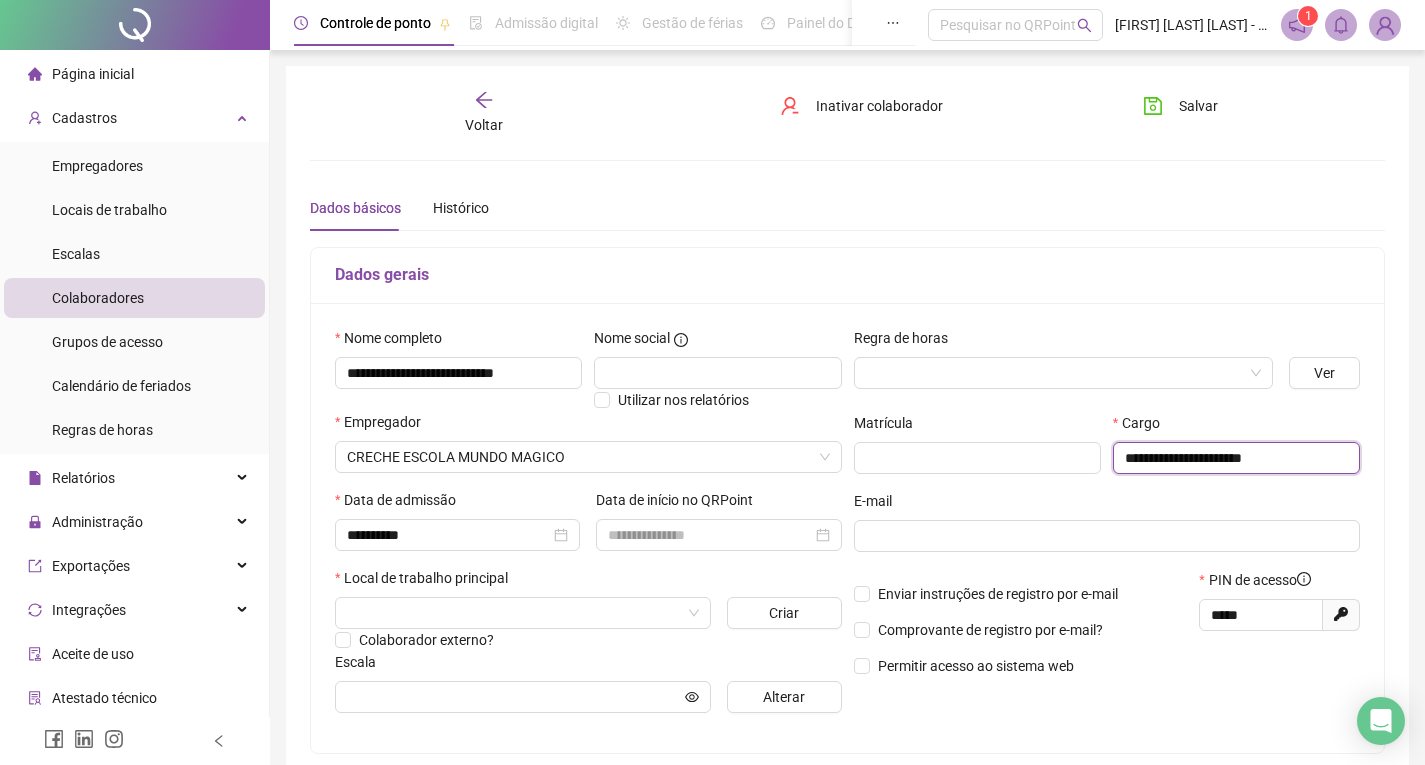 click on "**********" at bounding box center [1236, 458] 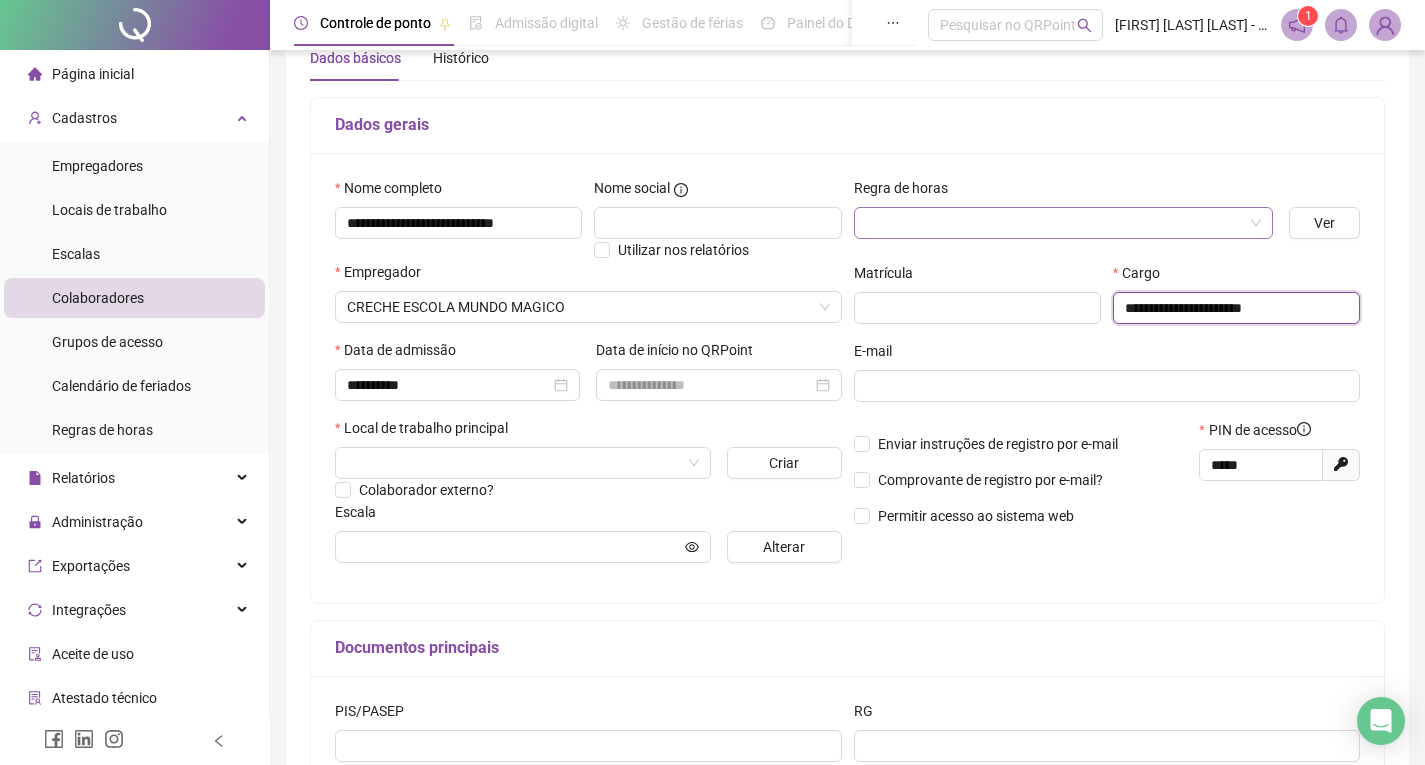scroll, scrollTop: 0, scrollLeft: 0, axis: both 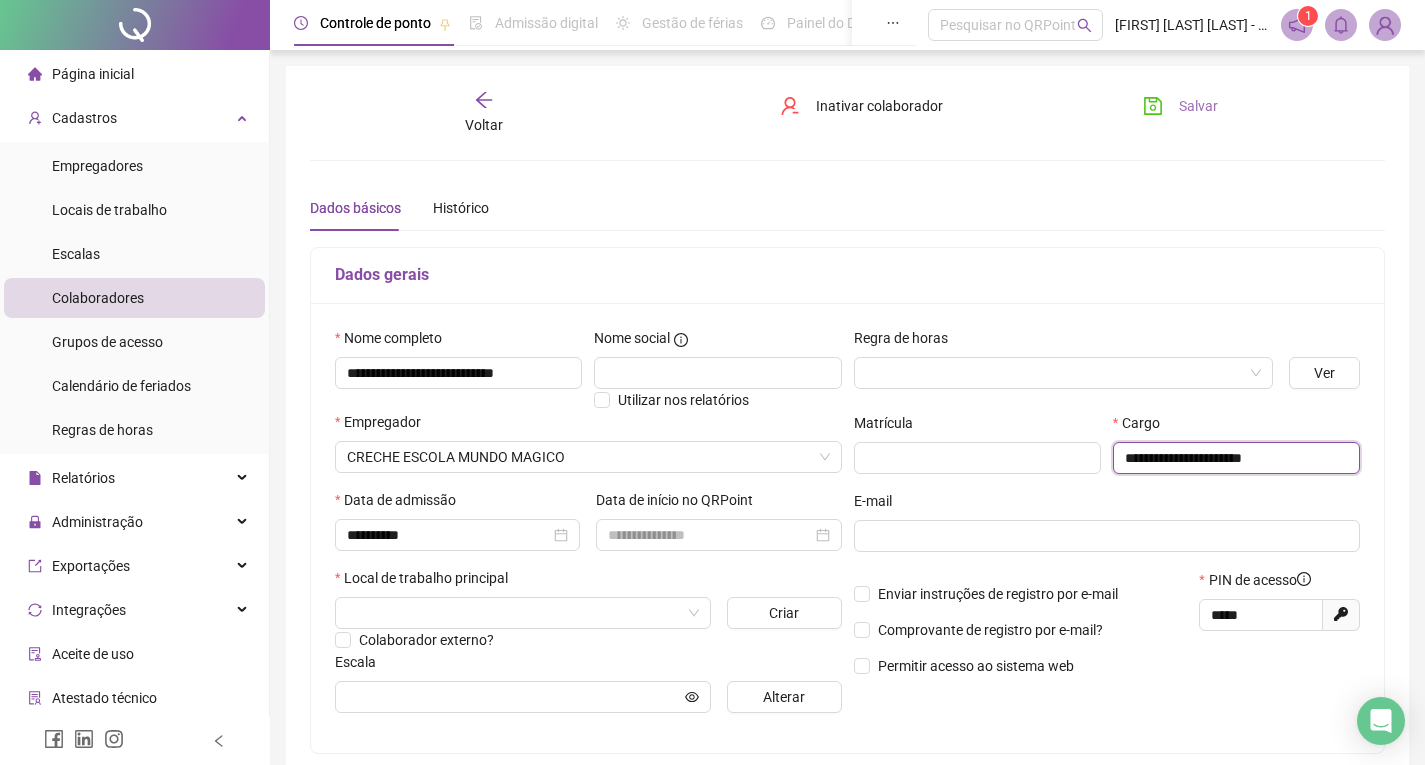 type on "**********" 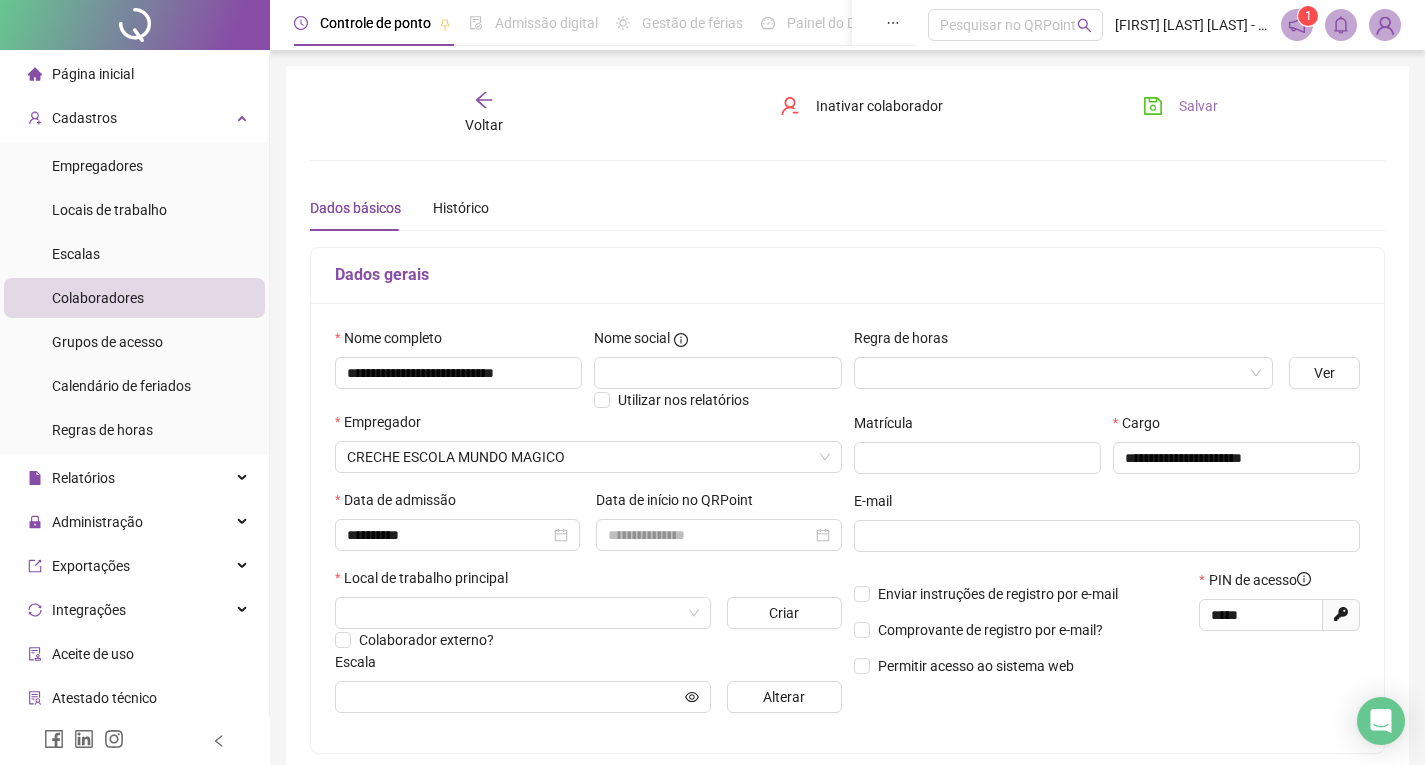 click 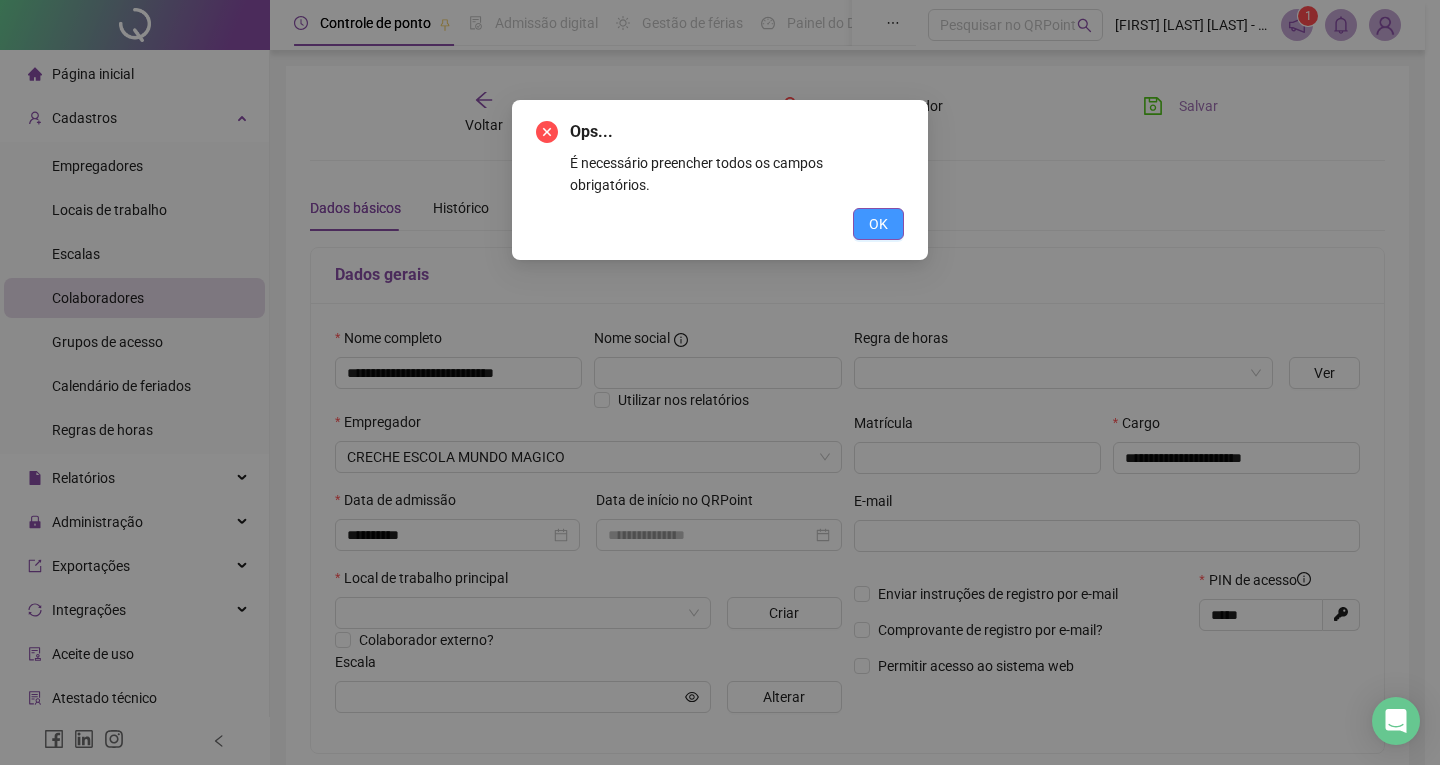 click on "OK" at bounding box center (878, 224) 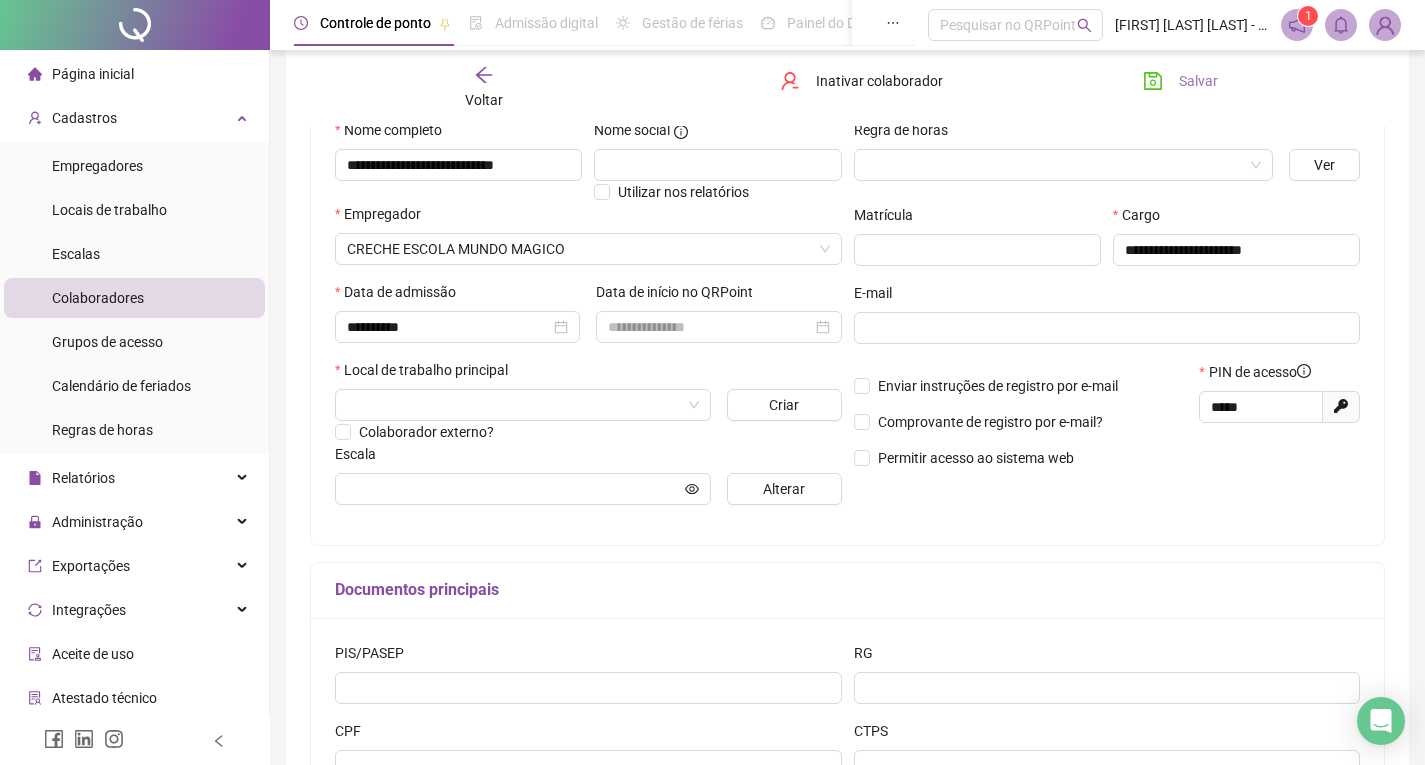 scroll, scrollTop: 0, scrollLeft: 0, axis: both 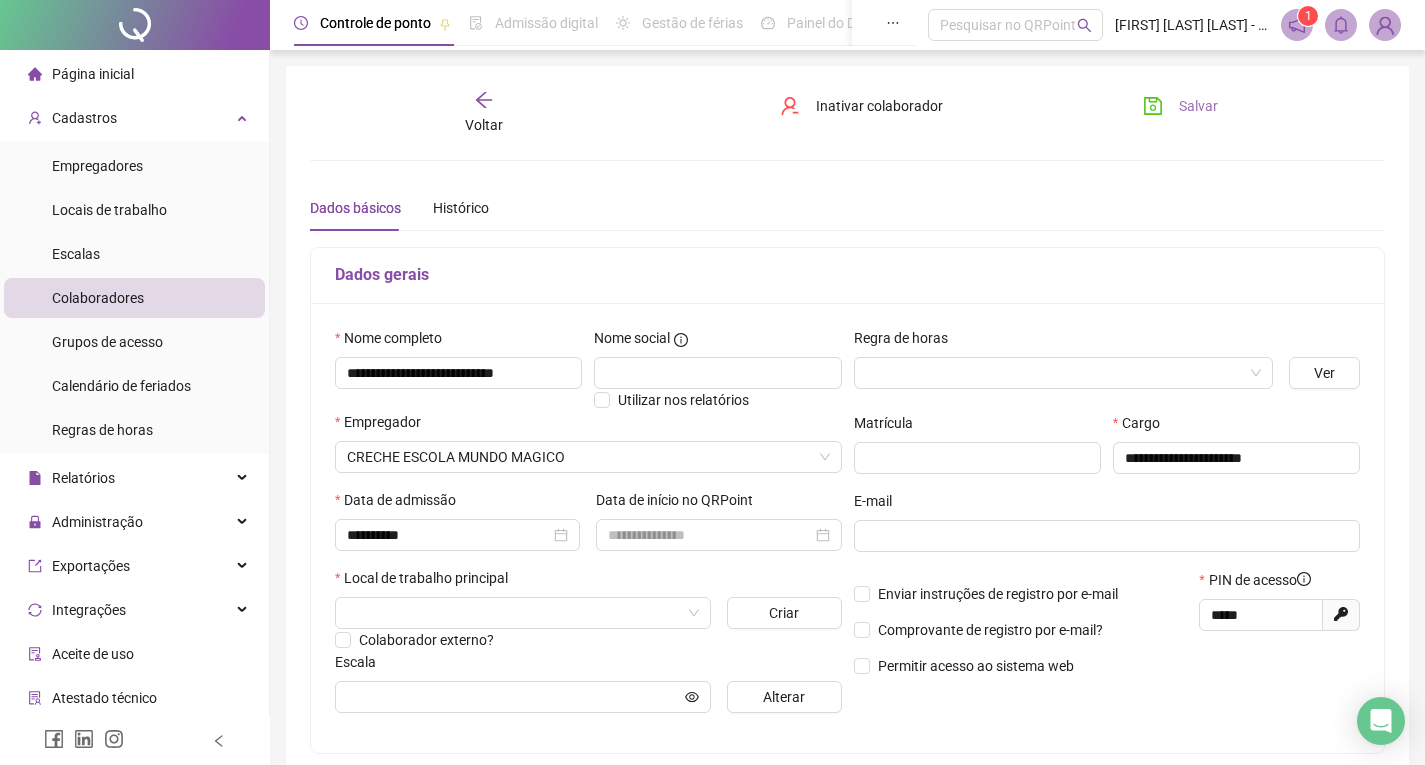 click on "Salvar" at bounding box center [1198, 106] 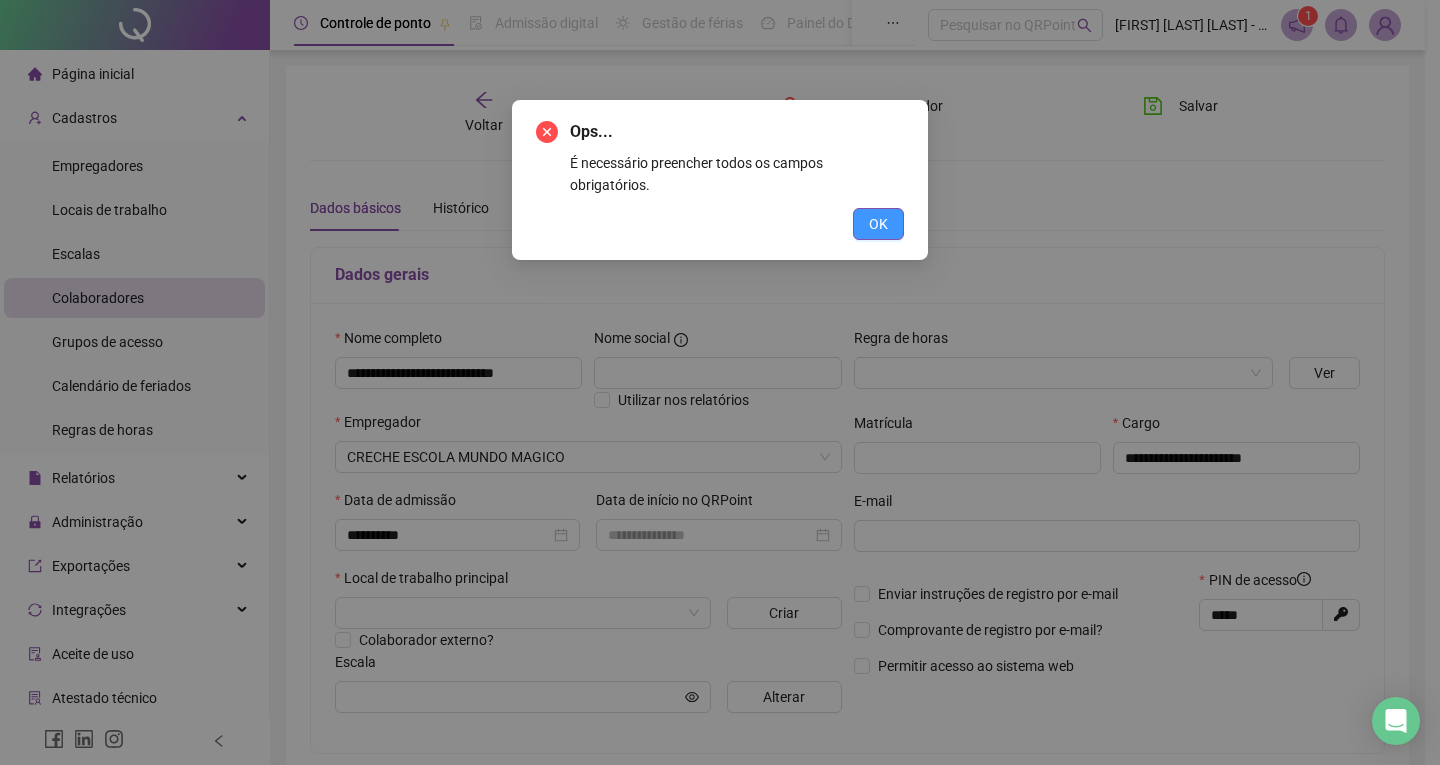 click on "OK" at bounding box center [878, 224] 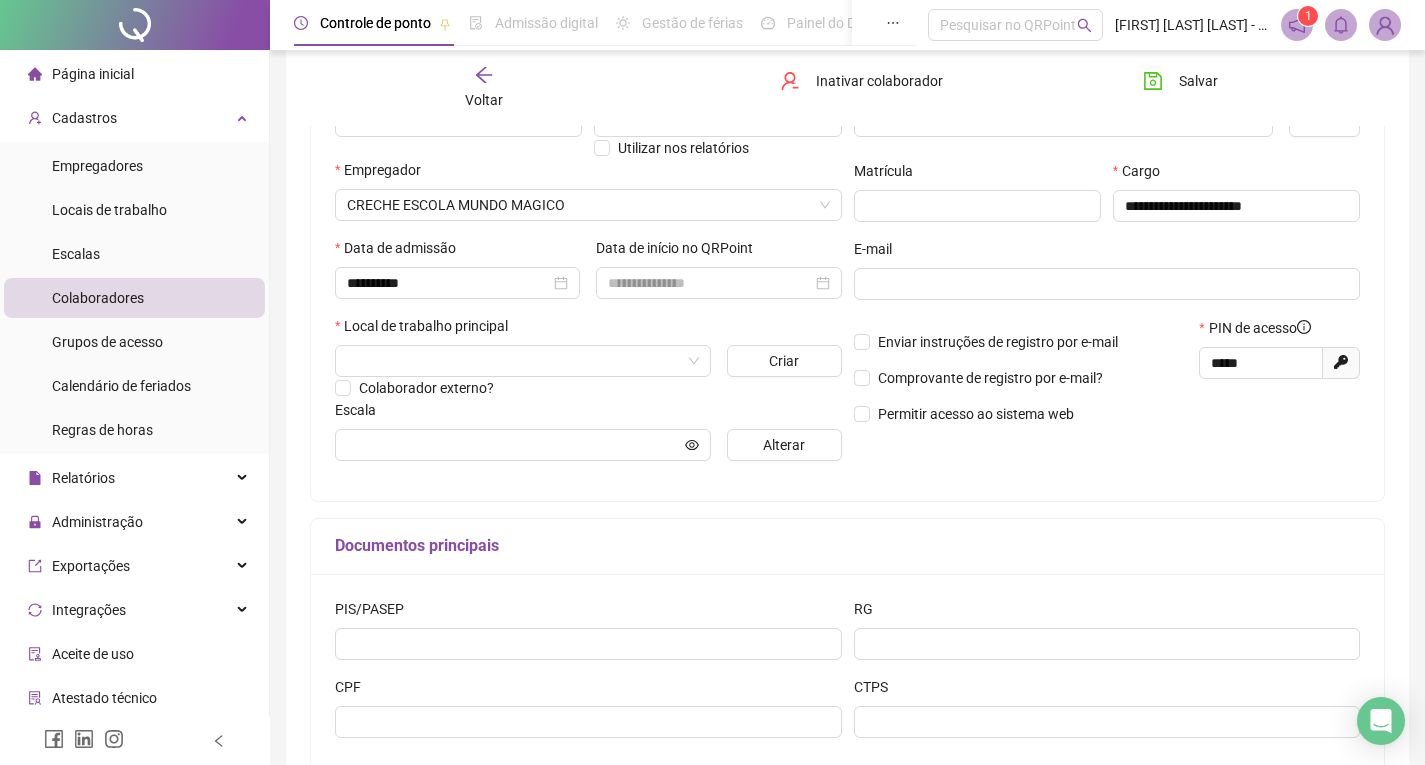 scroll, scrollTop: 76, scrollLeft: 0, axis: vertical 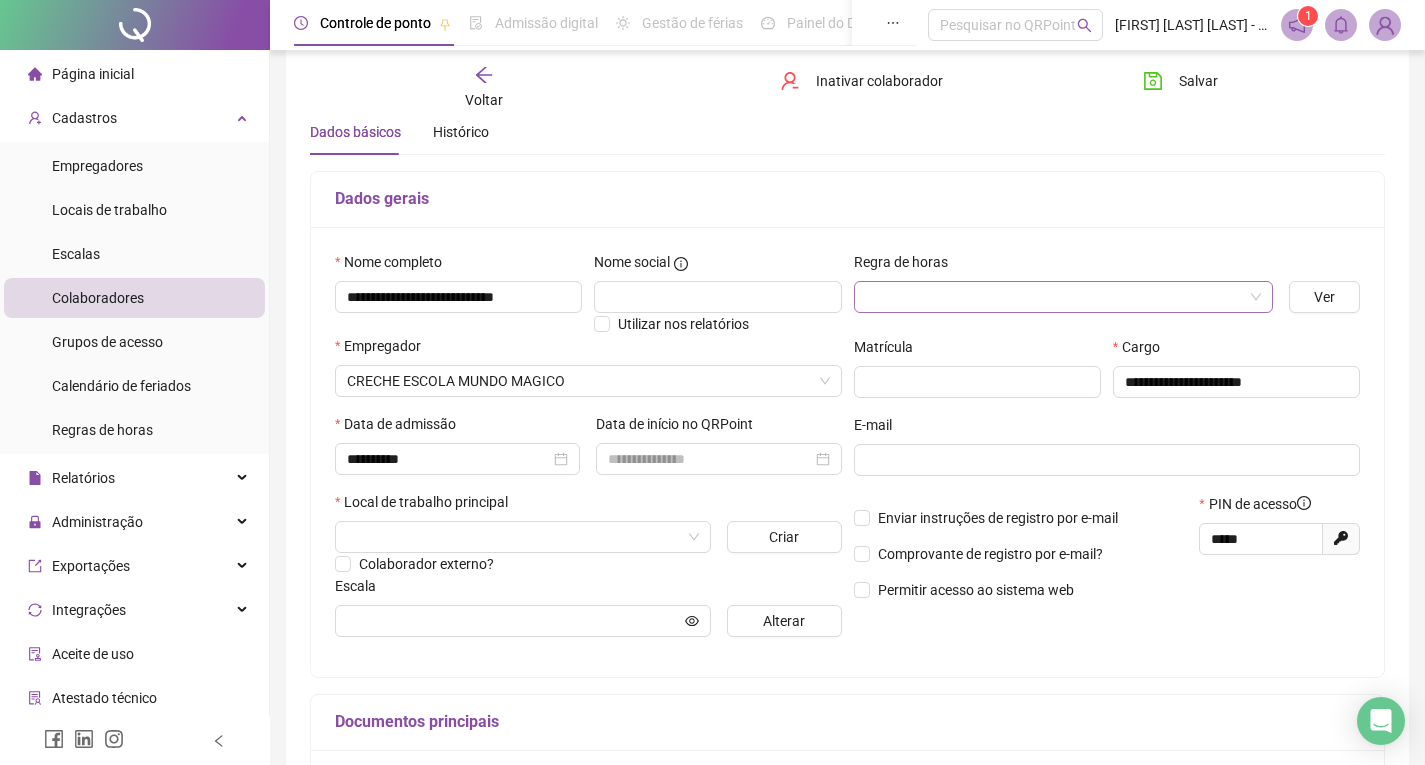 click on "Regra de horas" at bounding box center [1063, 290] 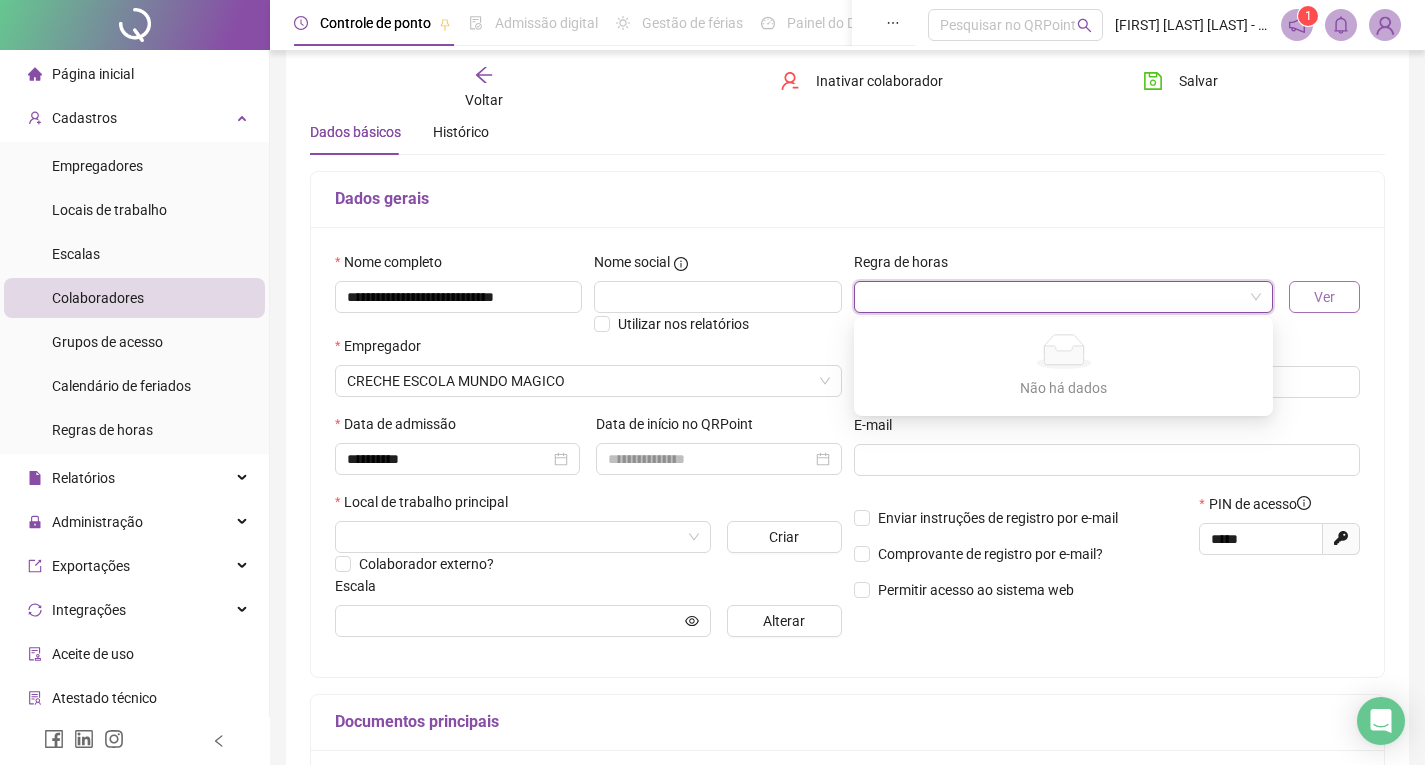 click on "Ver" at bounding box center (1324, 297) 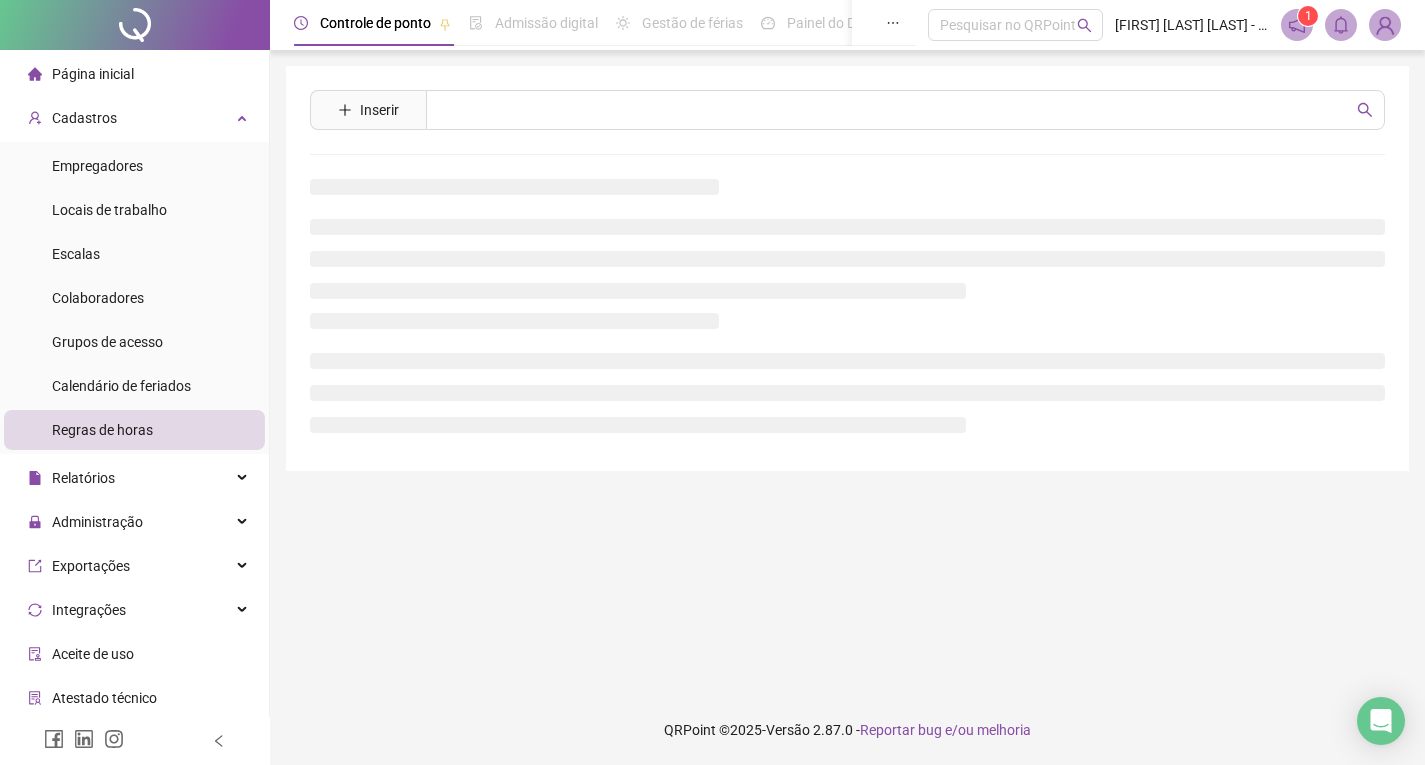 scroll, scrollTop: 0, scrollLeft: 0, axis: both 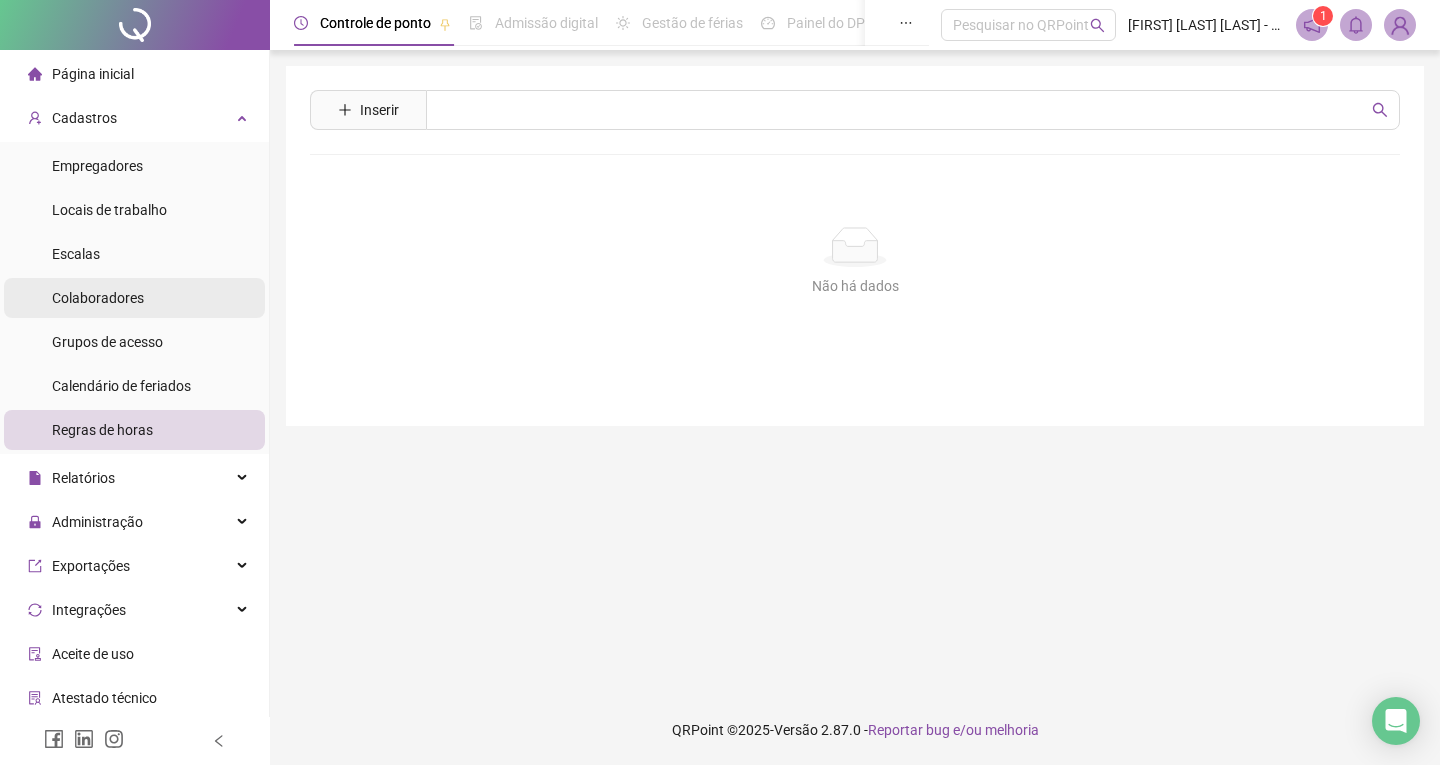 click on "Colaboradores" at bounding box center [98, 298] 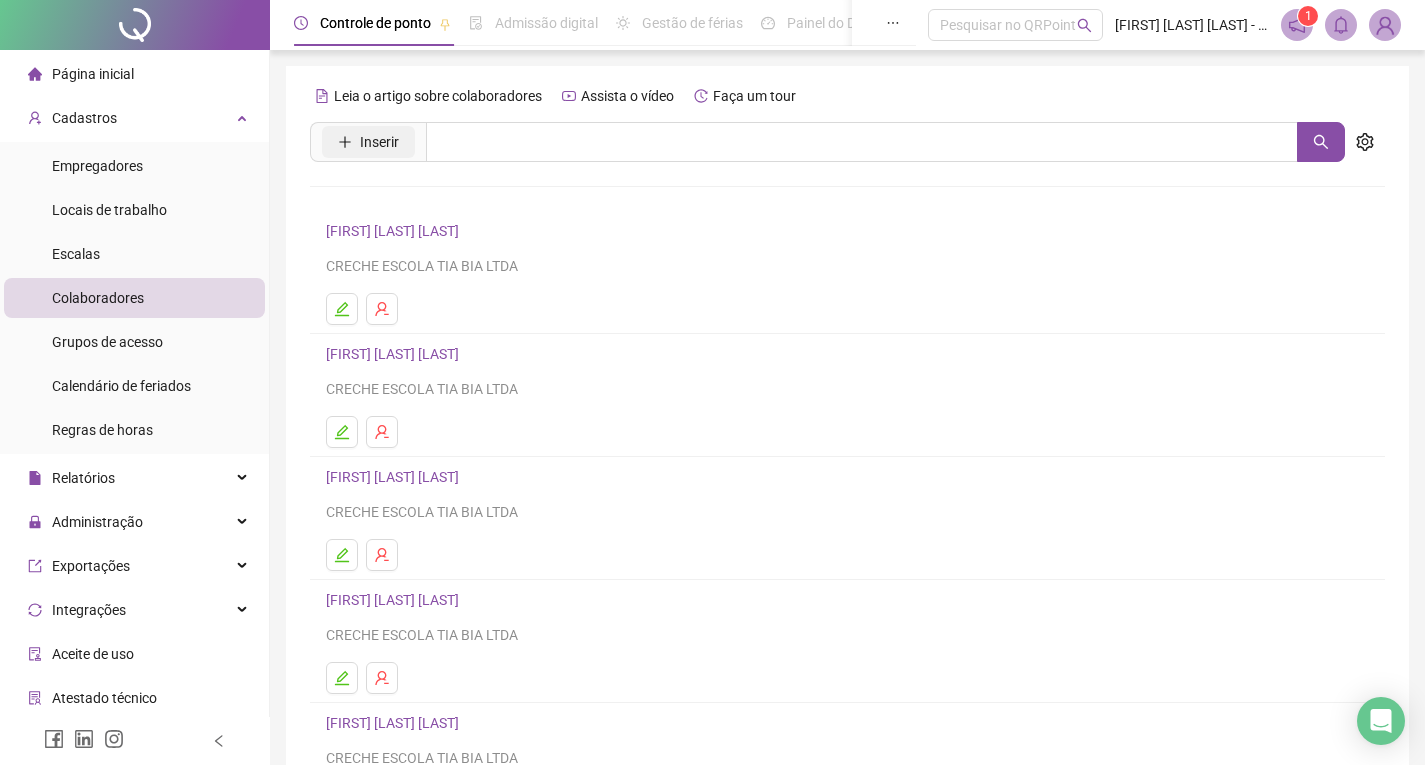 click on "Inserir" at bounding box center (368, 142) 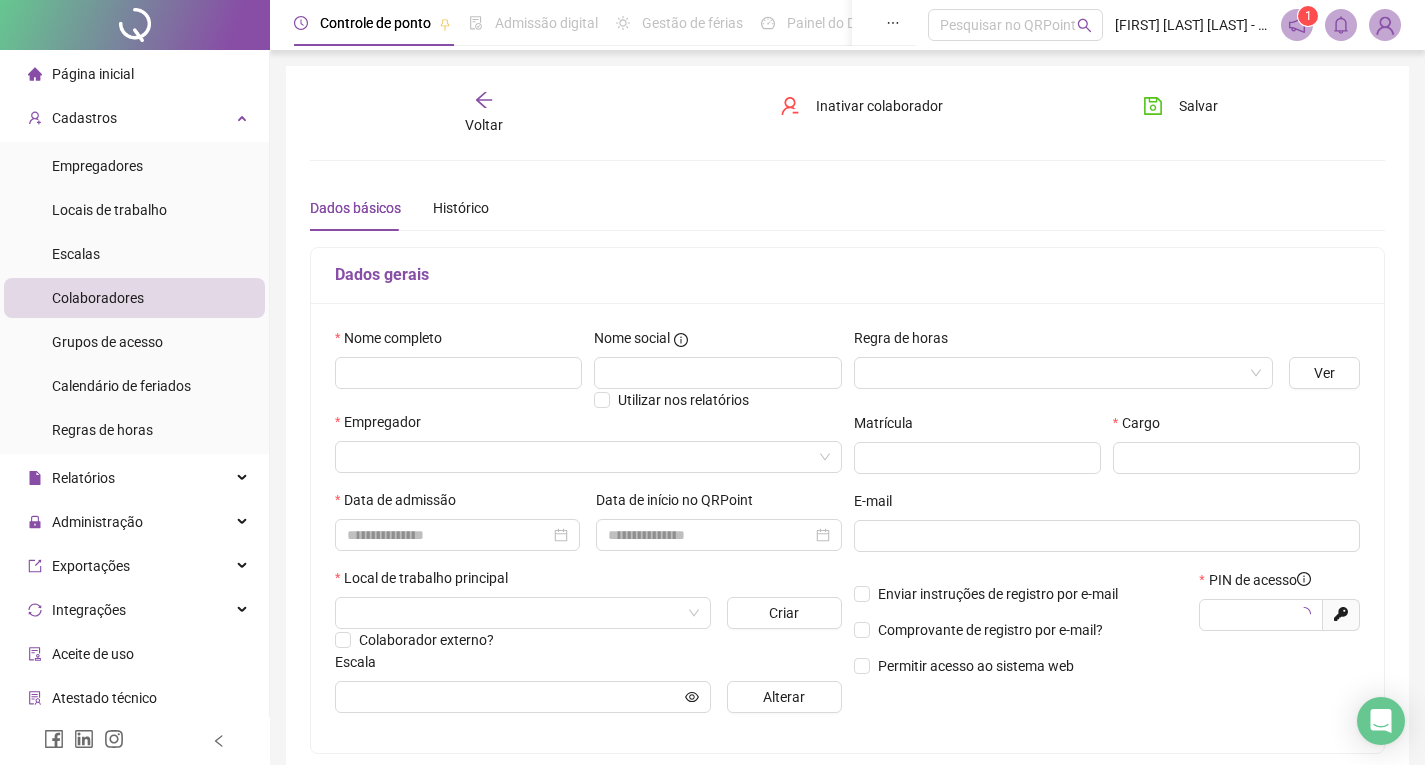 type on "*****" 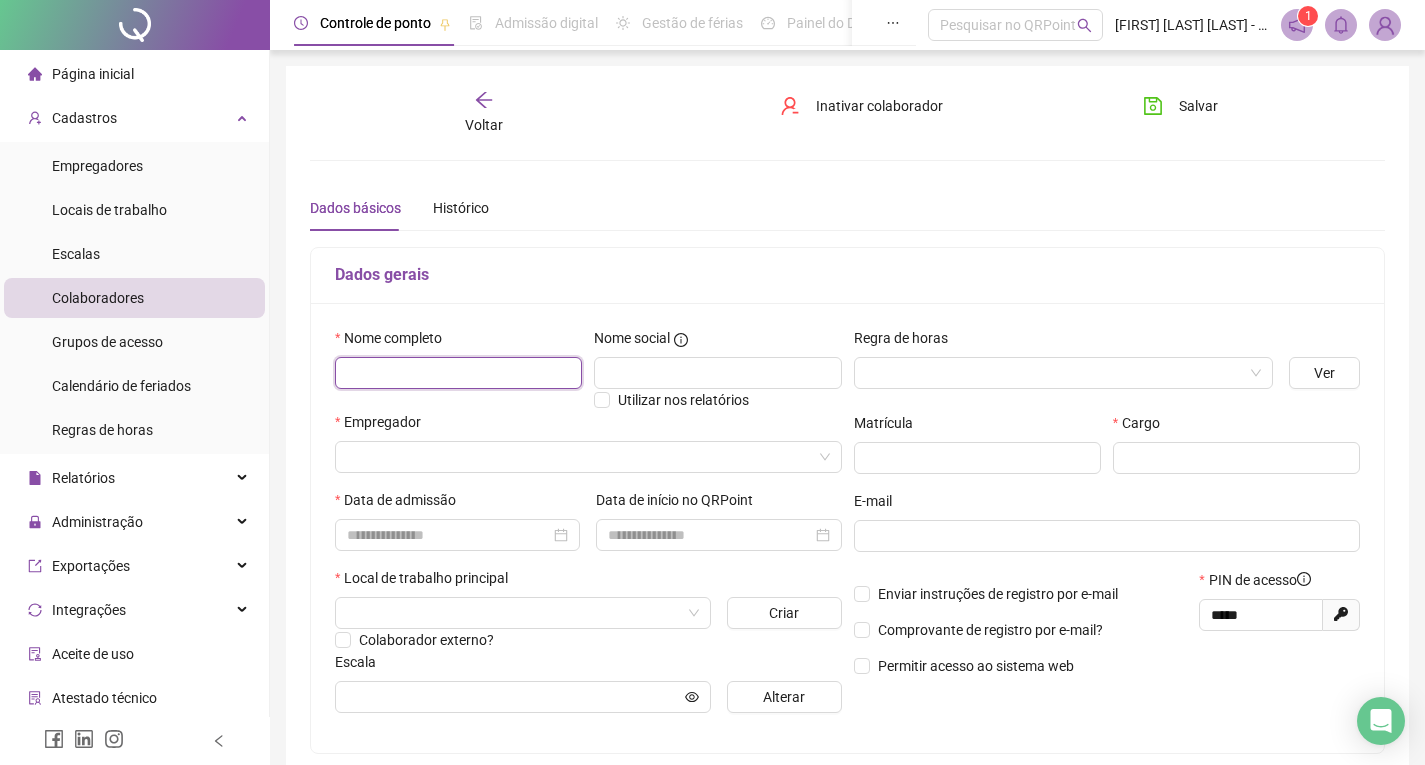 click at bounding box center (458, 373) 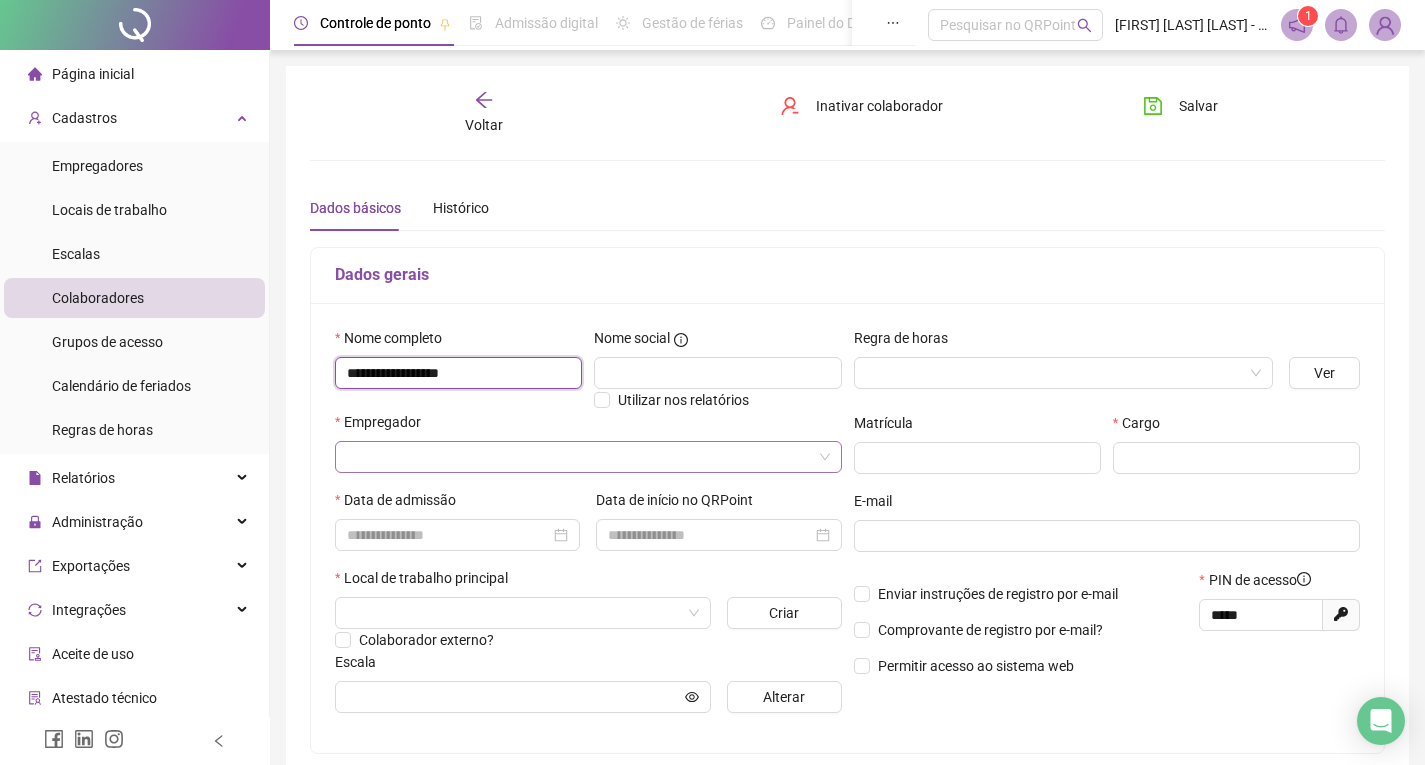 type on "**********" 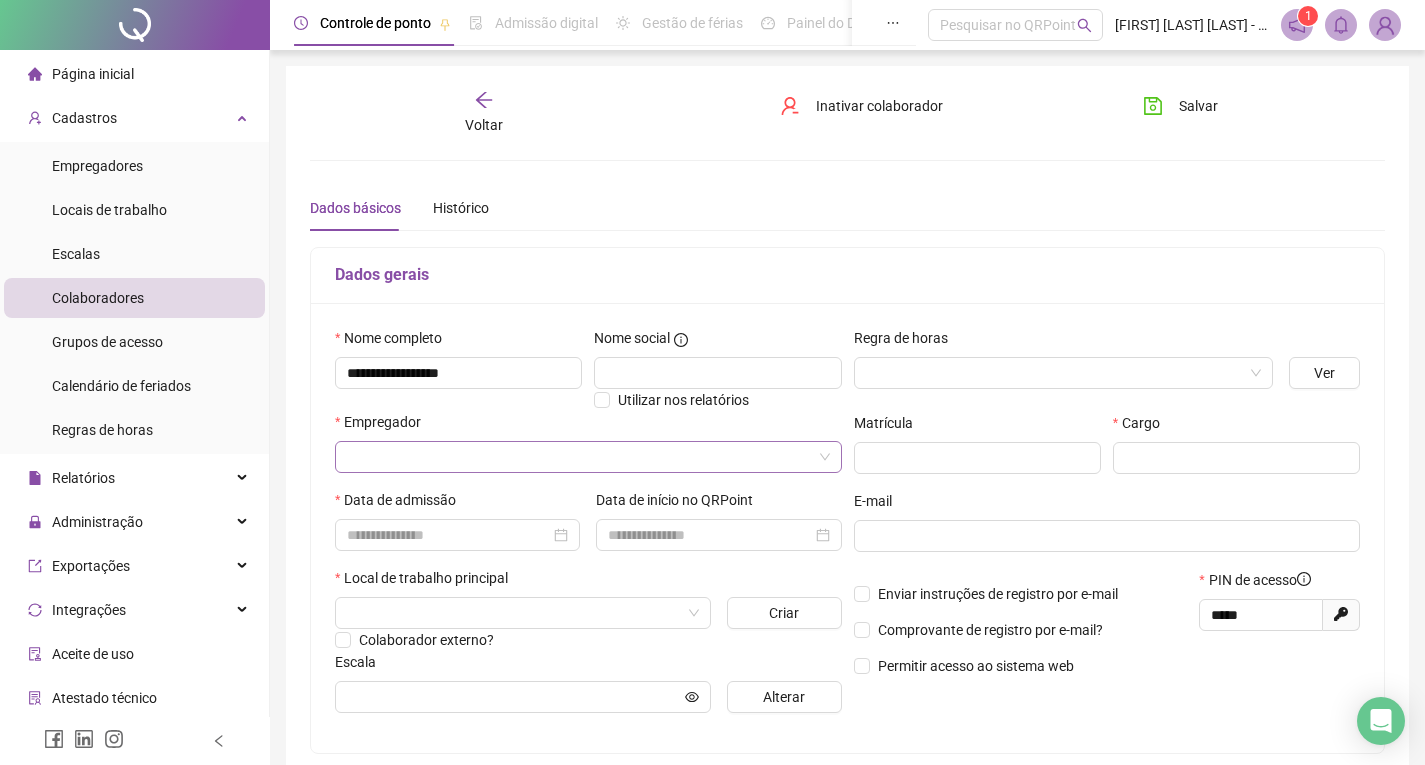 click at bounding box center [582, 457] 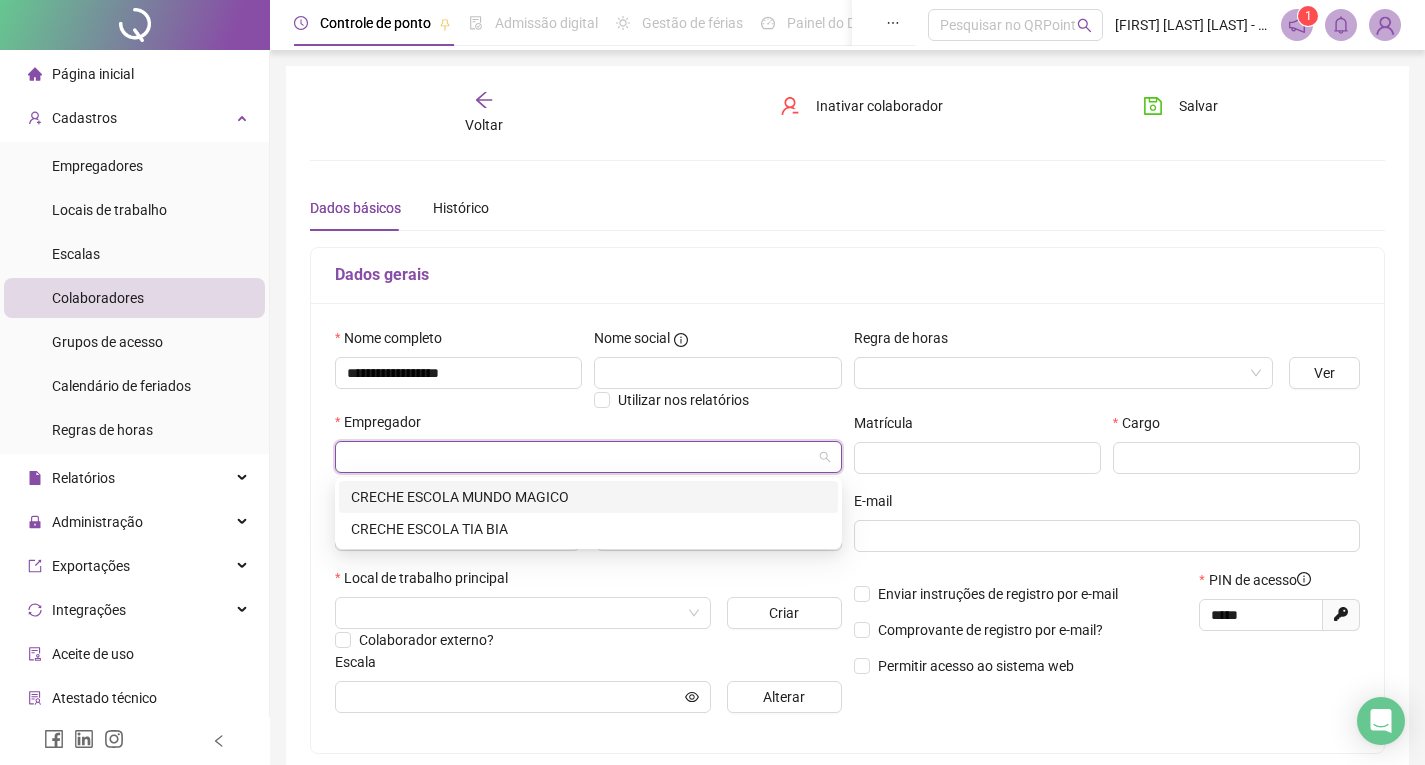 click on "CRECHE ESCOLA MUNDO MAGICO" at bounding box center (588, 497) 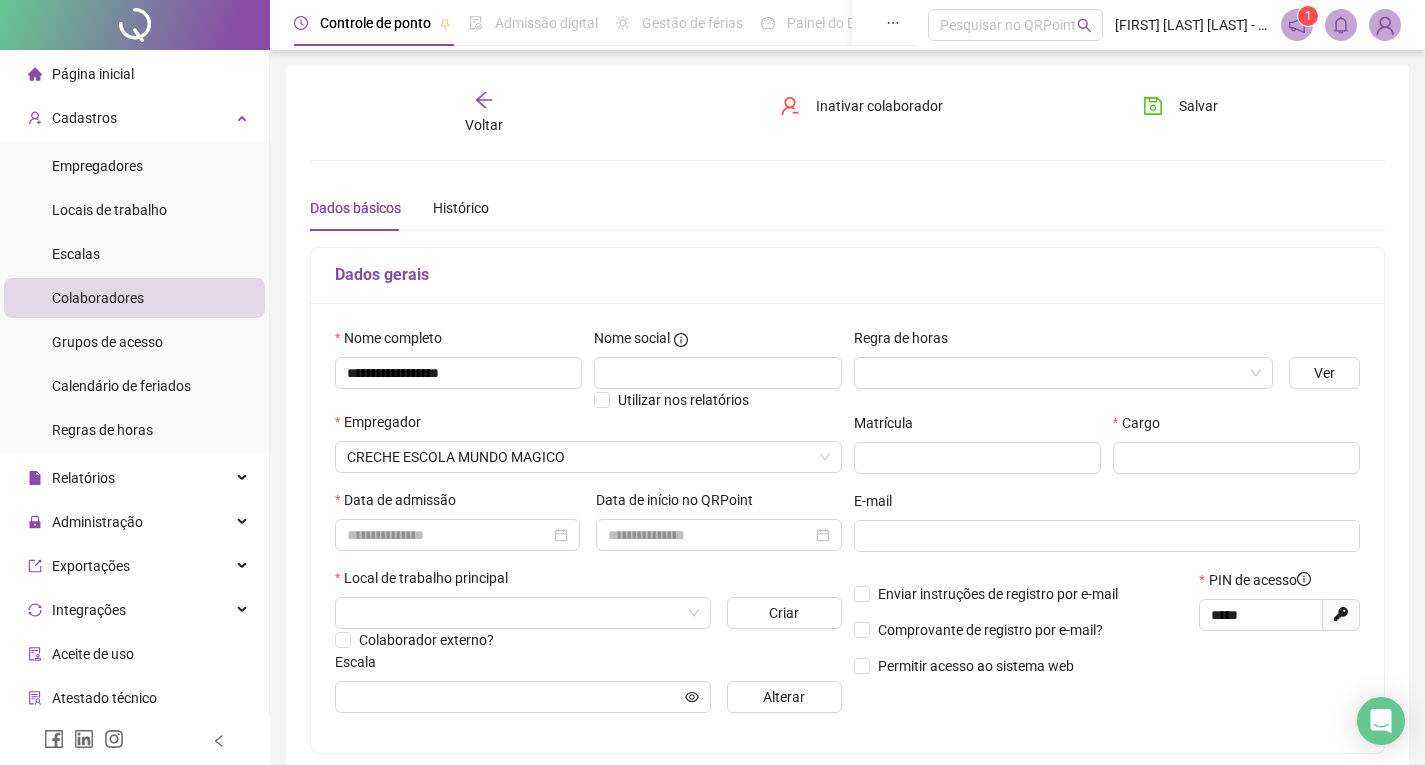 click on "Cargo" at bounding box center (1236, 451) 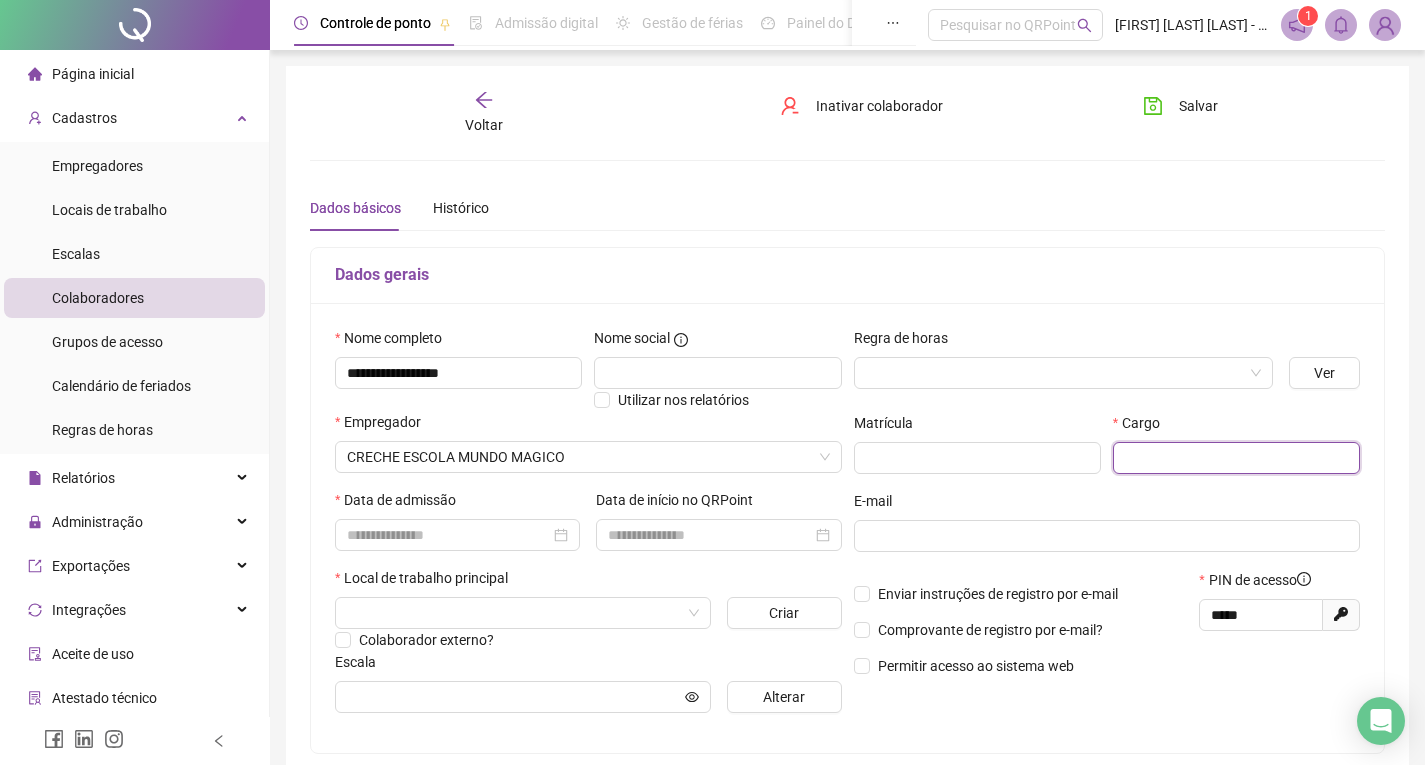 click at bounding box center (1236, 458) 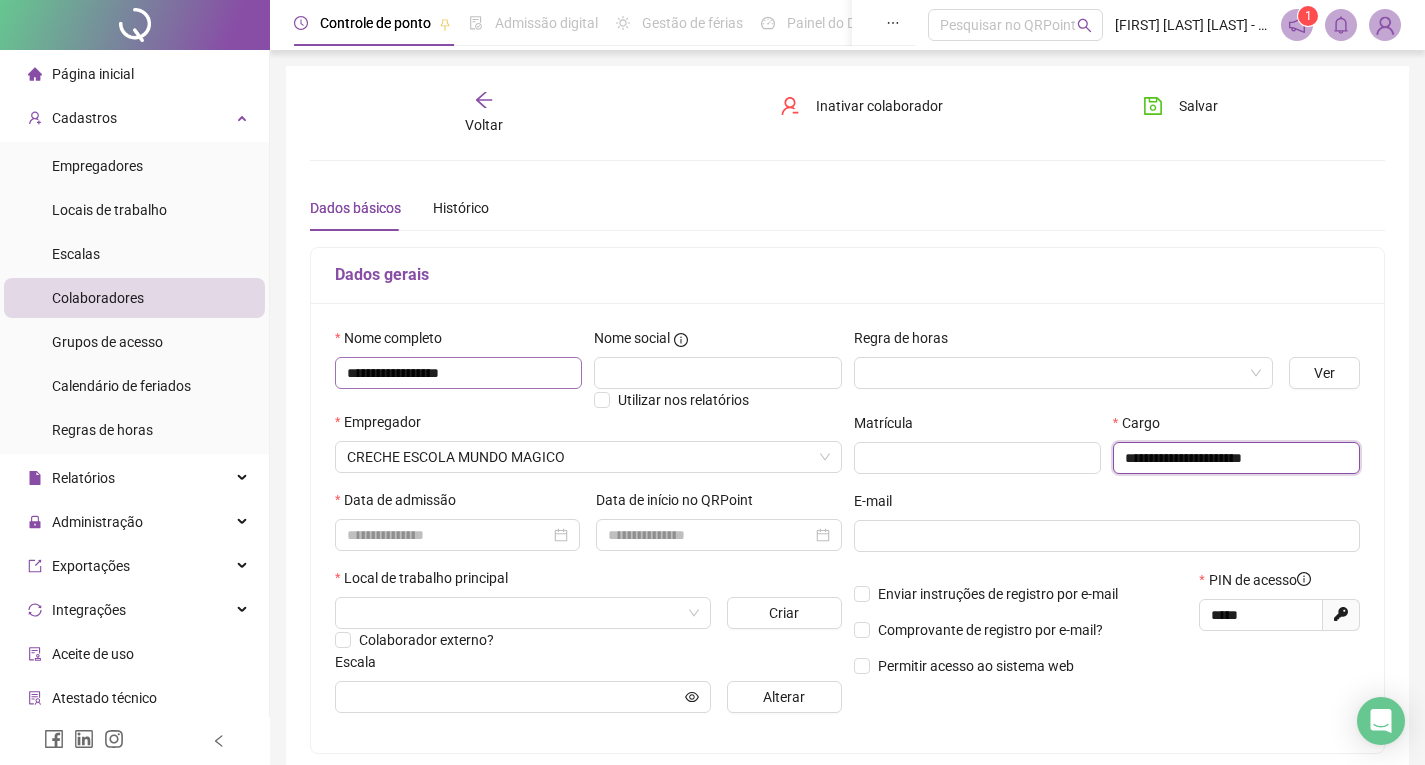 type on "**********" 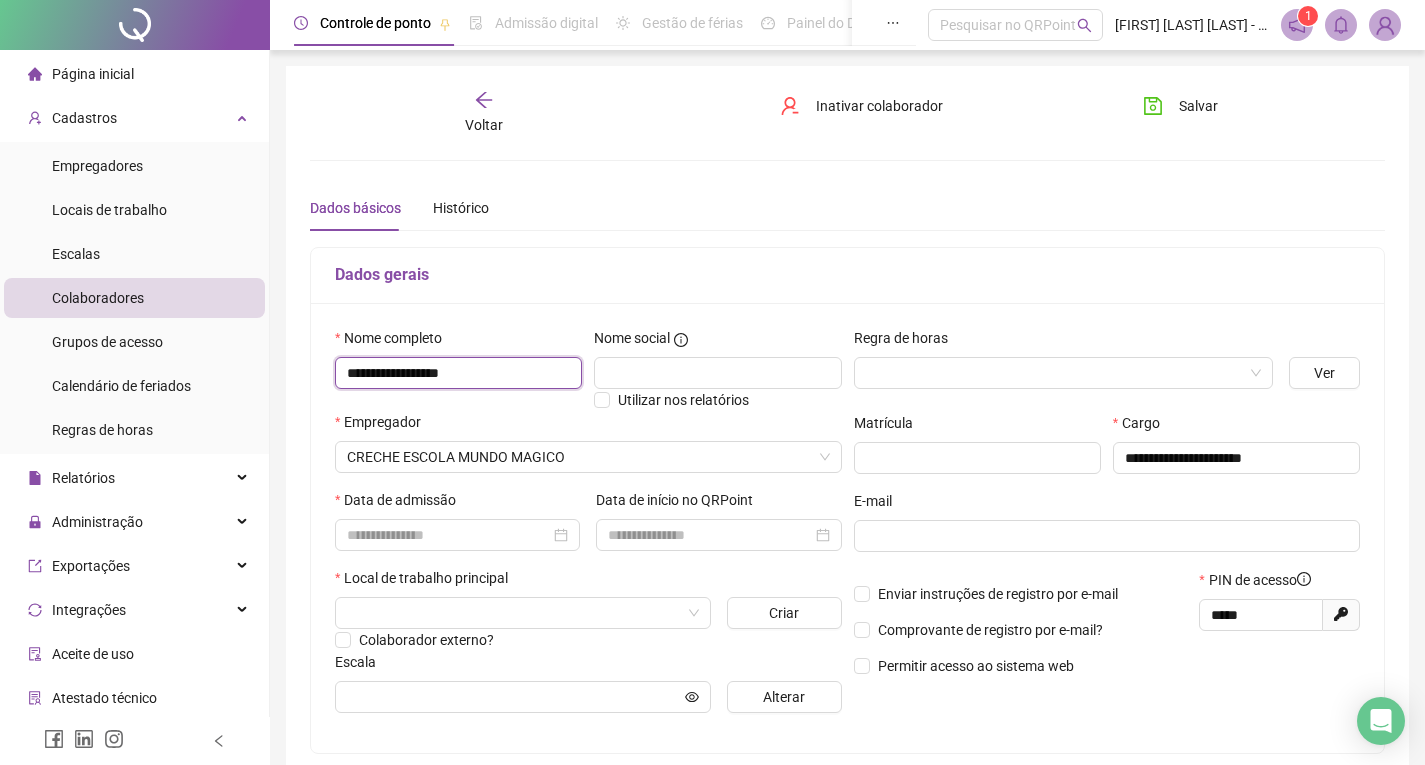 click on "**********" at bounding box center (458, 373) 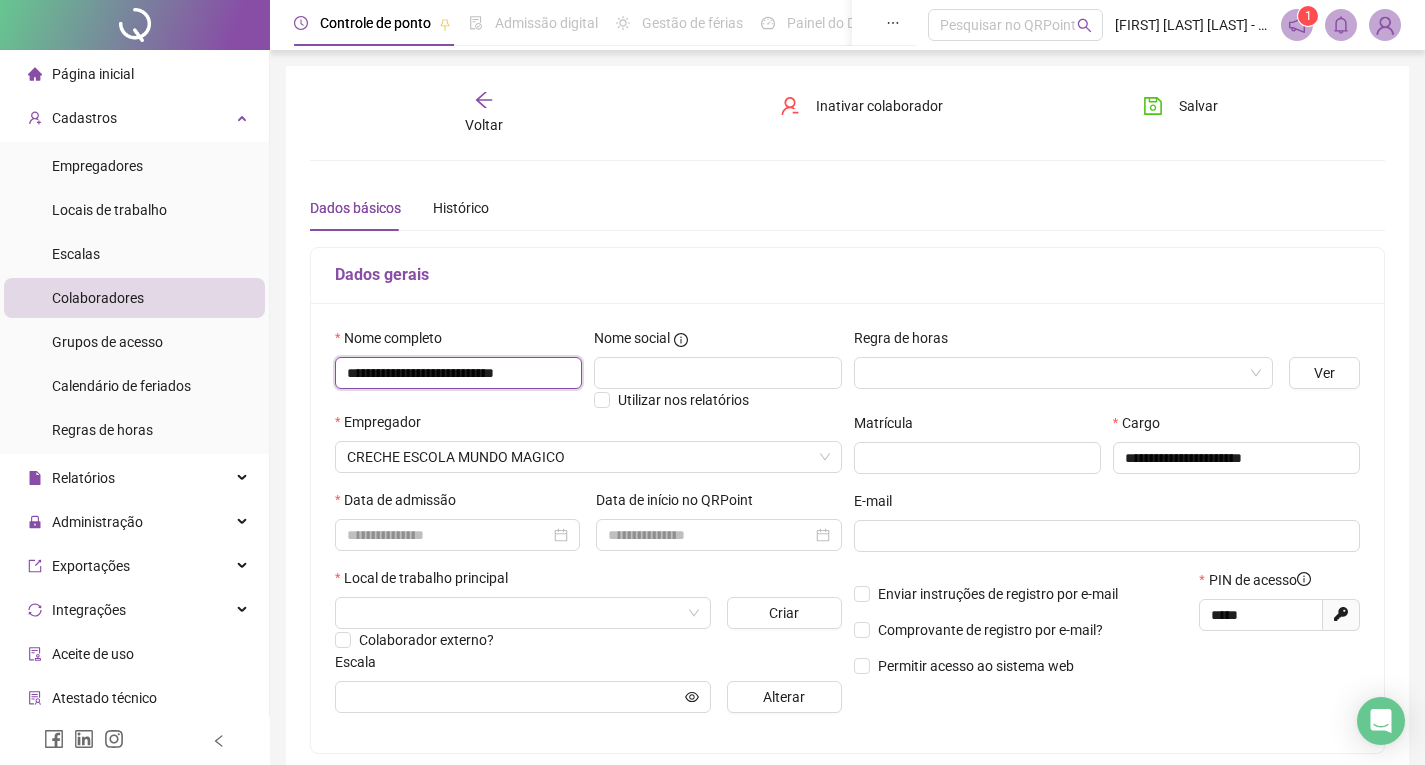 scroll, scrollTop: 0, scrollLeft: 8, axis: horizontal 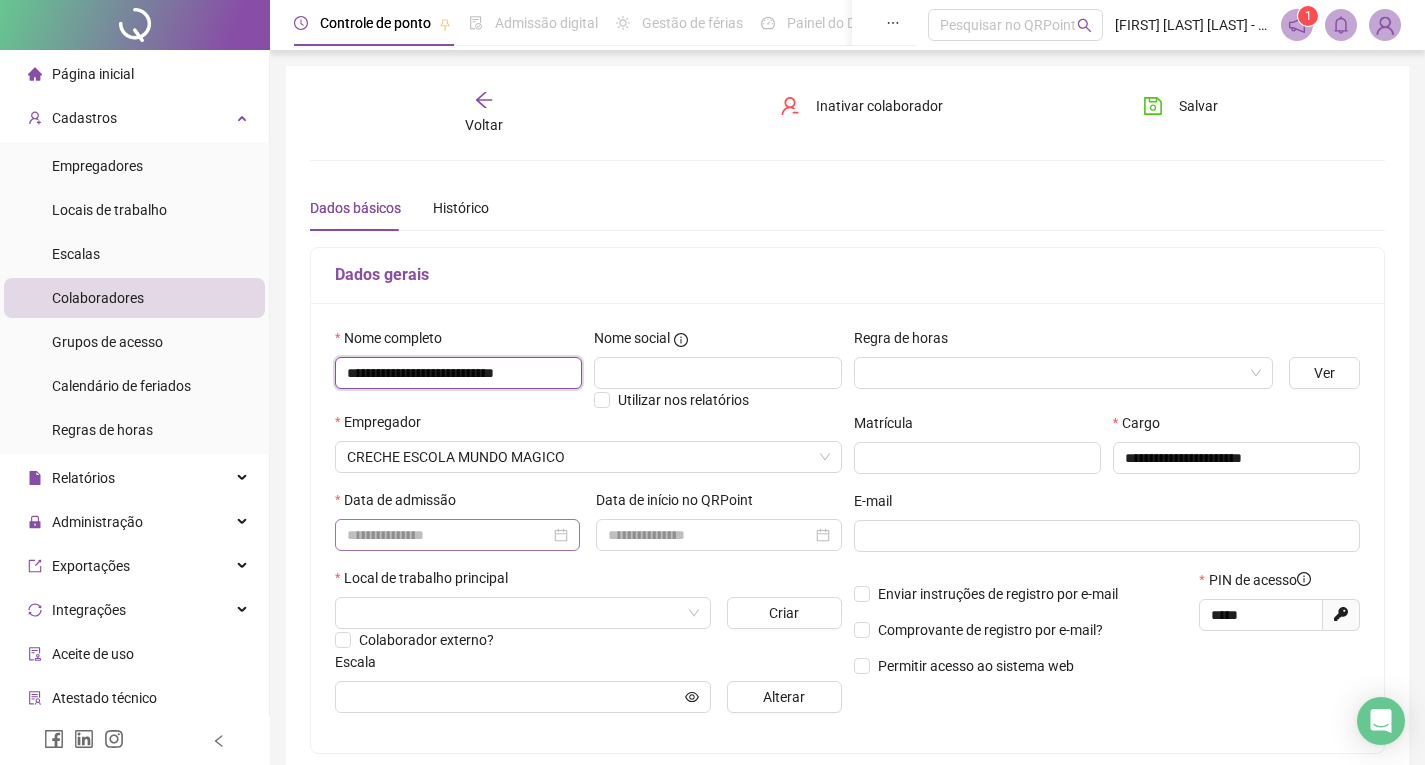 type on "**********" 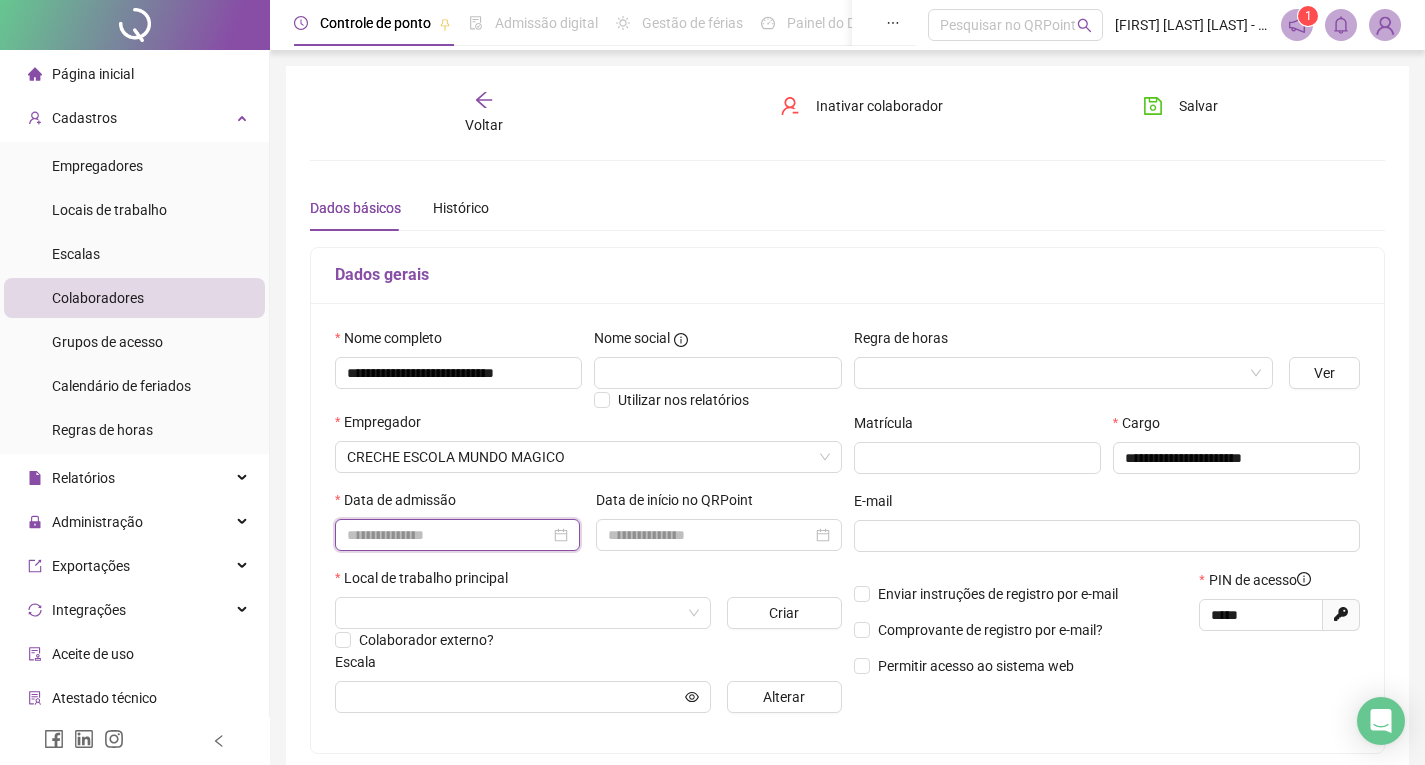click at bounding box center [448, 535] 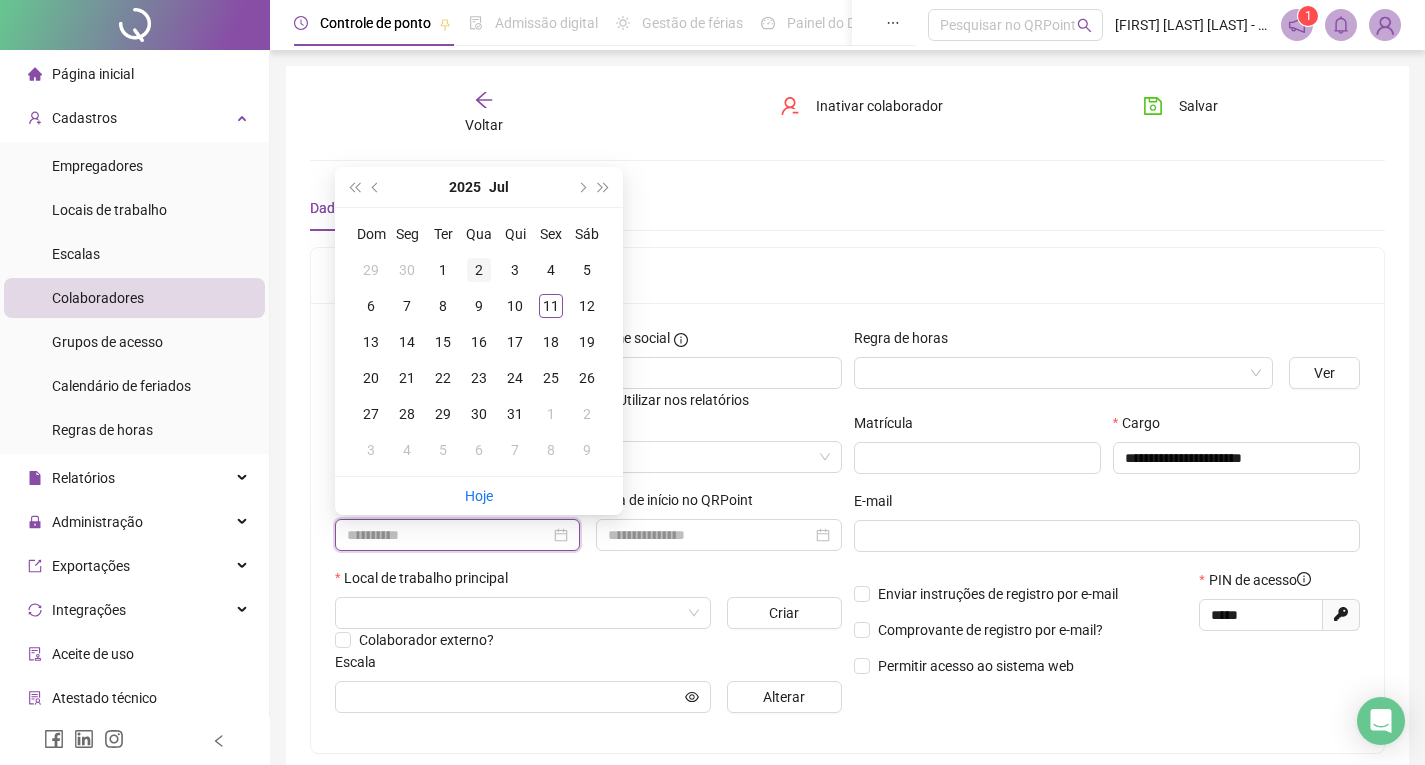 type on "**********" 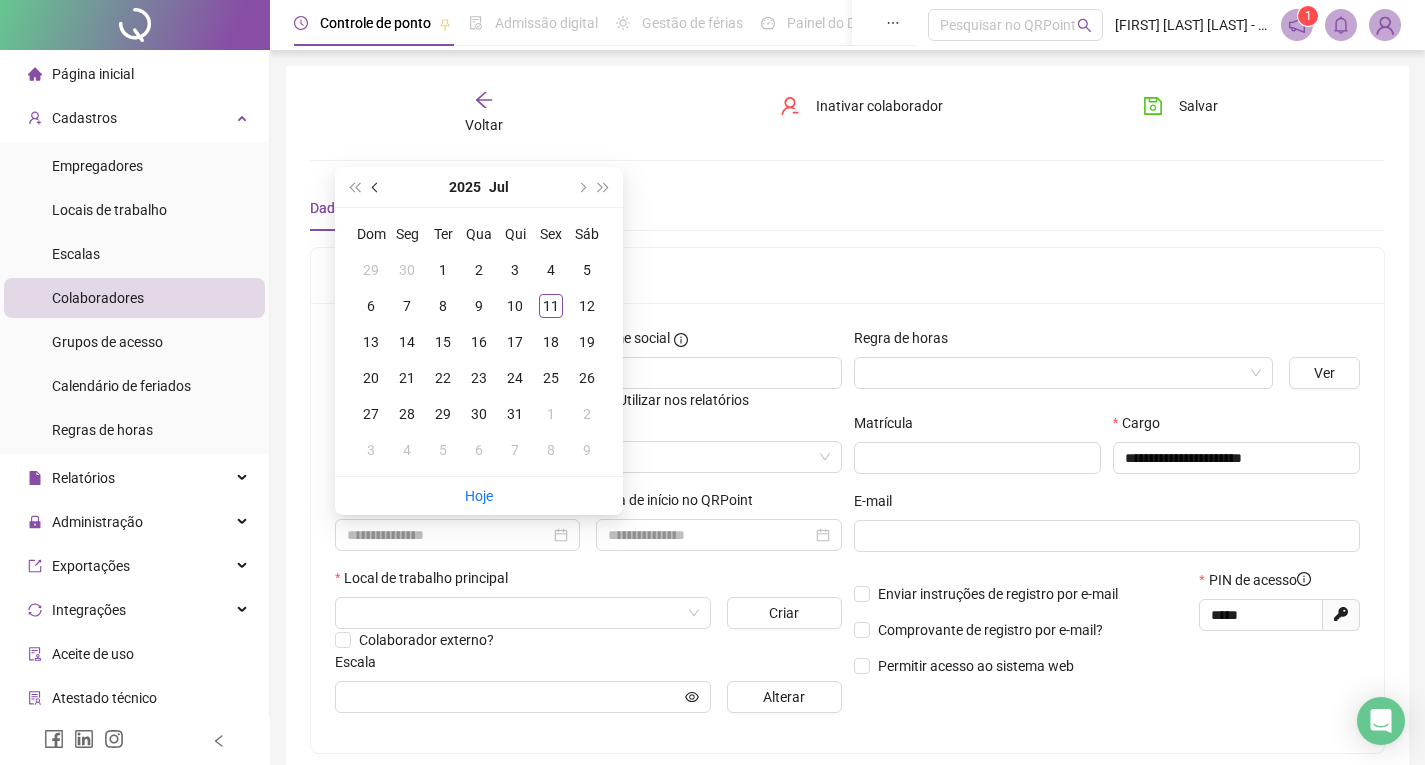 click at bounding box center [376, 187] 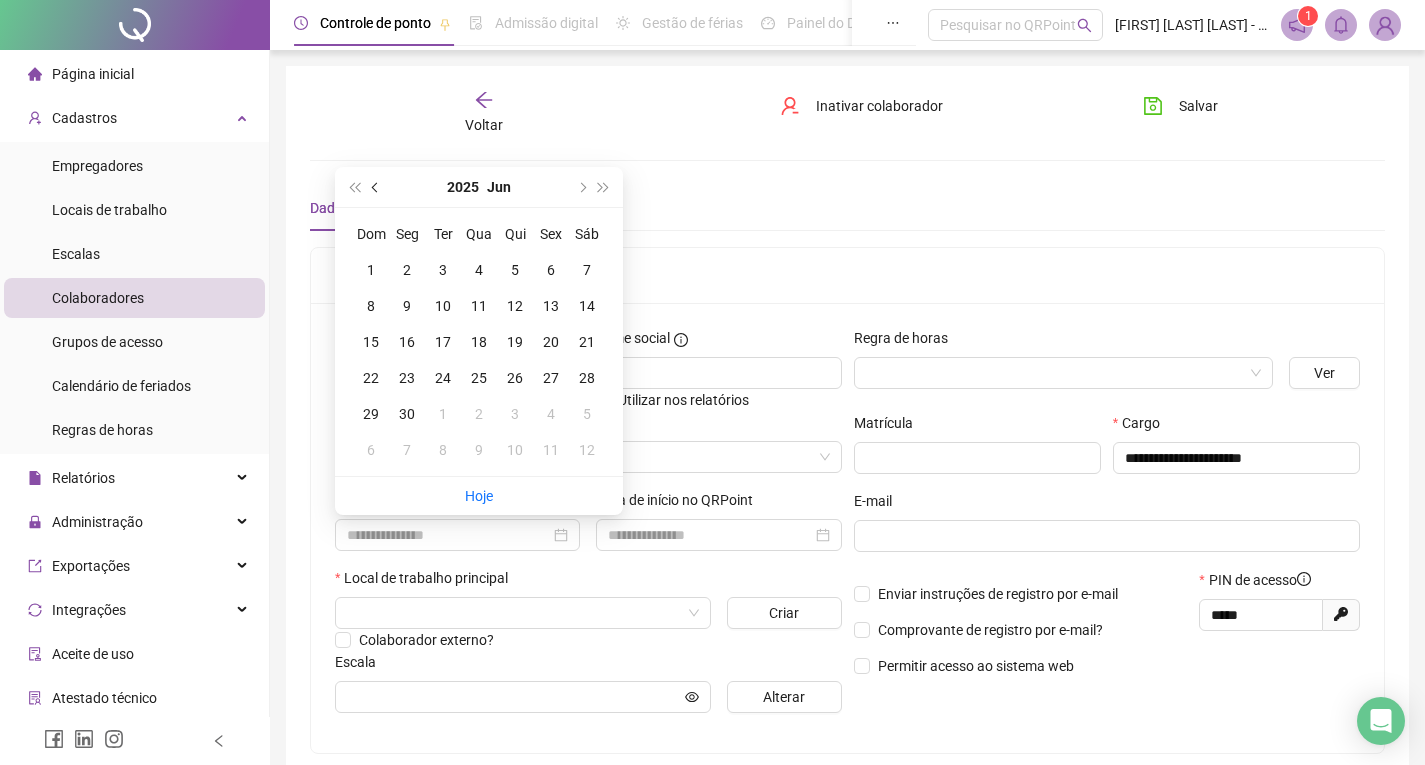 click at bounding box center [376, 187] 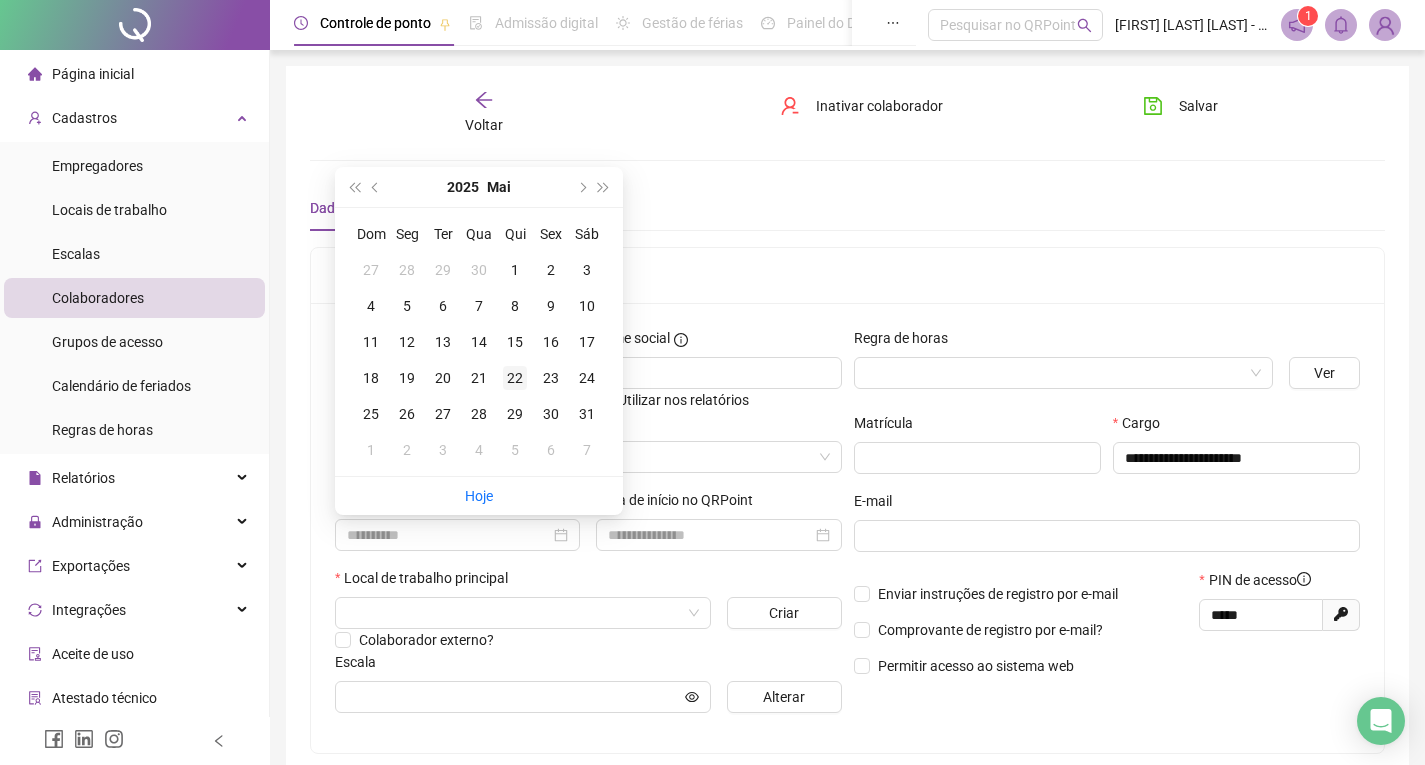 type on "**********" 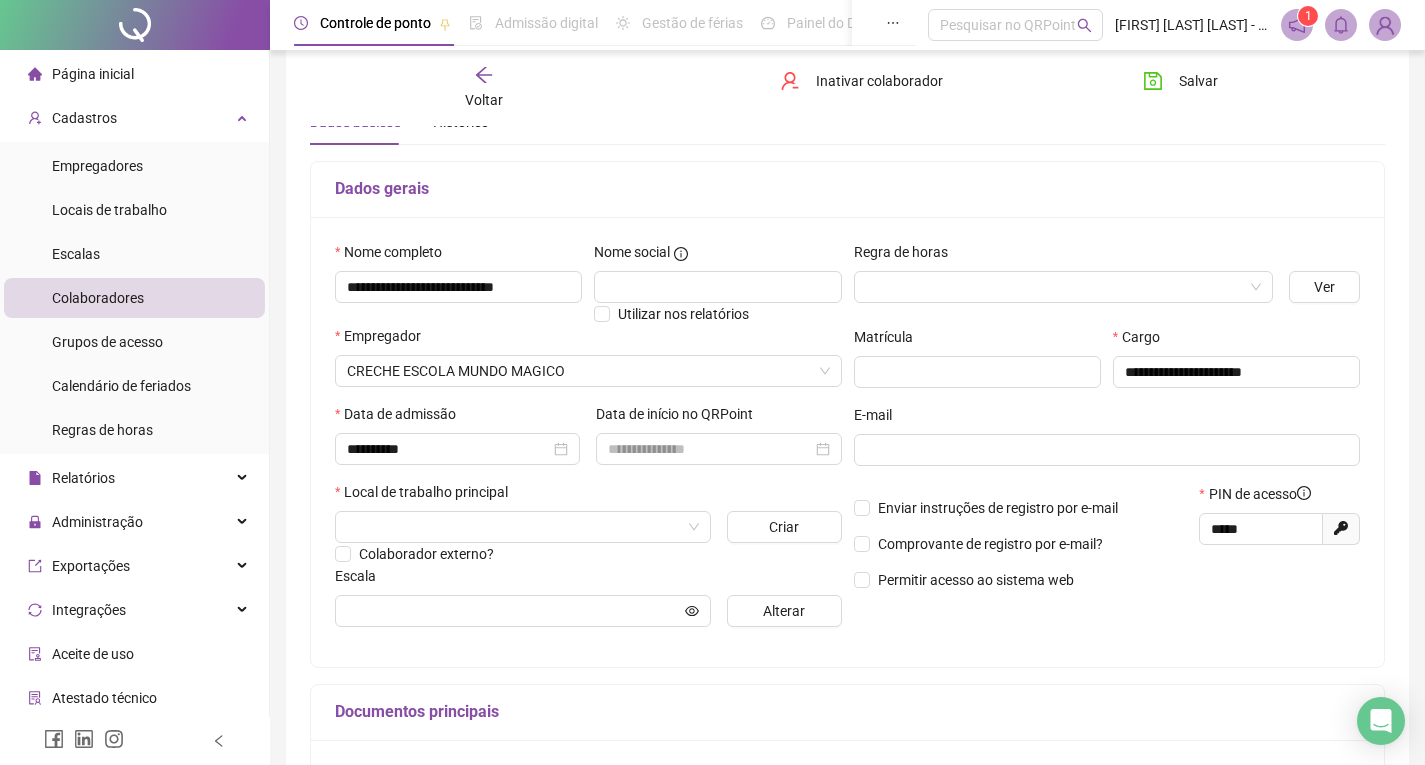 scroll, scrollTop: 157, scrollLeft: 0, axis: vertical 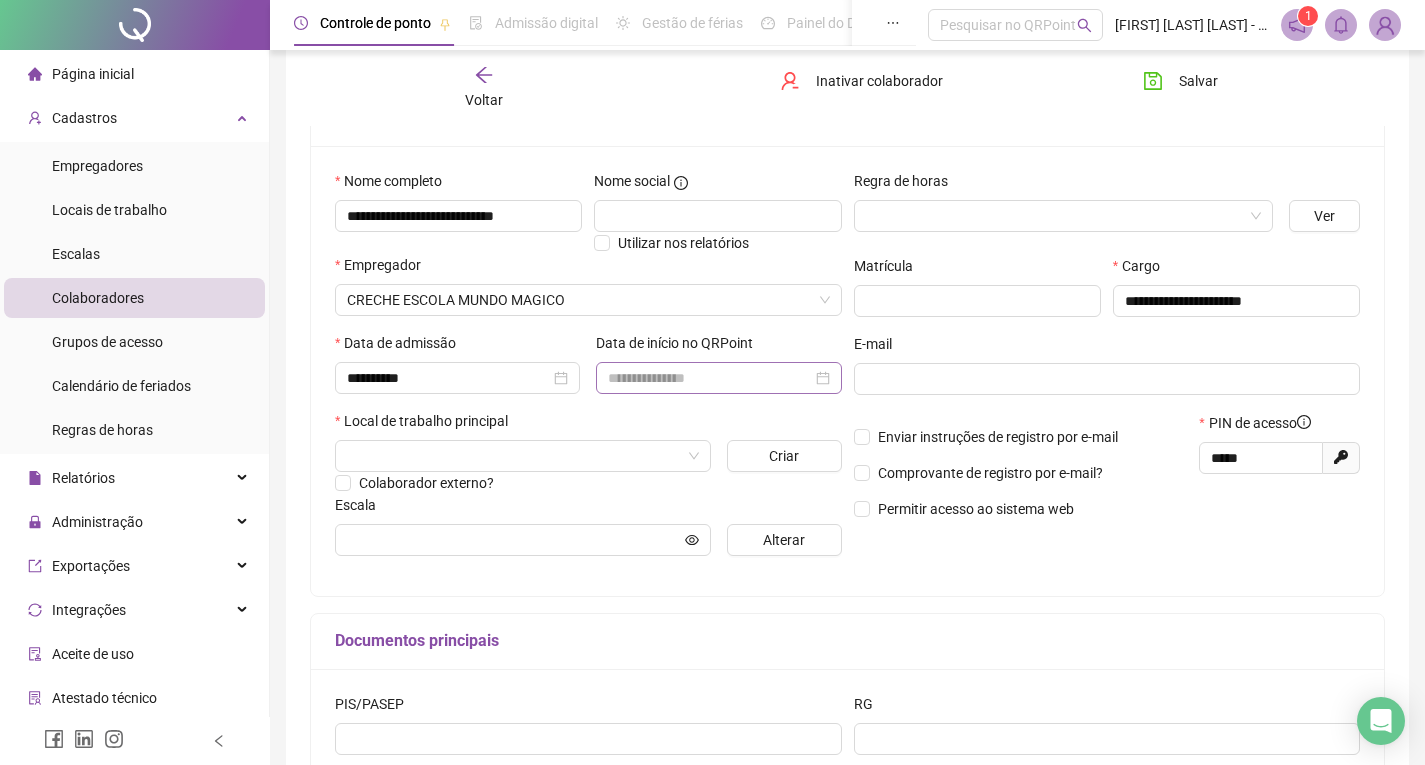 click at bounding box center (718, 378) 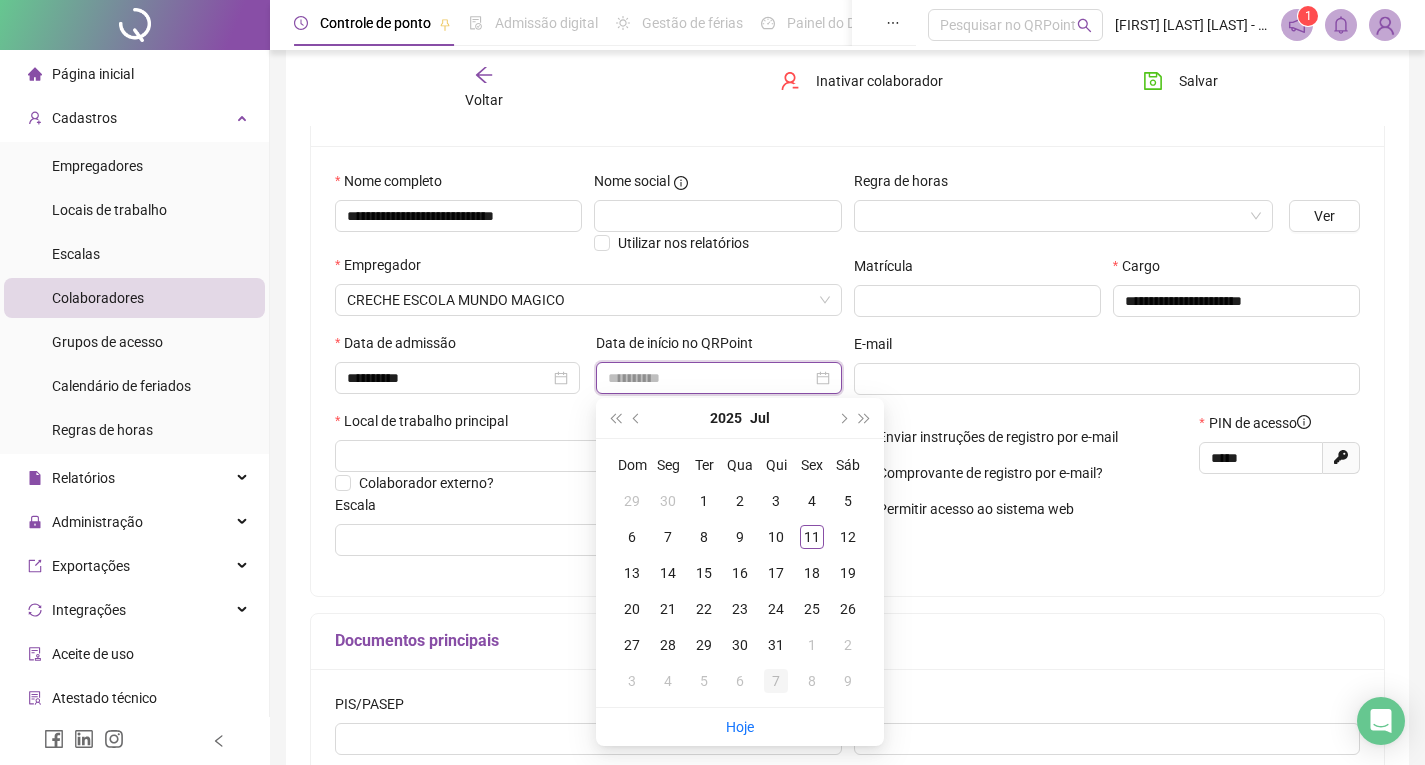 type on "**********" 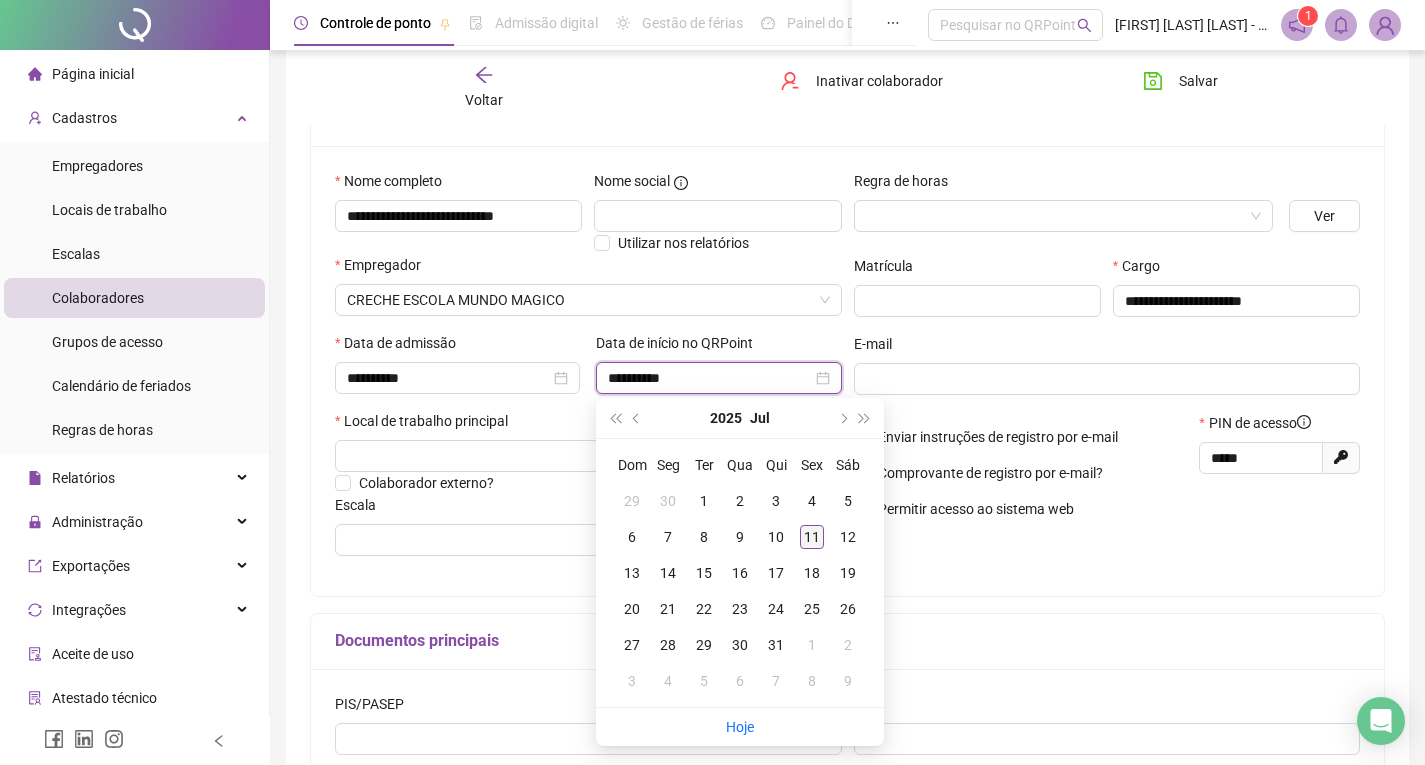 type on "**********" 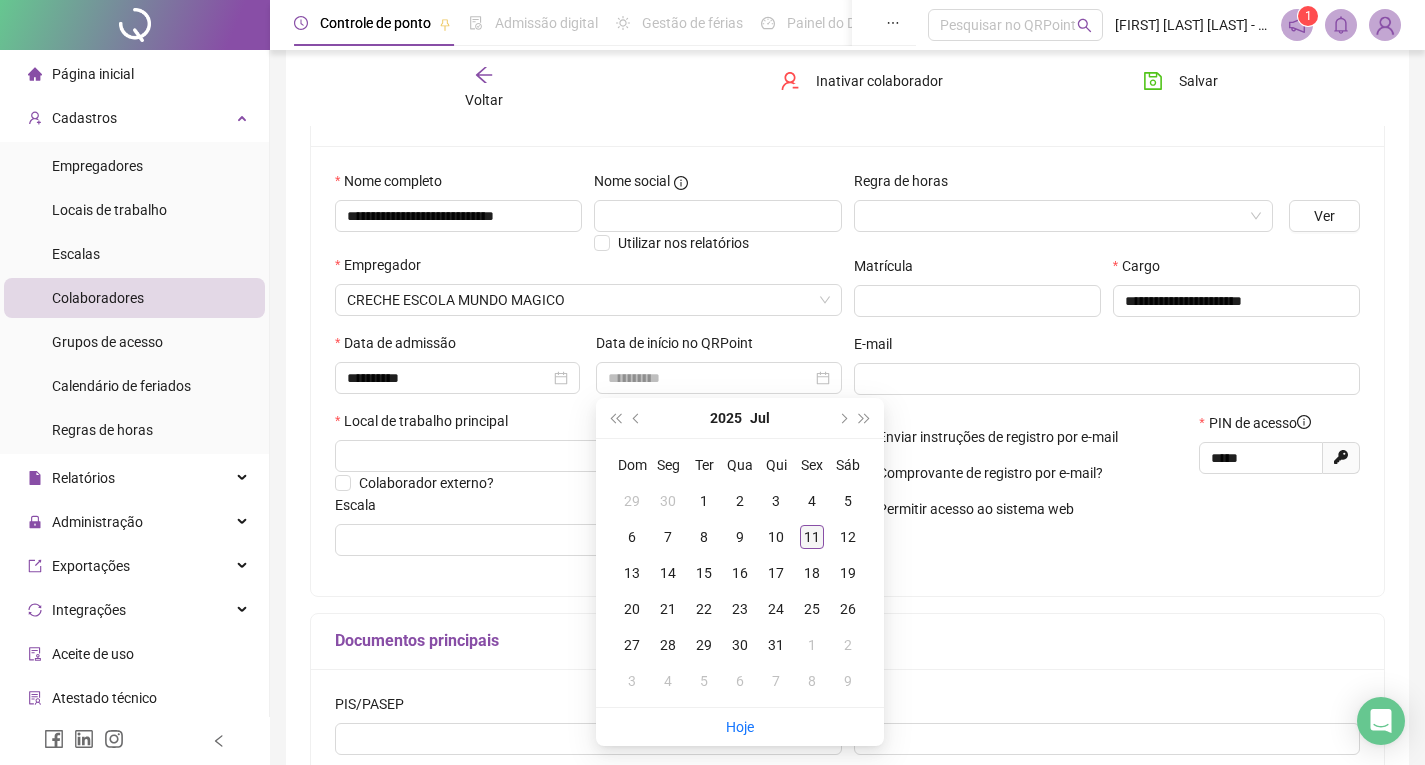 click on "11" at bounding box center [812, 537] 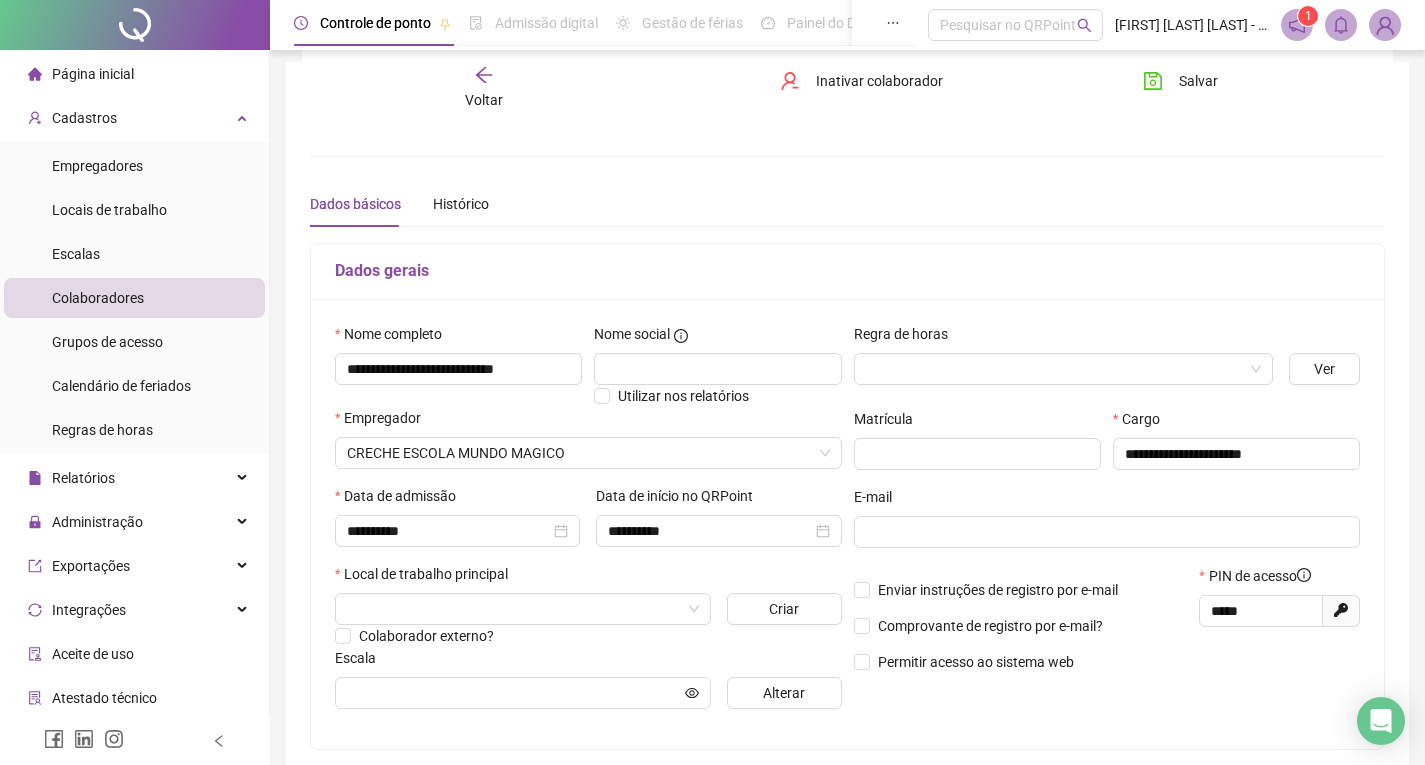 scroll, scrollTop: 0, scrollLeft: 0, axis: both 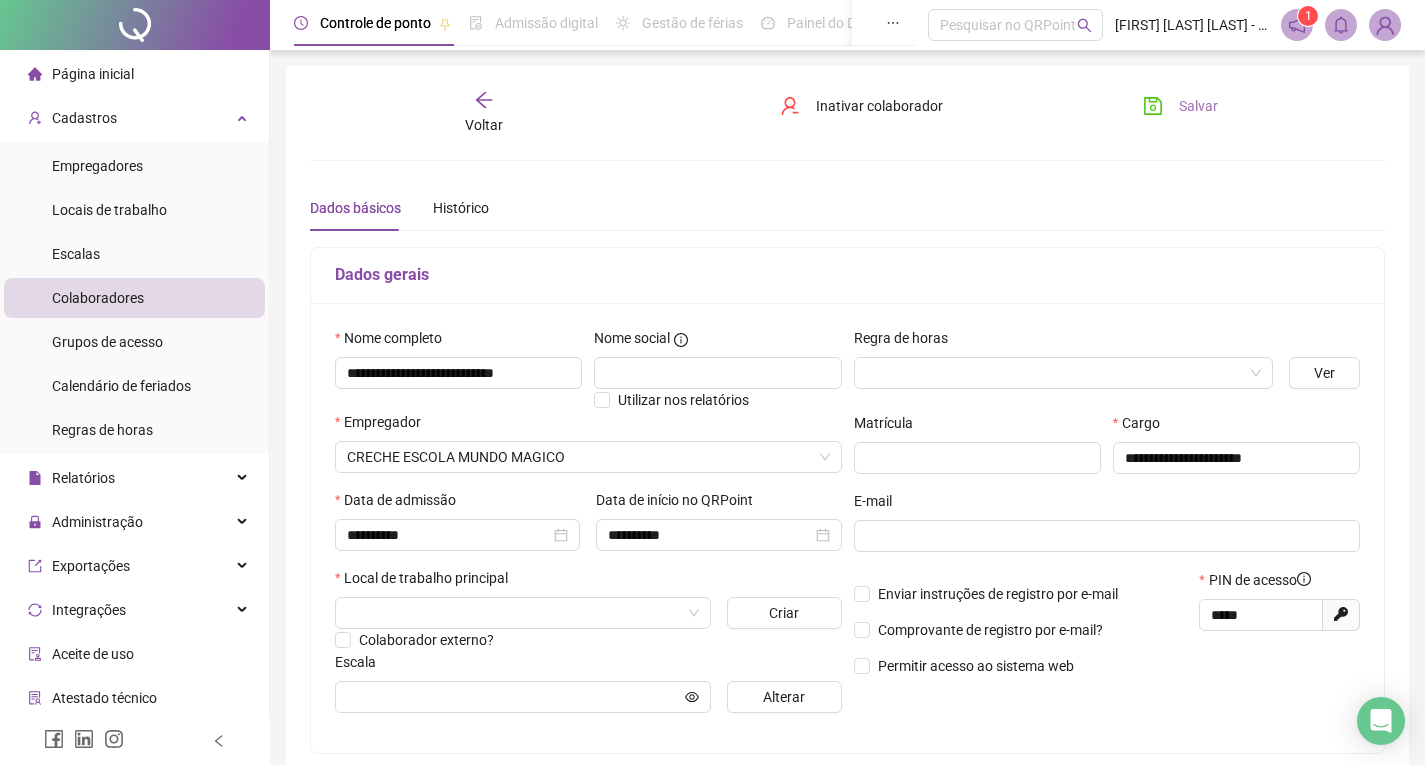 click on "Salvar" at bounding box center (1198, 106) 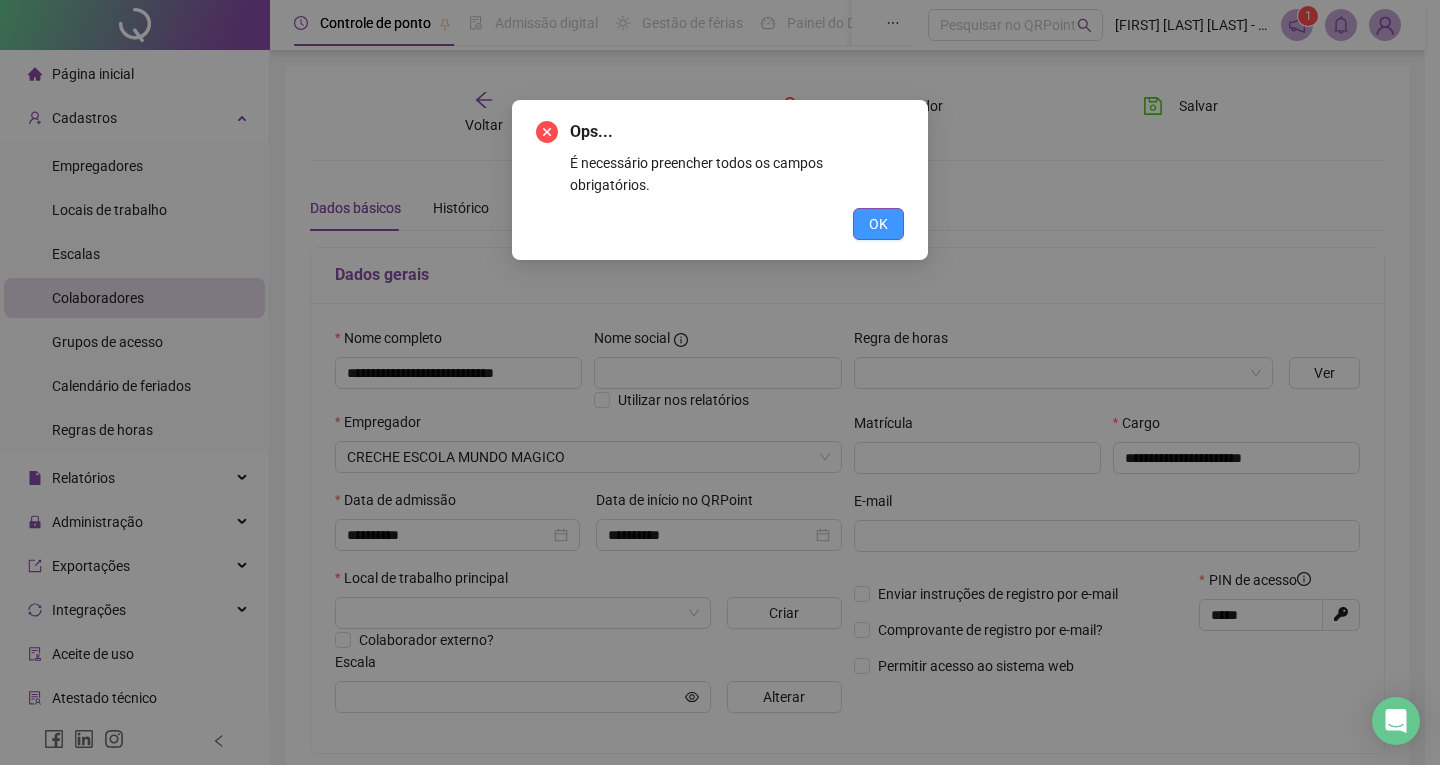 click on "OK" at bounding box center [878, 224] 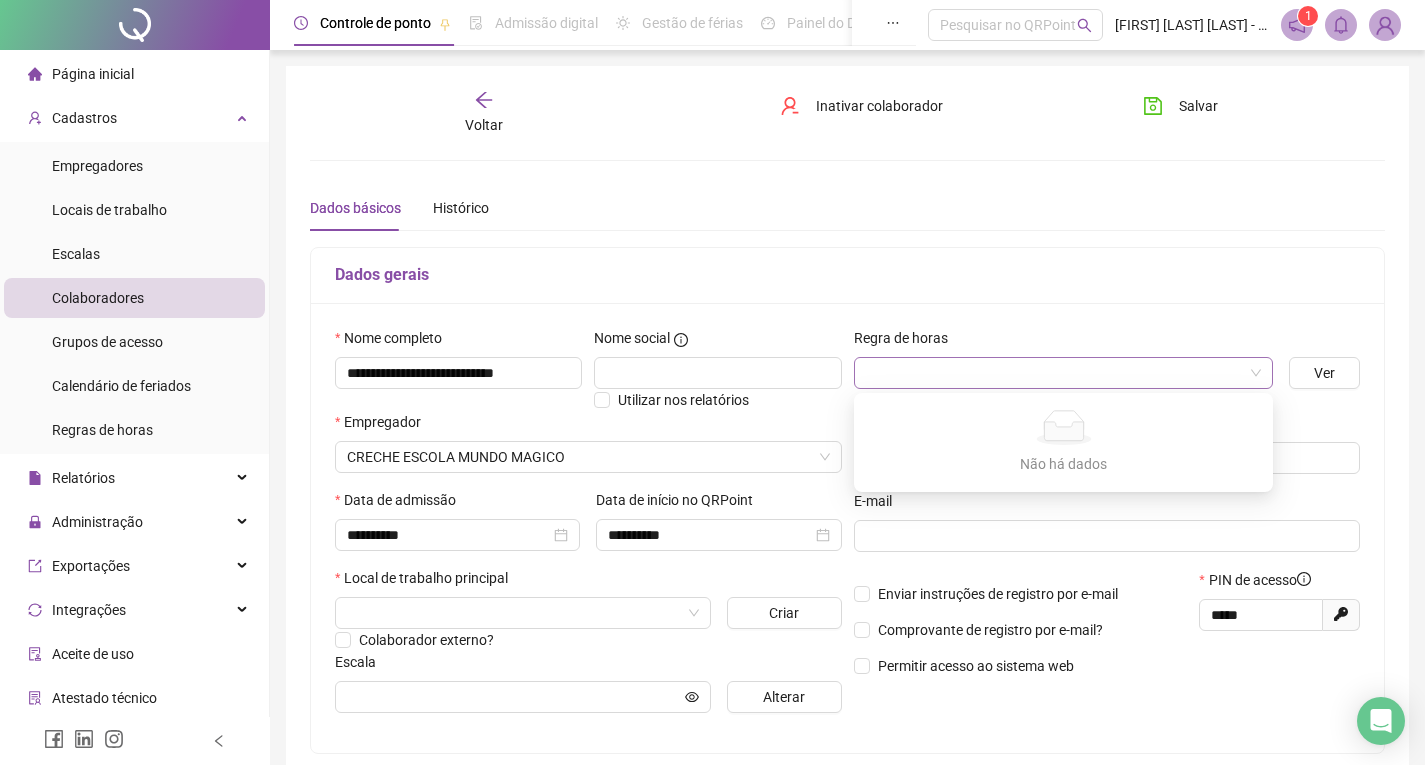 click at bounding box center (1063, 373) 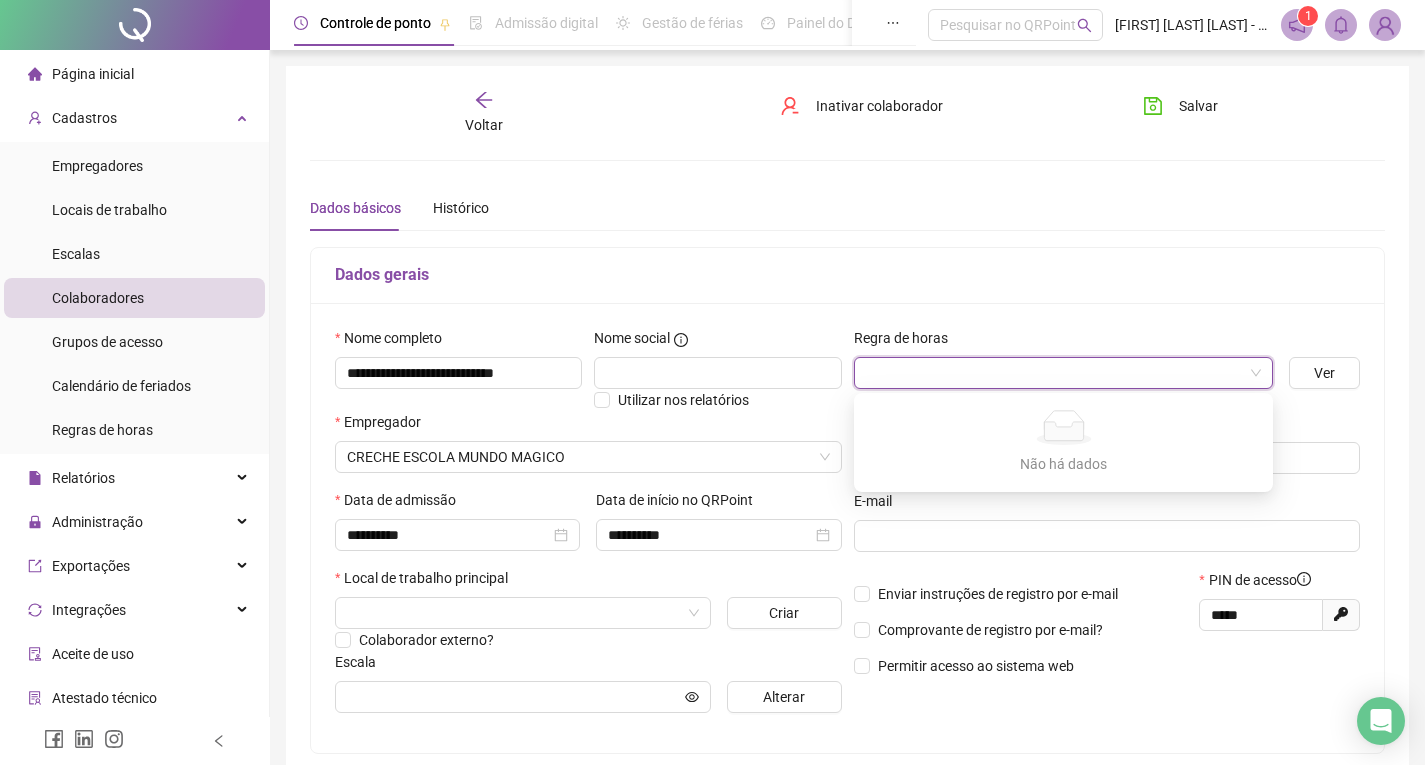 click at bounding box center (1063, 373) 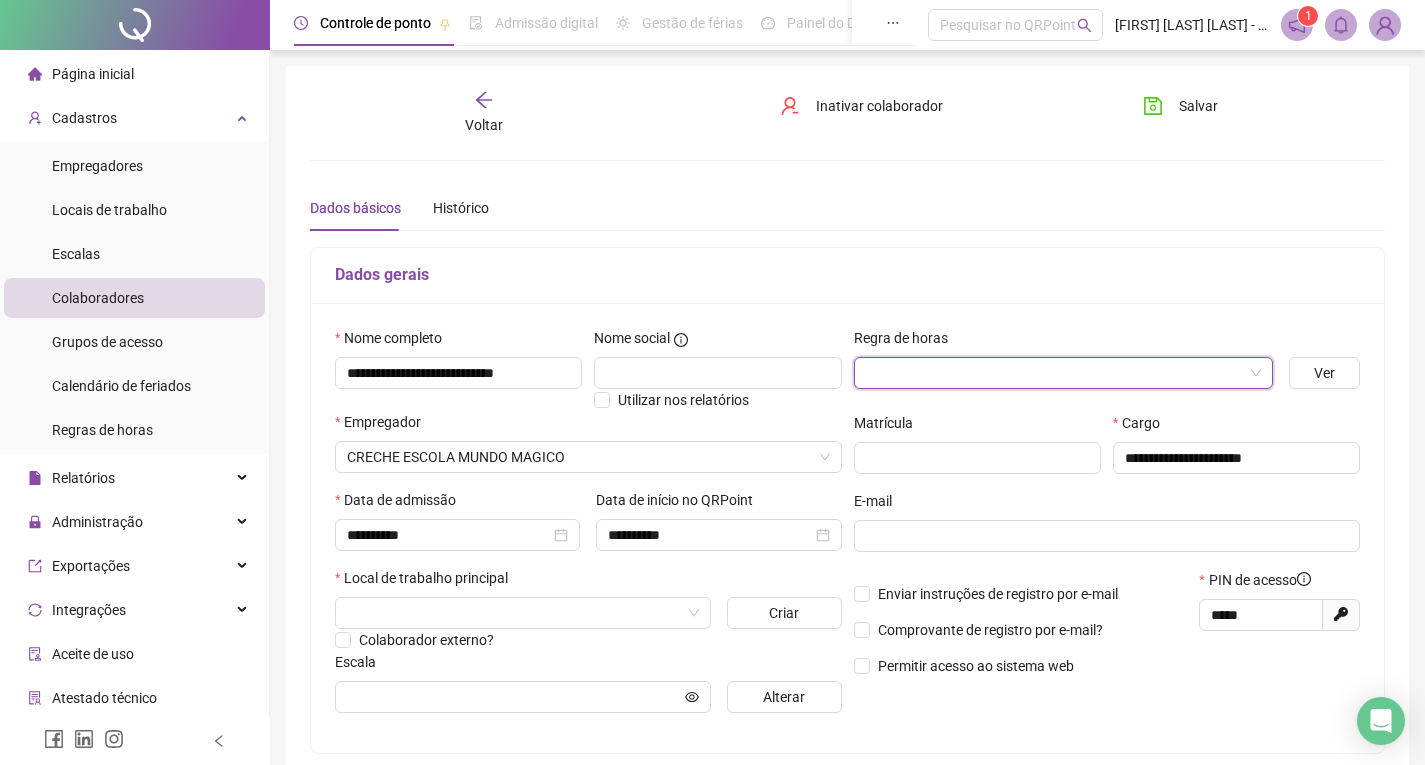 drag, startPoint x: 1074, startPoint y: 346, endPoint x: 1049, endPoint y: 359, distance: 28.178005 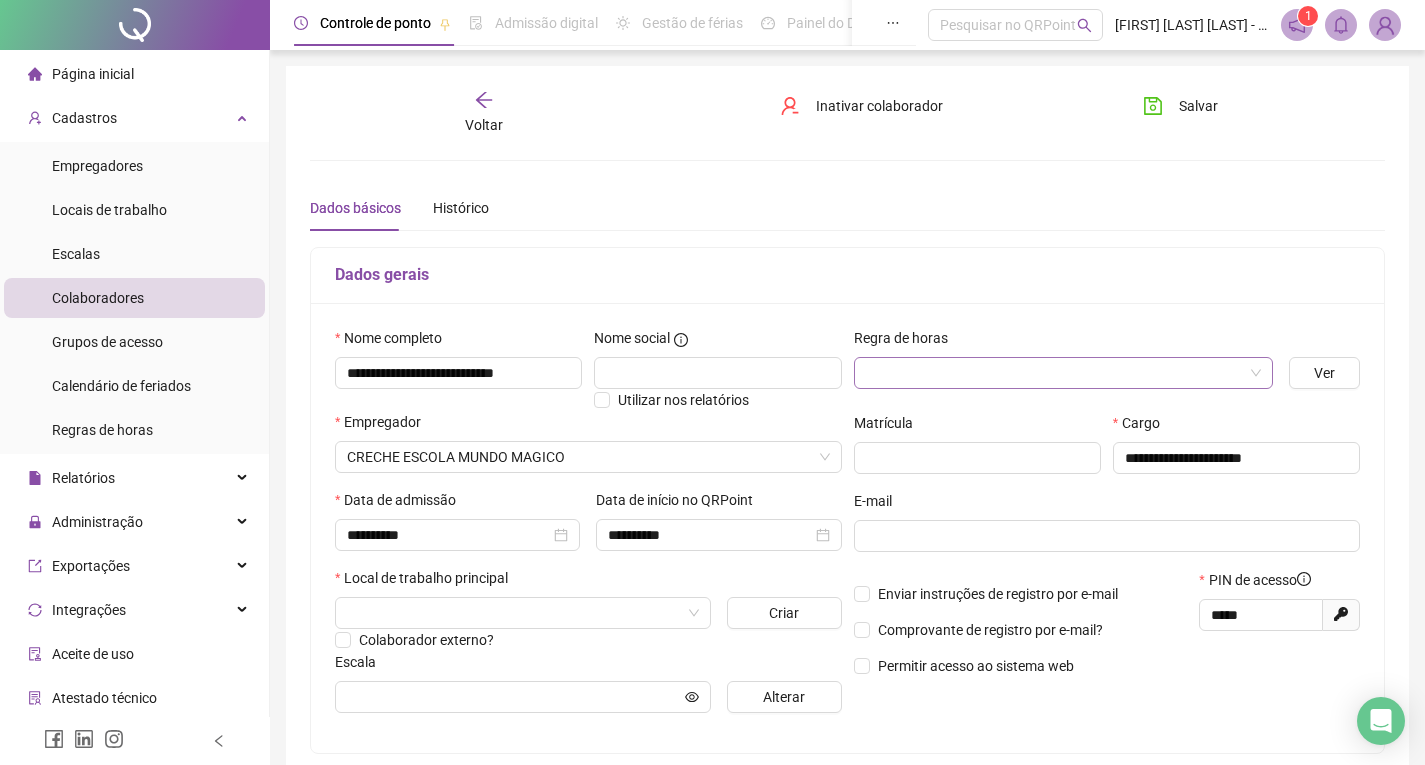 click at bounding box center [1057, 373] 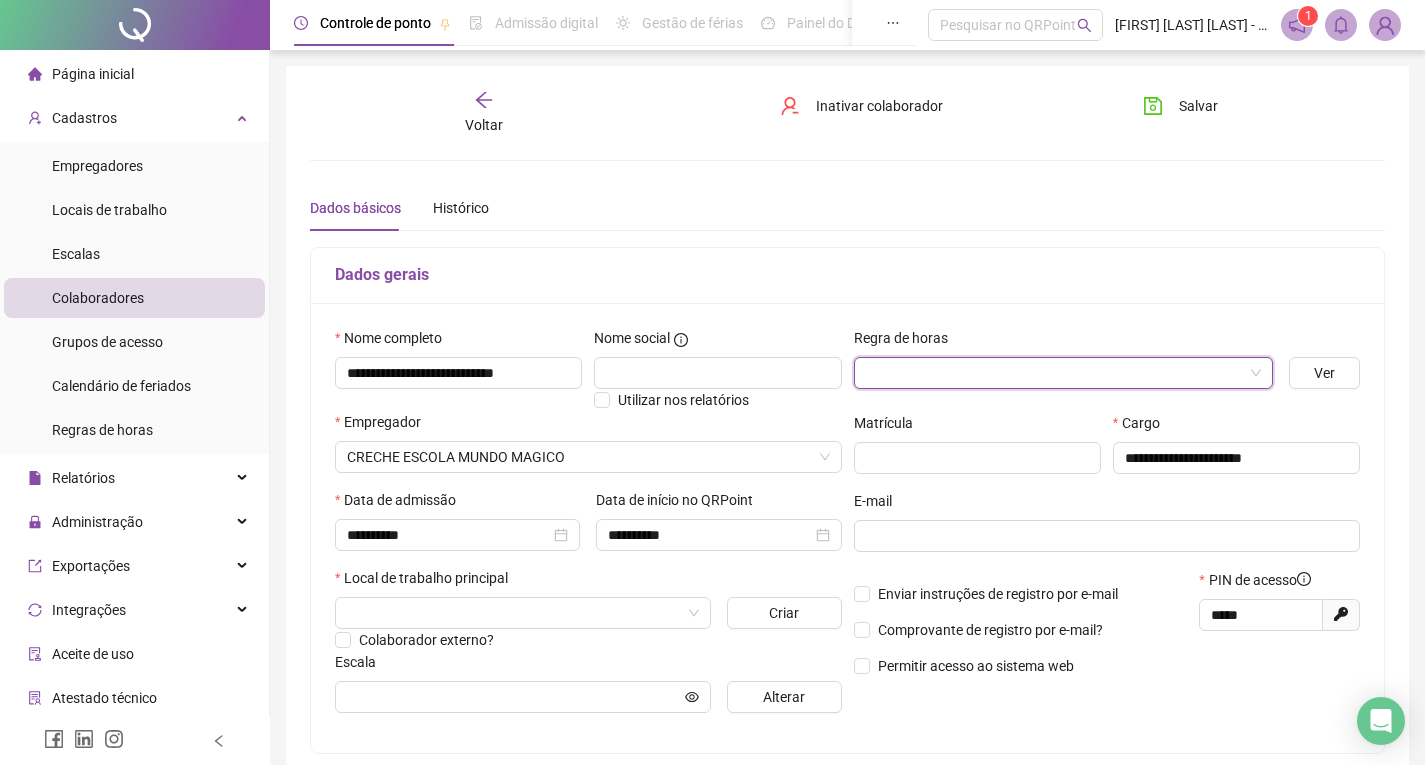 click at bounding box center [1057, 373] 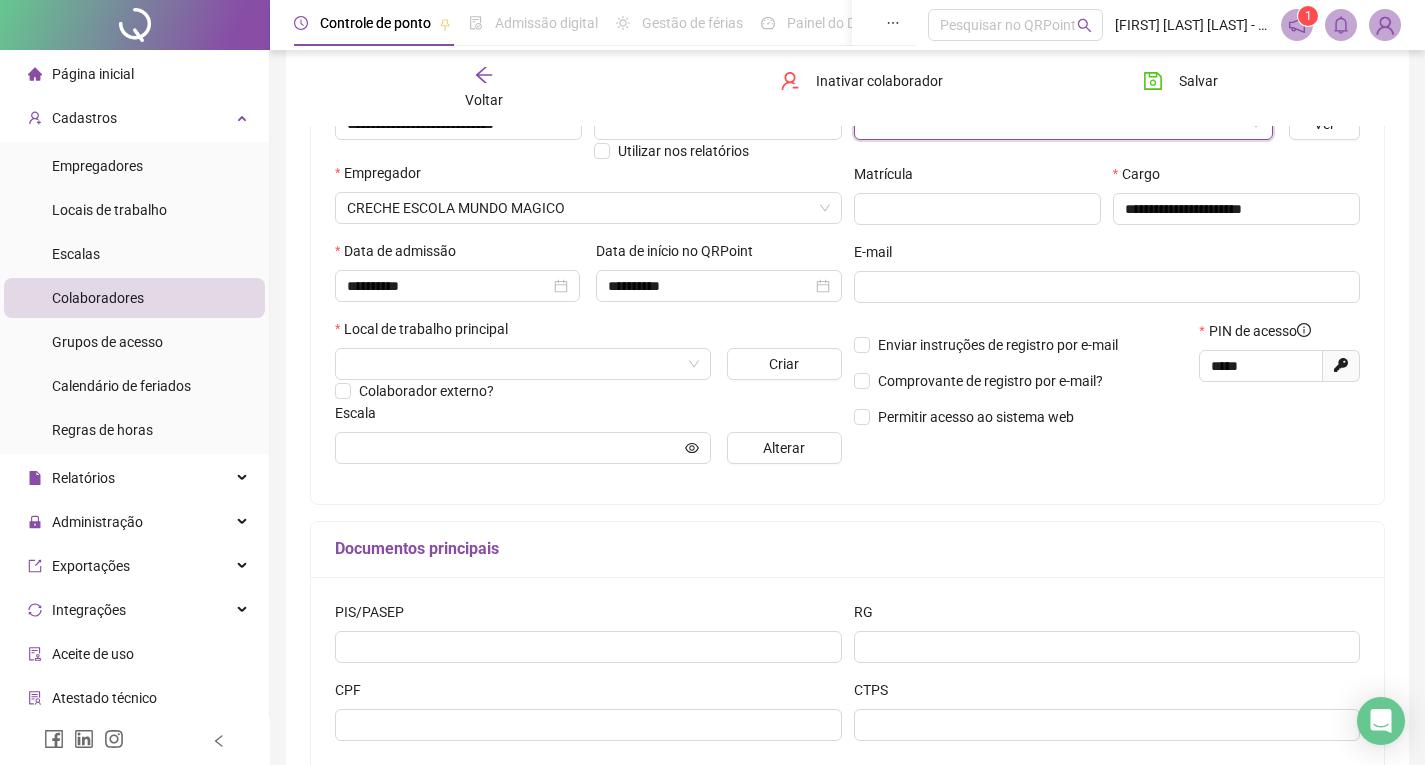 scroll, scrollTop: 376, scrollLeft: 0, axis: vertical 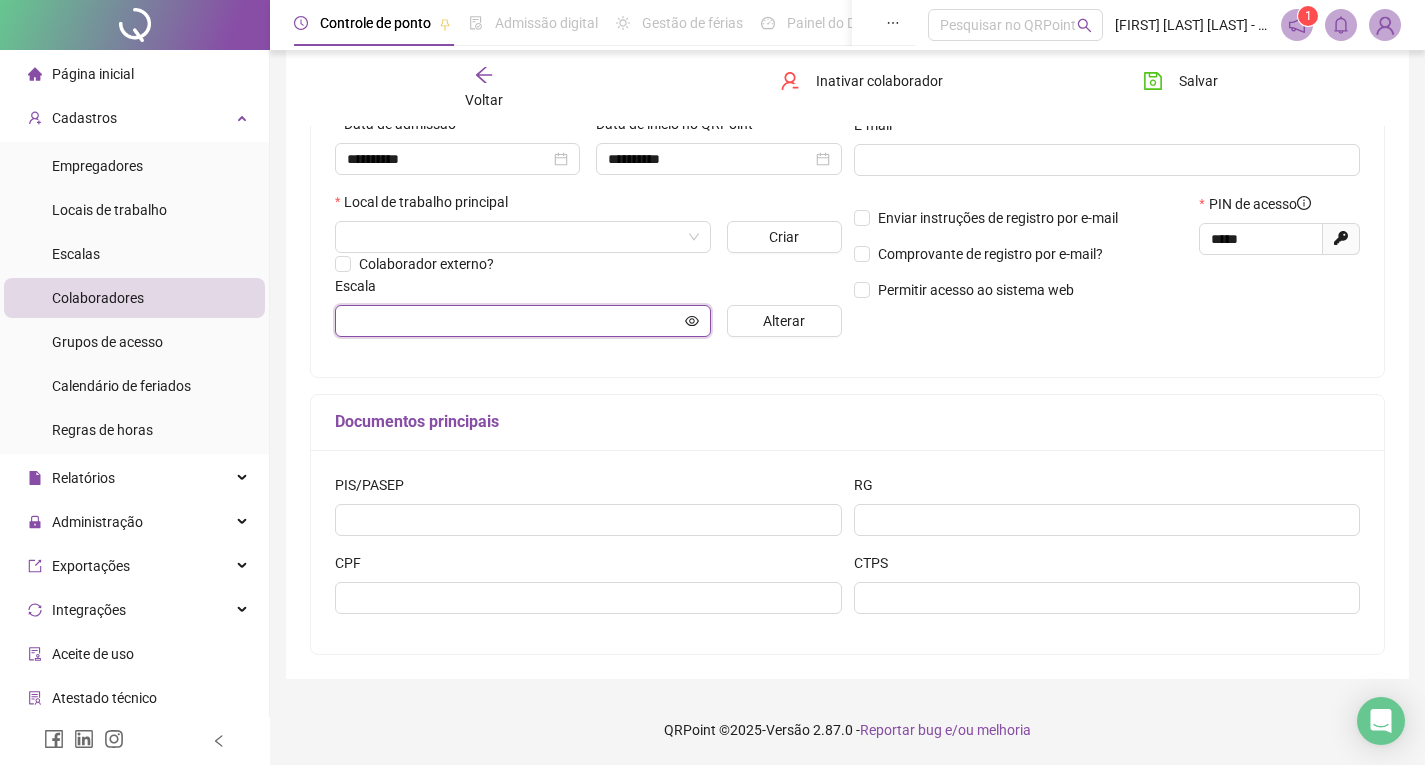click at bounding box center (514, 321) 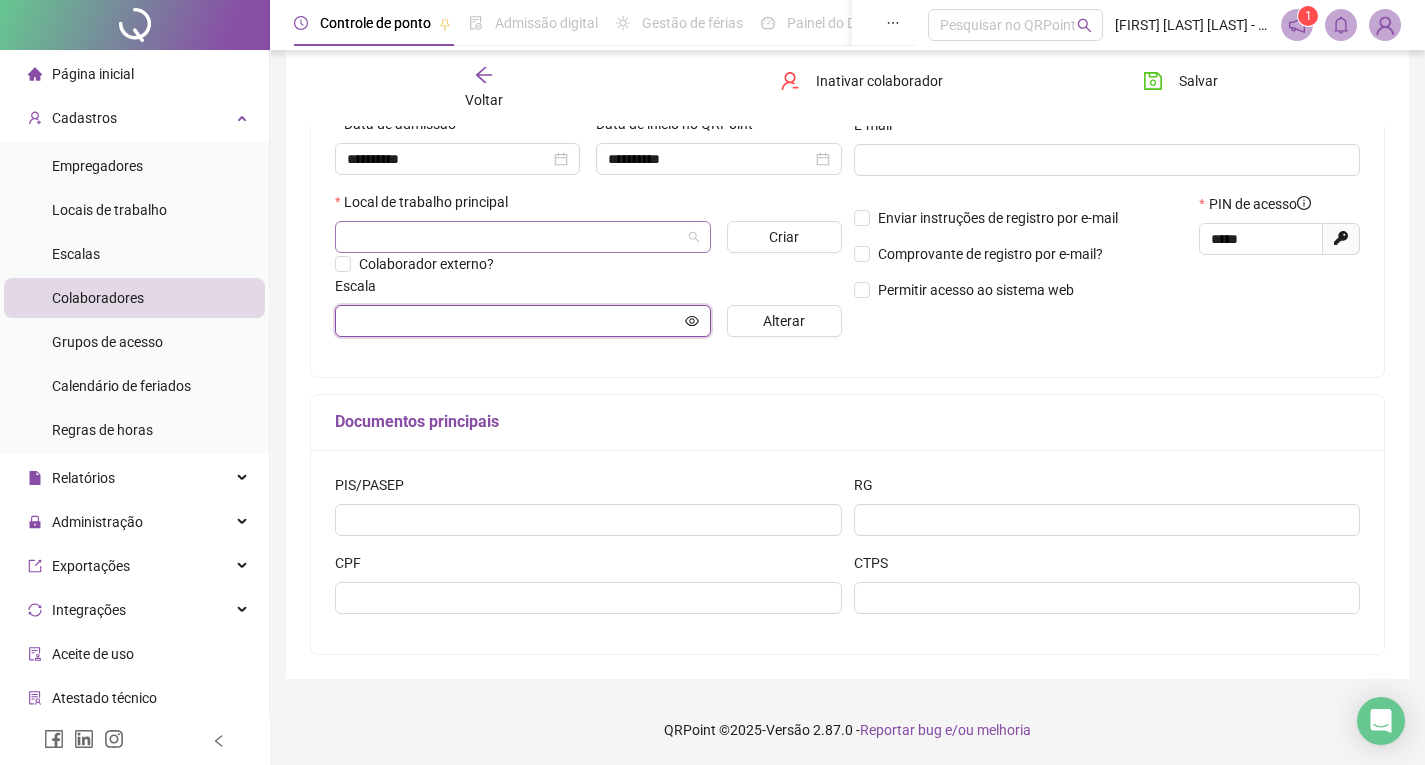 click at bounding box center (523, 237) 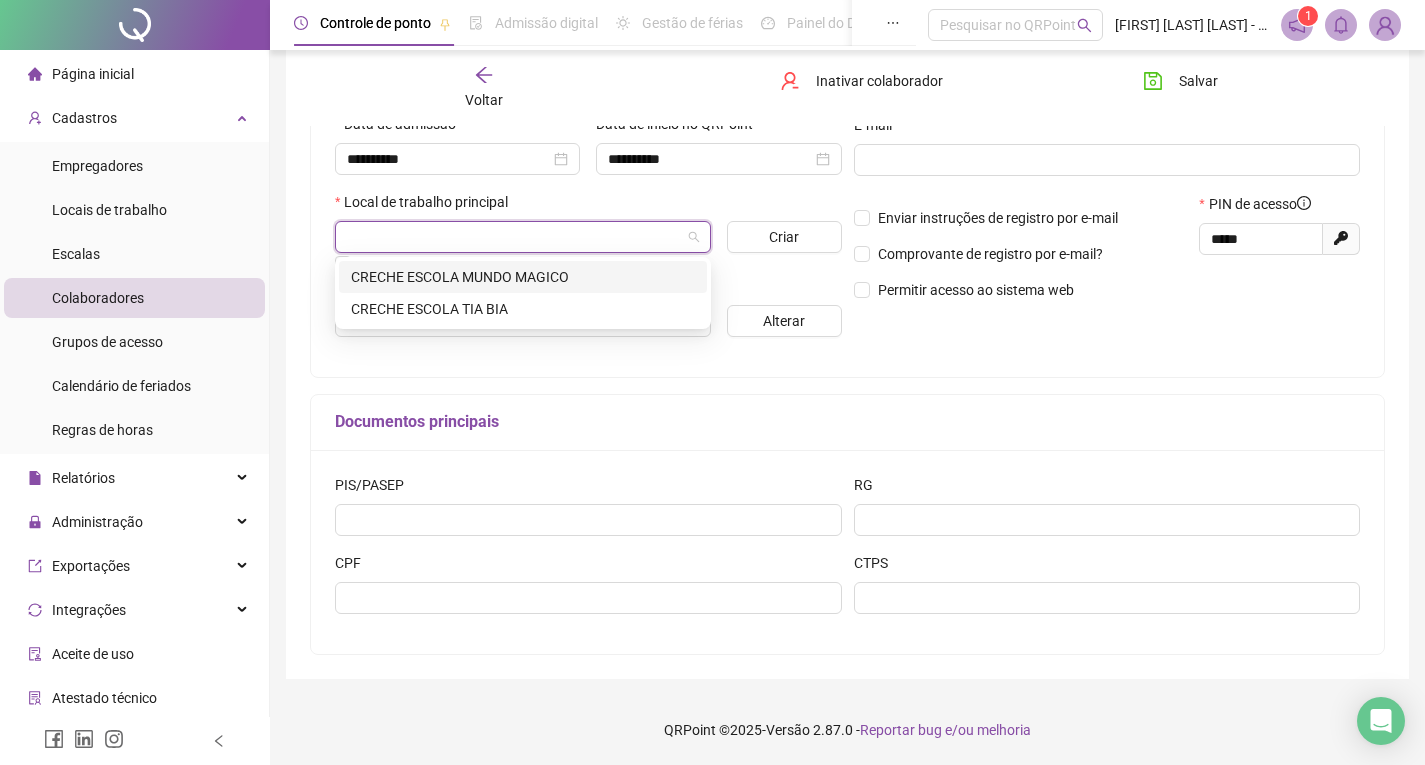 click on "CRECHE ESCOLA MUNDO MAGICO" at bounding box center (523, 277) 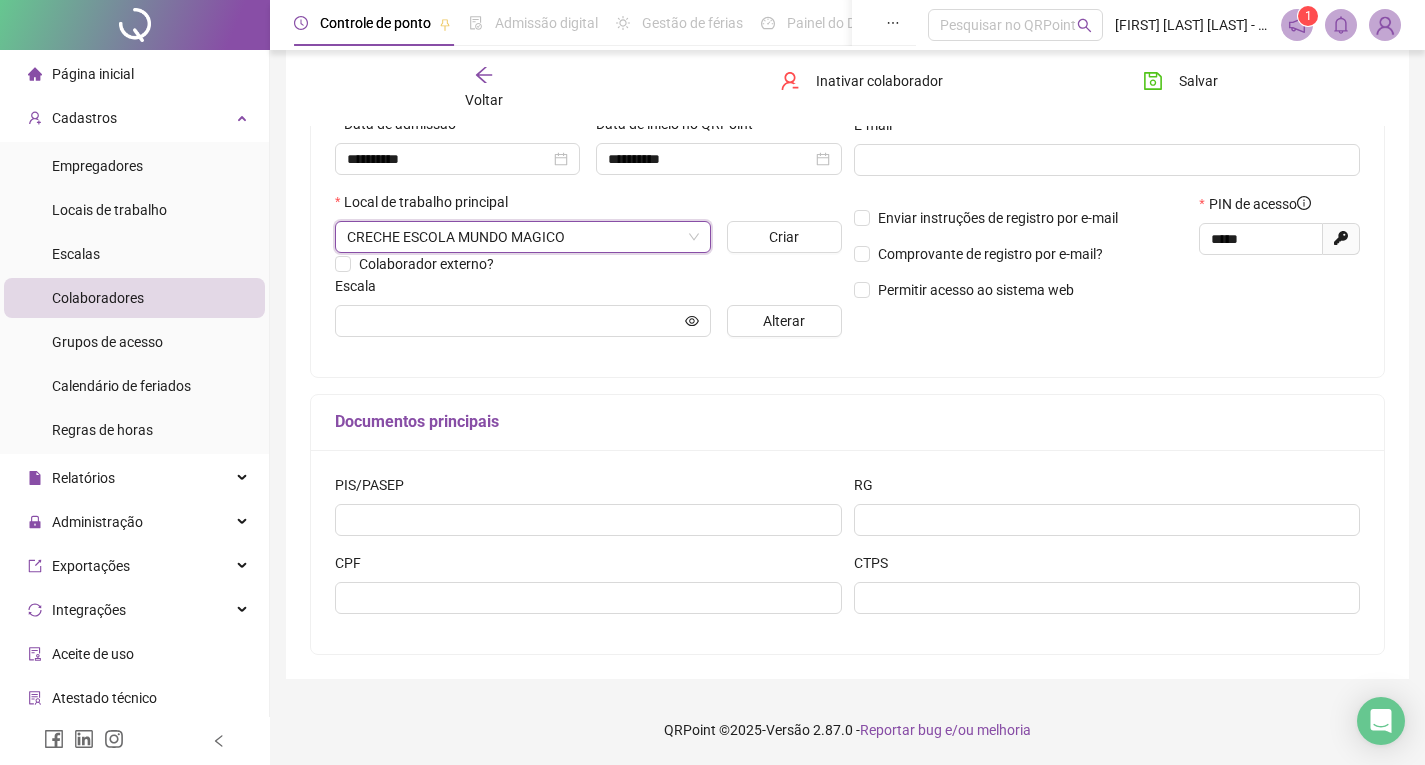 click on "Salvar" at bounding box center (1211, 88) 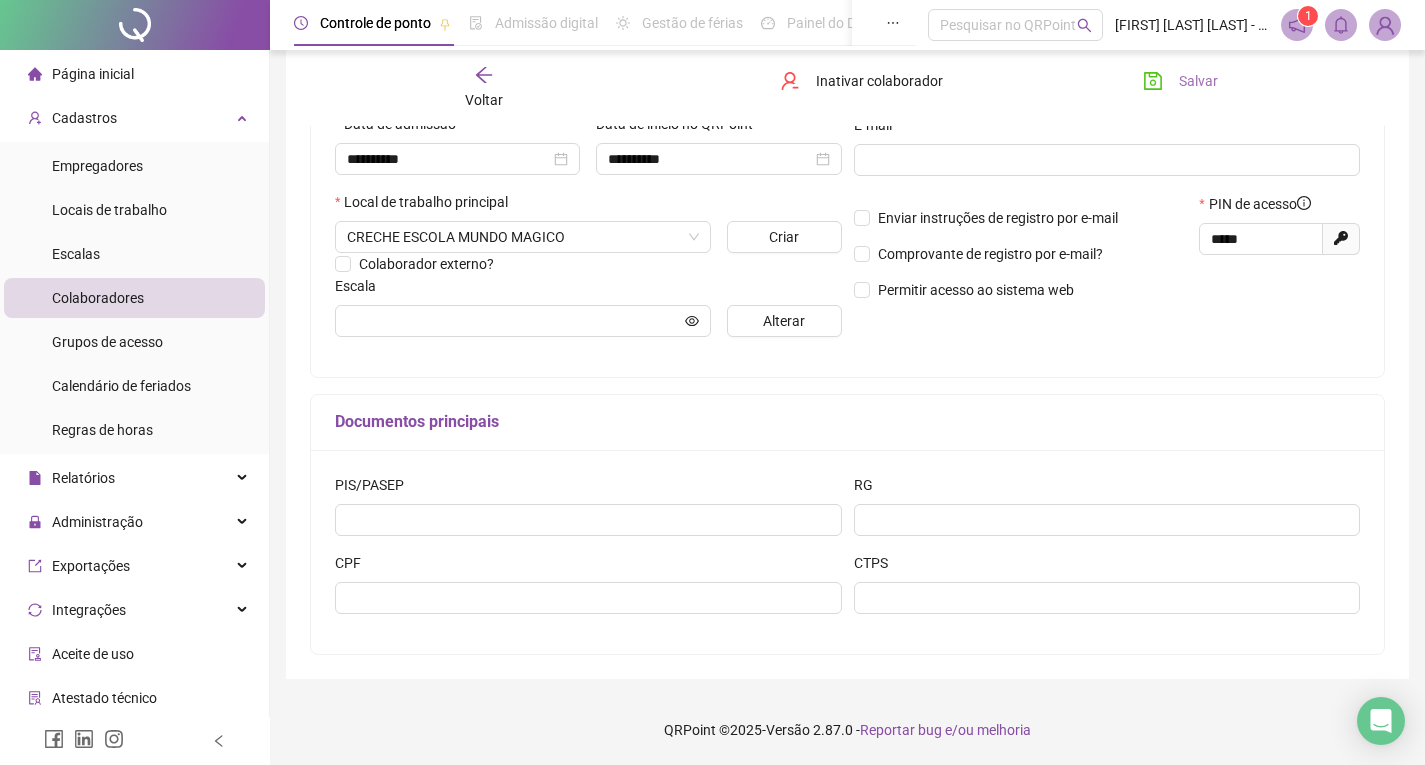 click 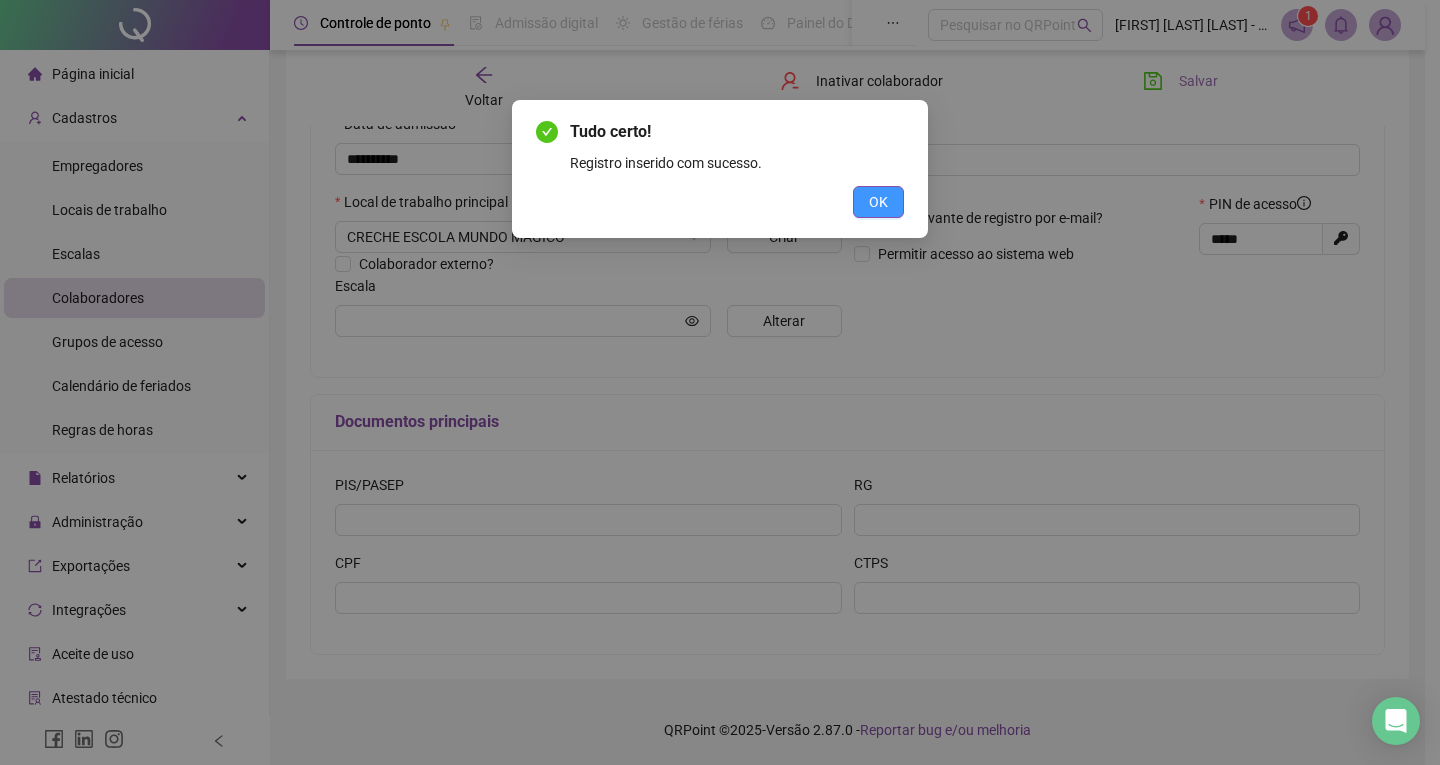click on "OK" at bounding box center [878, 202] 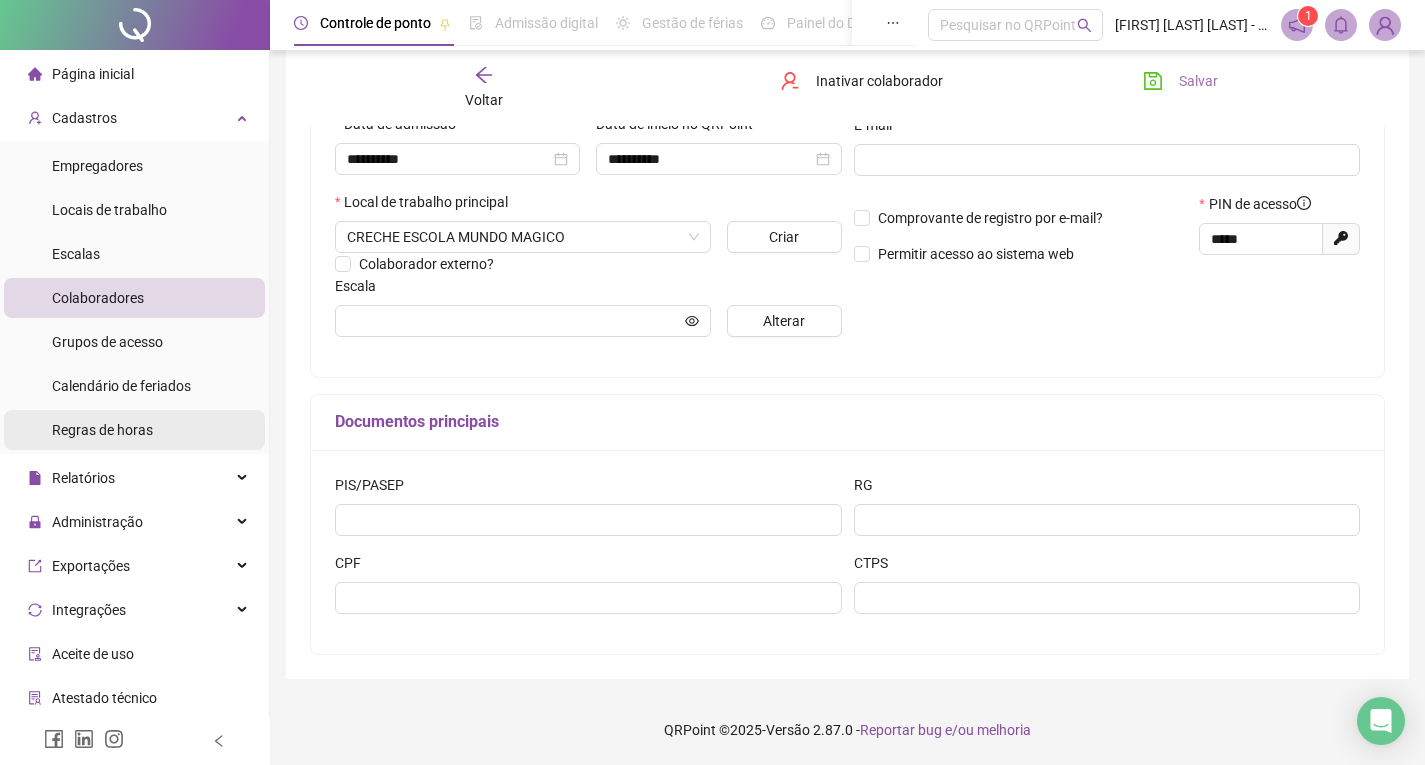 click on "Regras de horas" at bounding box center (102, 430) 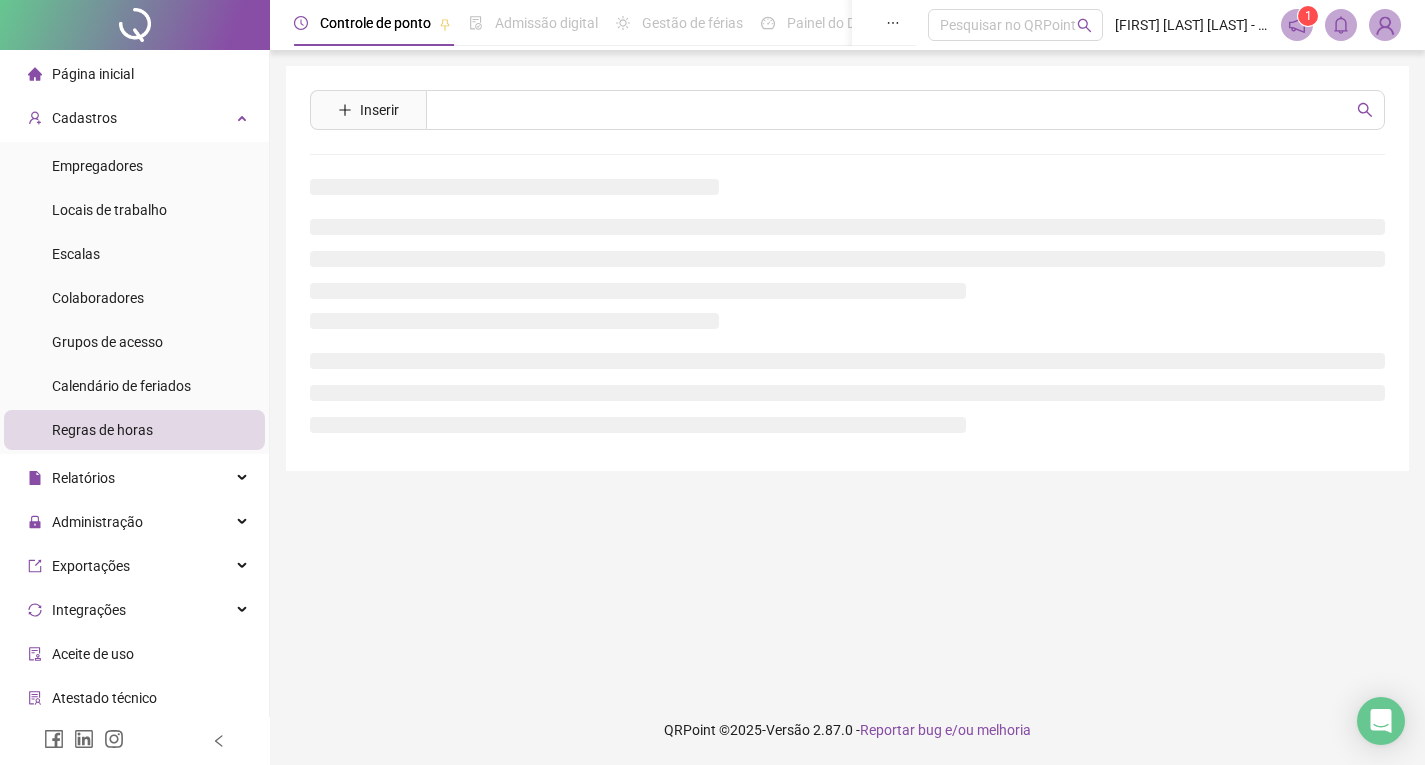 scroll, scrollTop: 0, scrollLeft: 0, axis: both 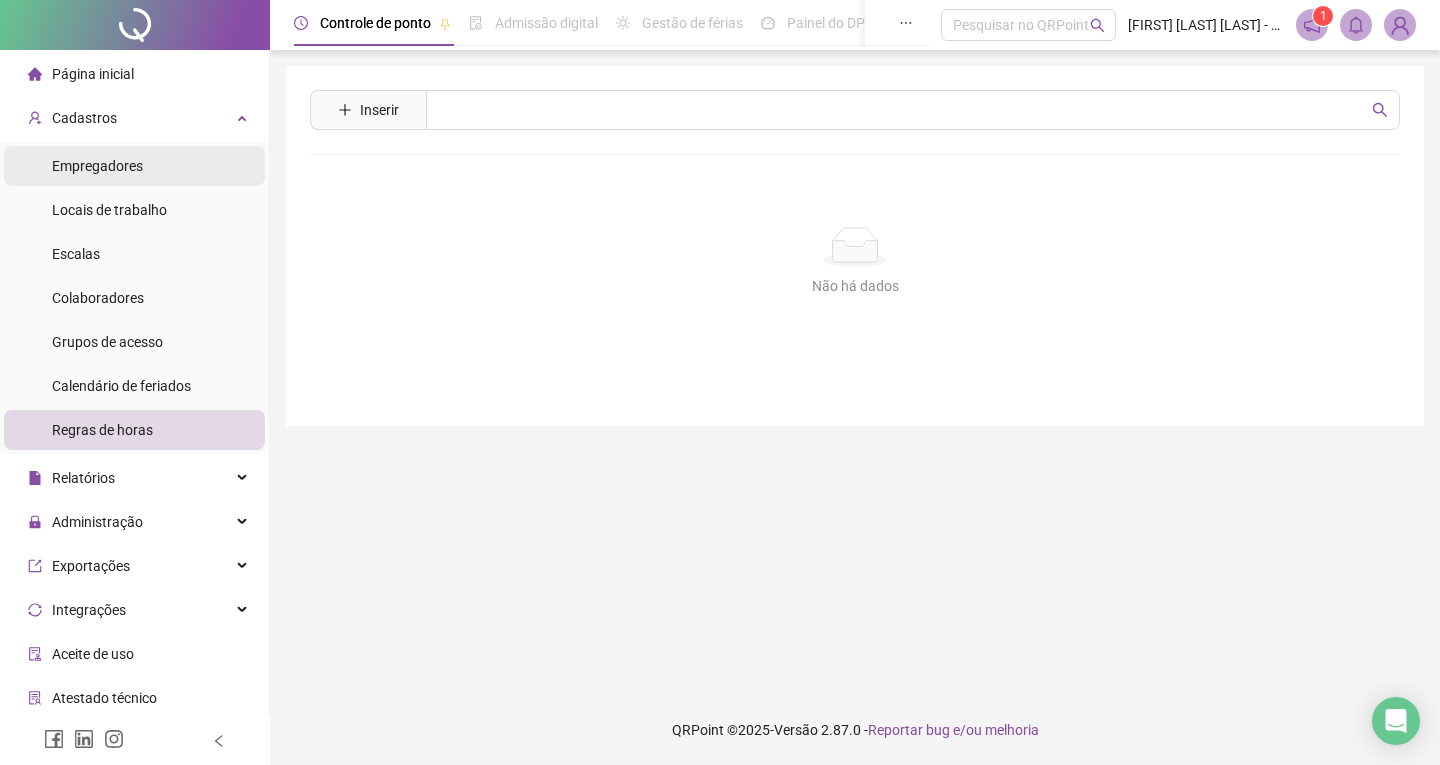click on "Empregadores" at bounding box center (97, 166) 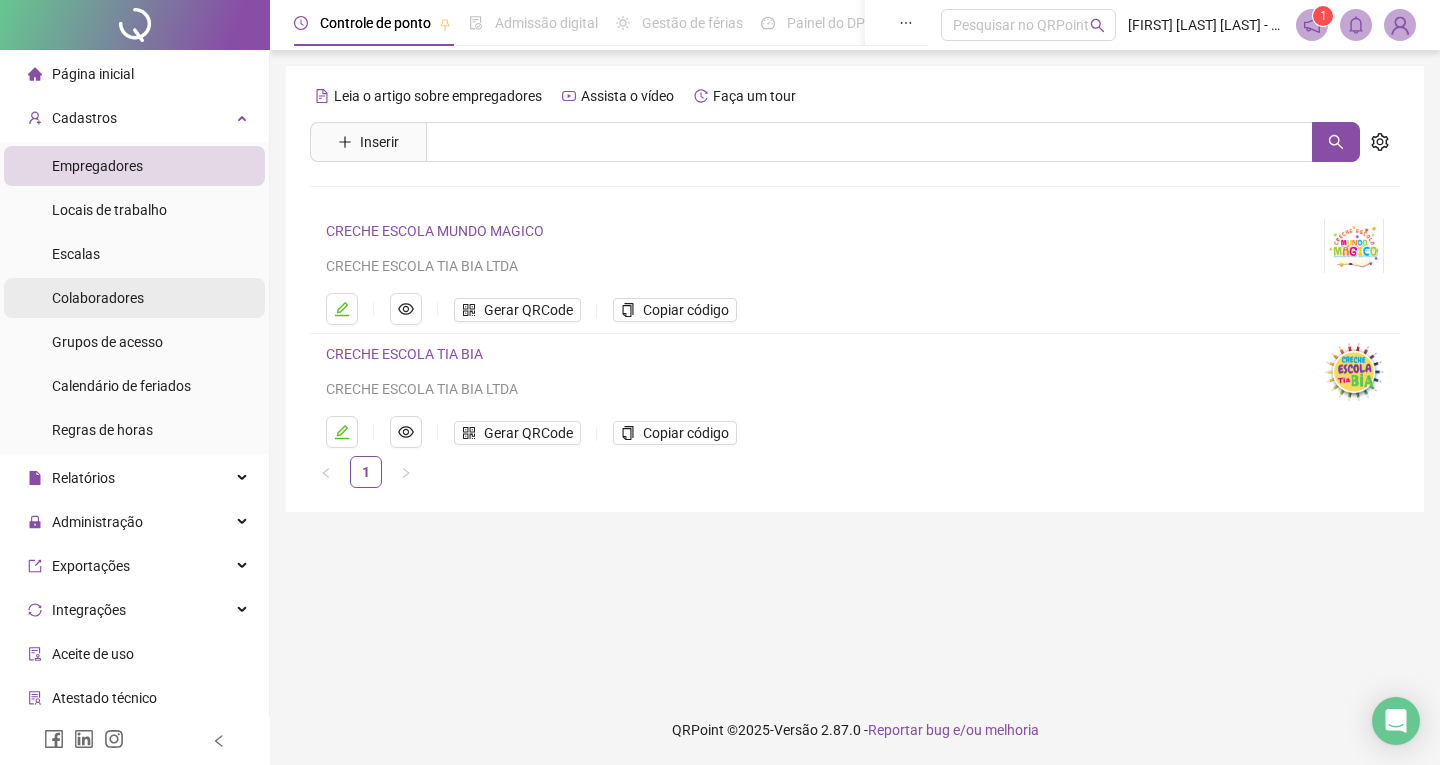 click on "Colaboradores" at bounding box center (98, 298) 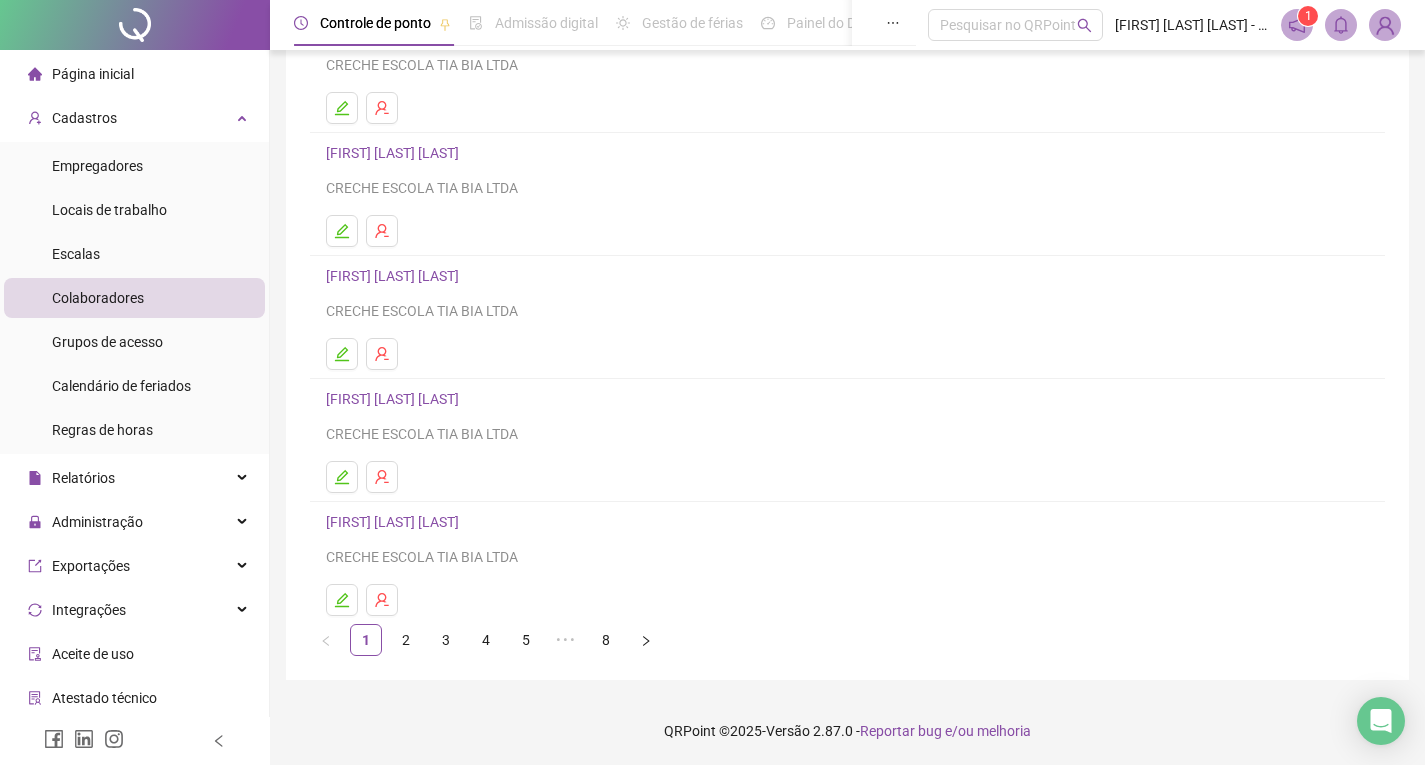 scroll, scrollTop: 202, scrollLeft: 0, axis: vertical 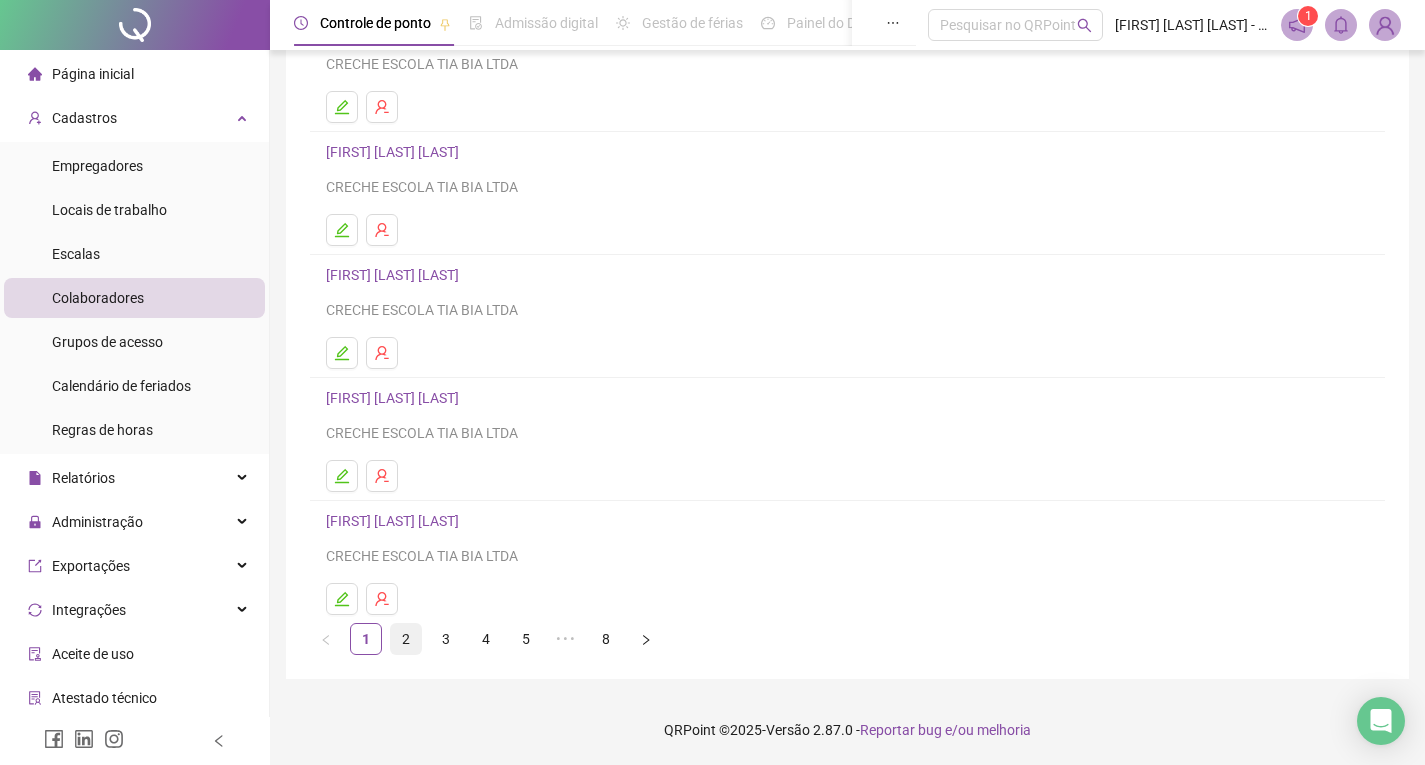 click on "2" at bounding box center [406, 639] 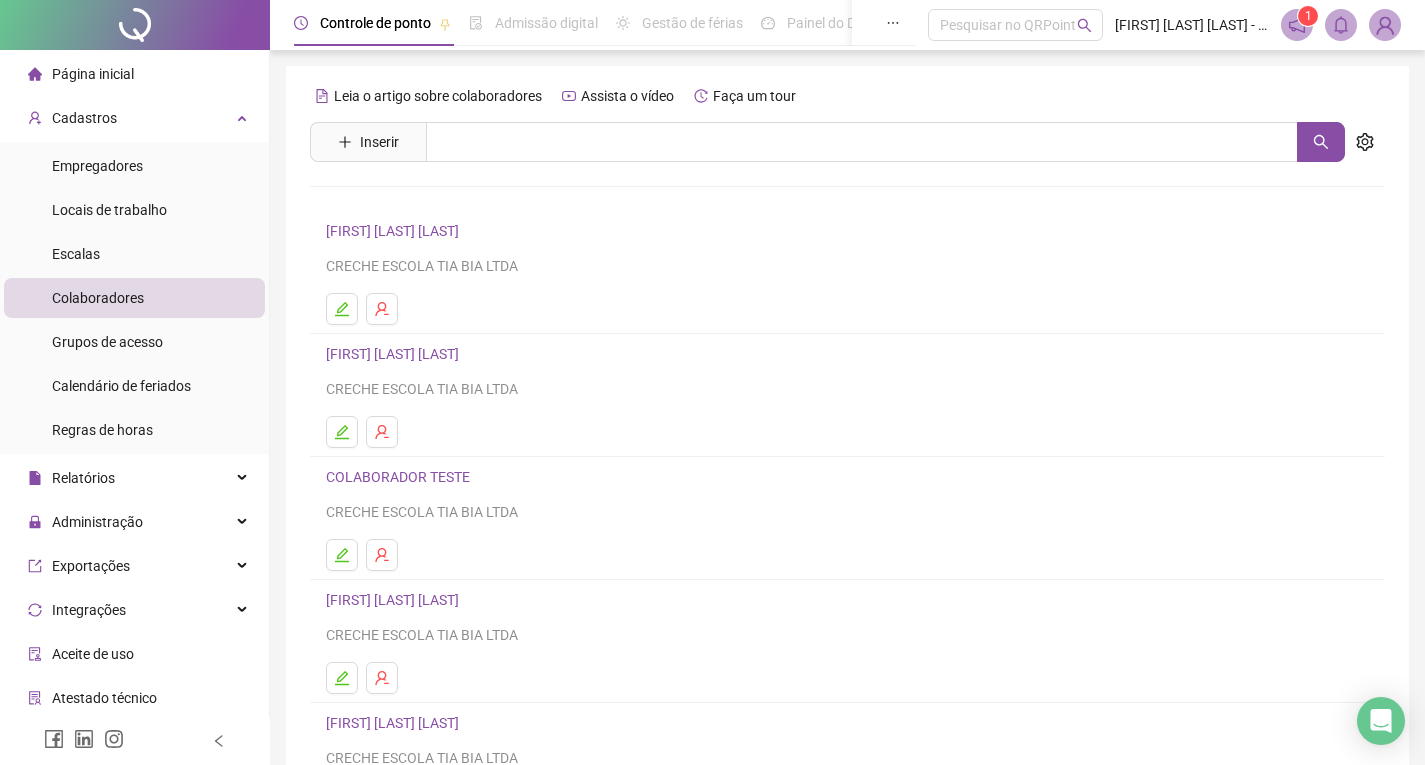 click on "[FIRST] [LAST] [LAST]" at bounding box center (395, 231) 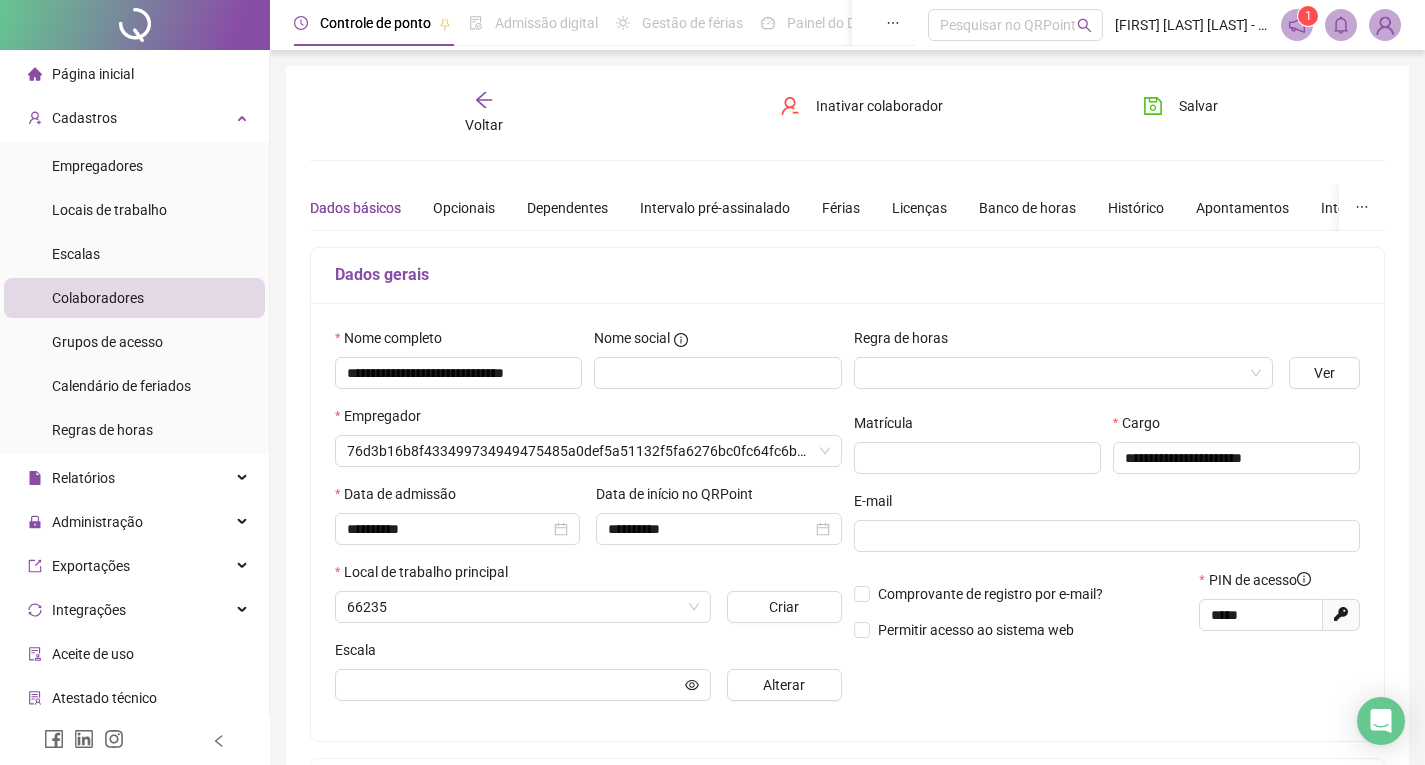 type on "**********" 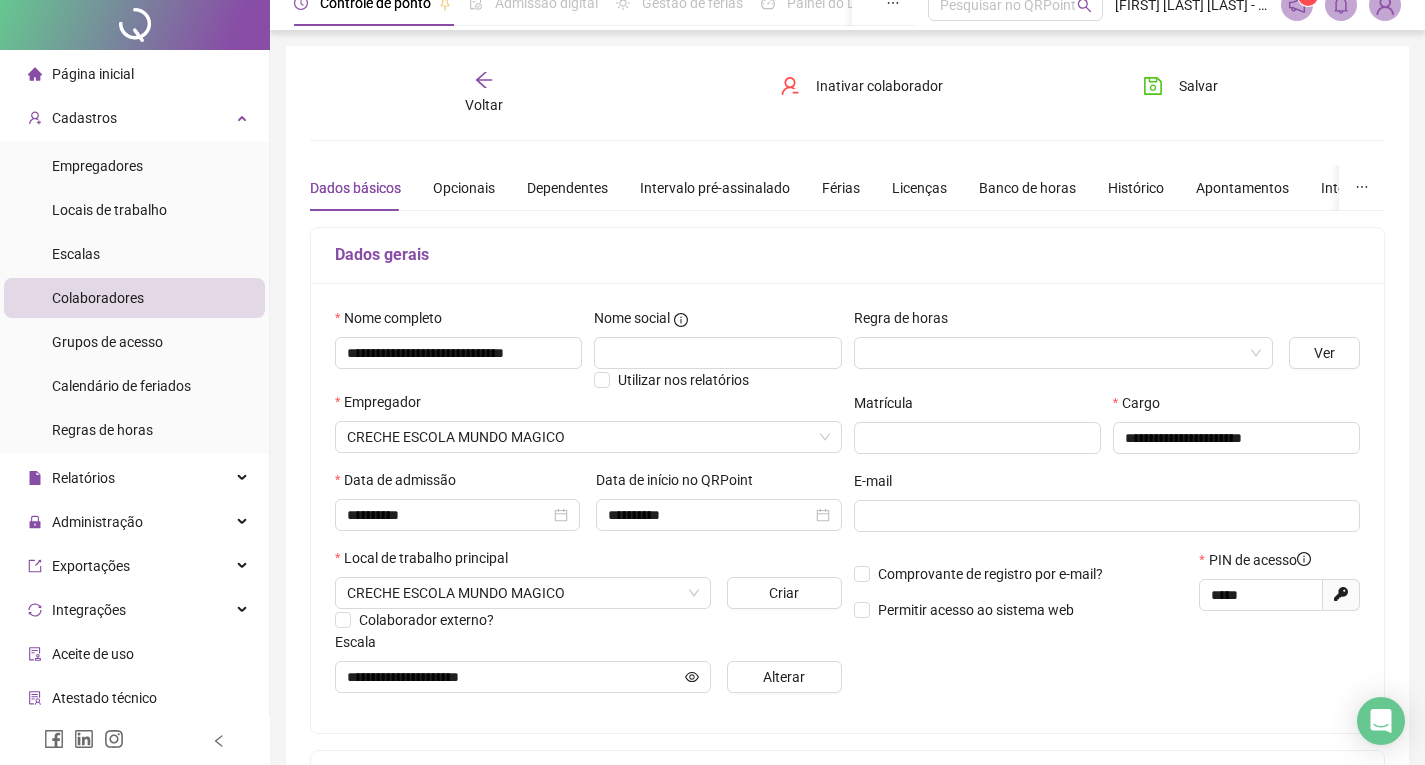 scroll, scrollTop: 0, scrollLeft: 0, axis: both 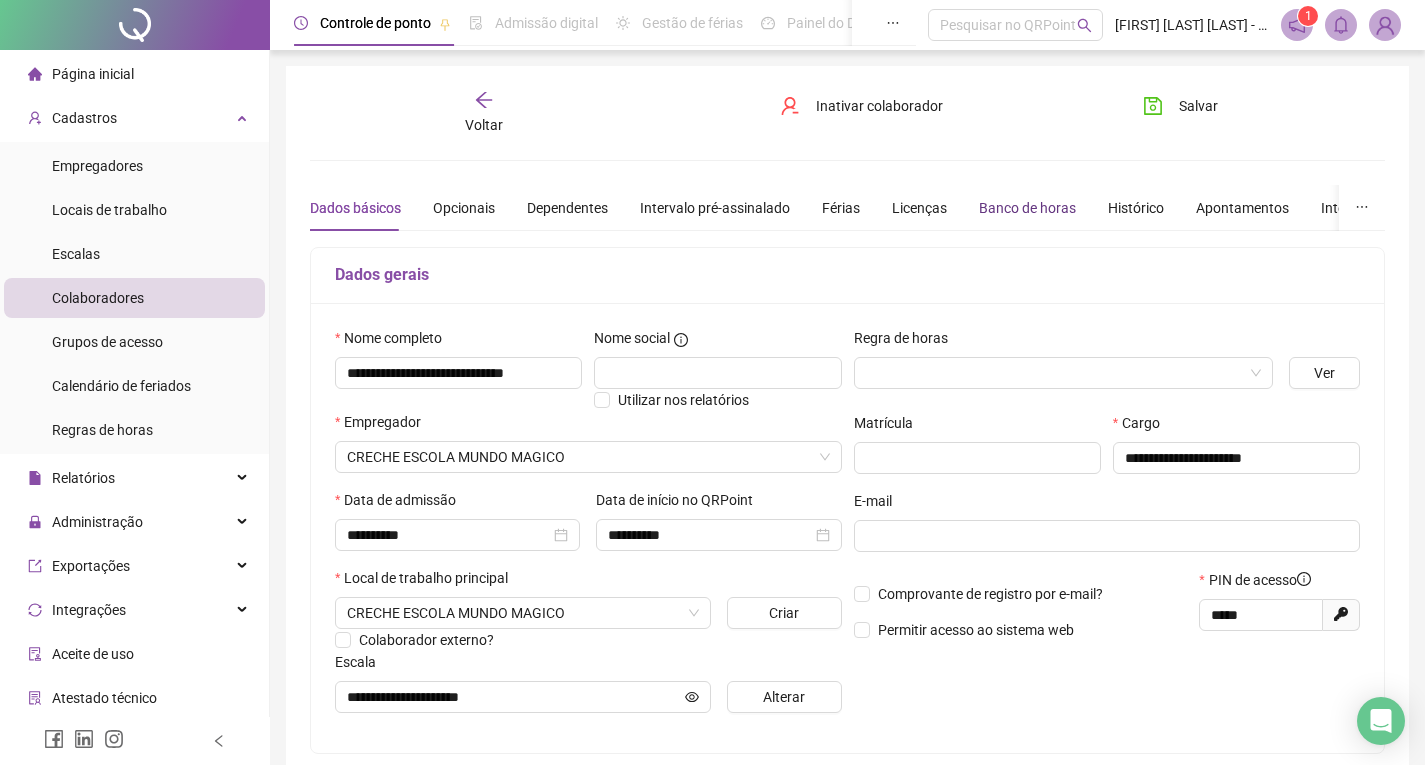 click on "Banco de horas" at bounding box center (1027, 208) 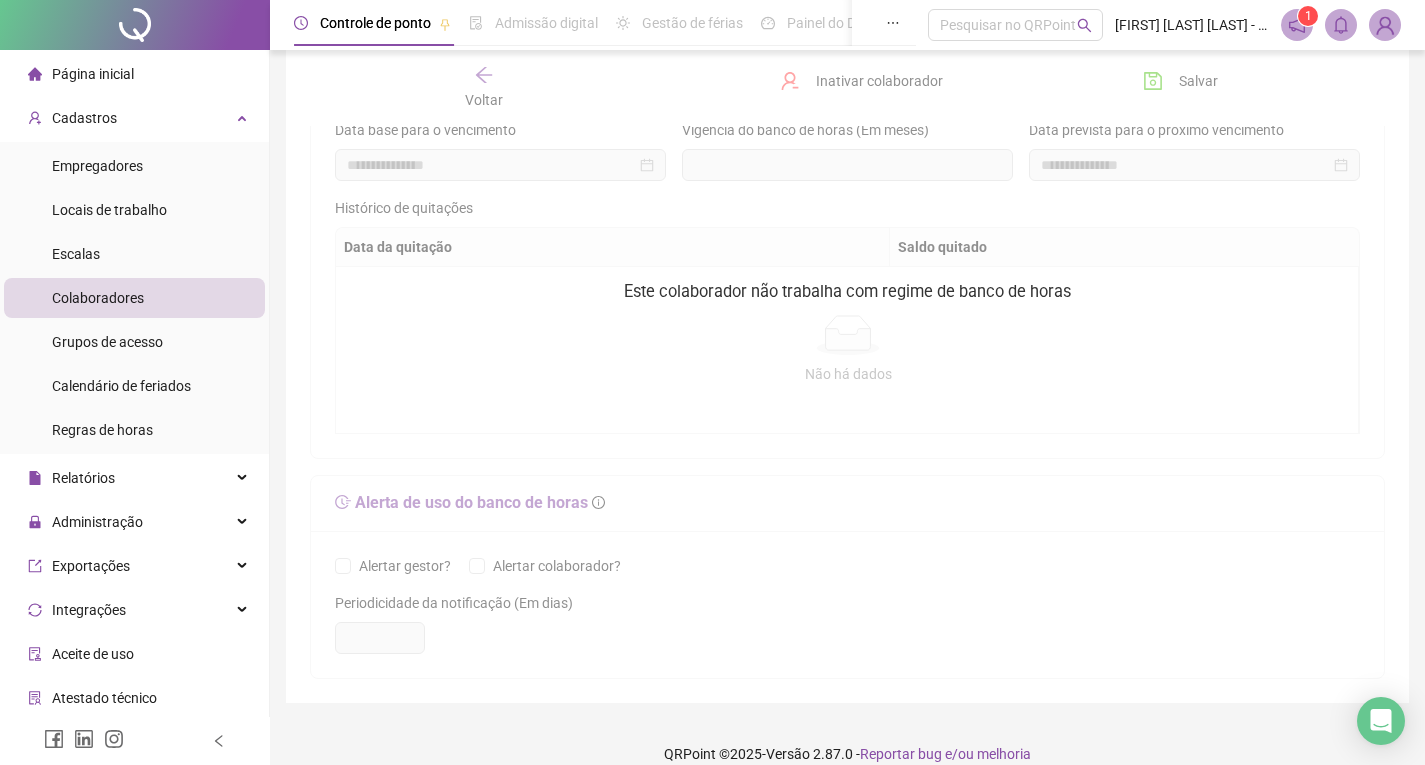 scroll, scrollTop: 572, scrollLeft: 0, axis: vertical 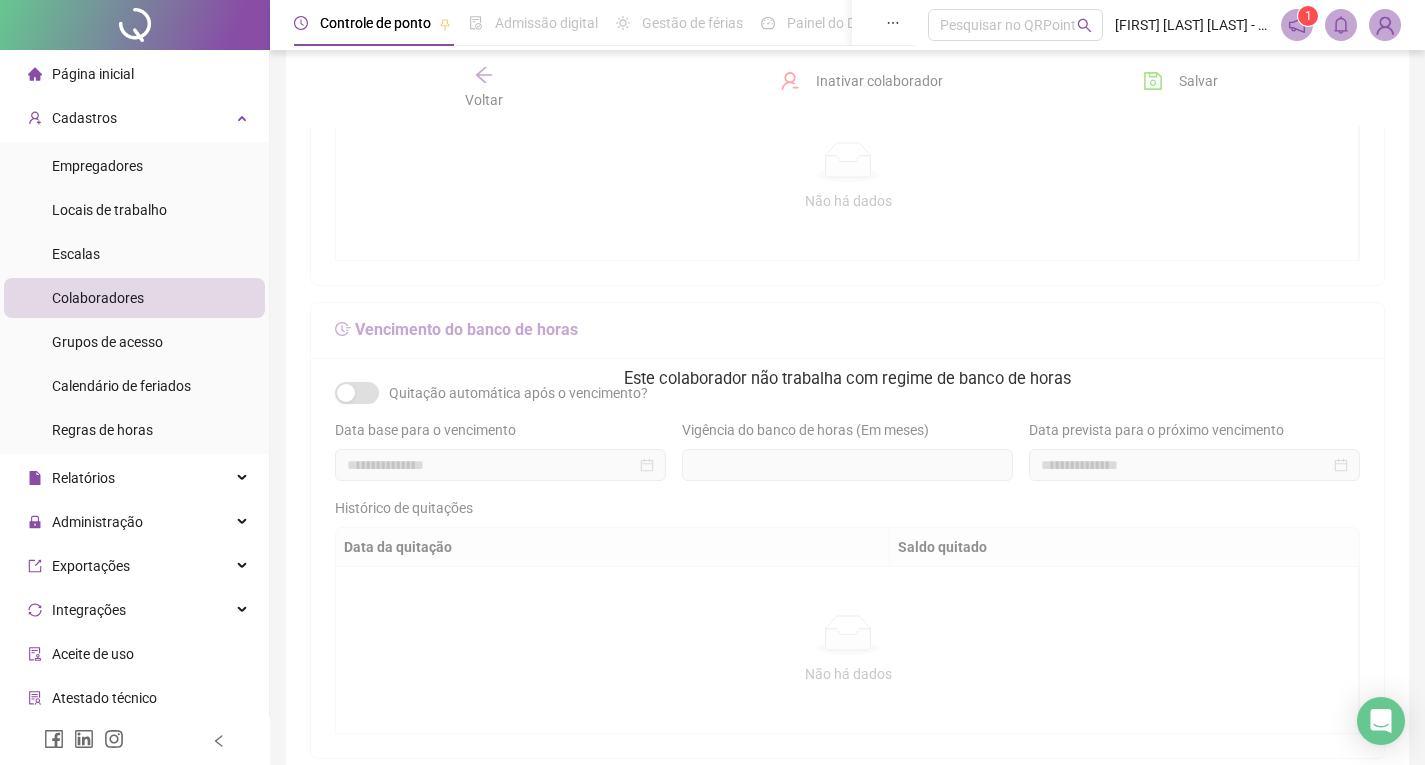 click at bounding box center (847, 327) 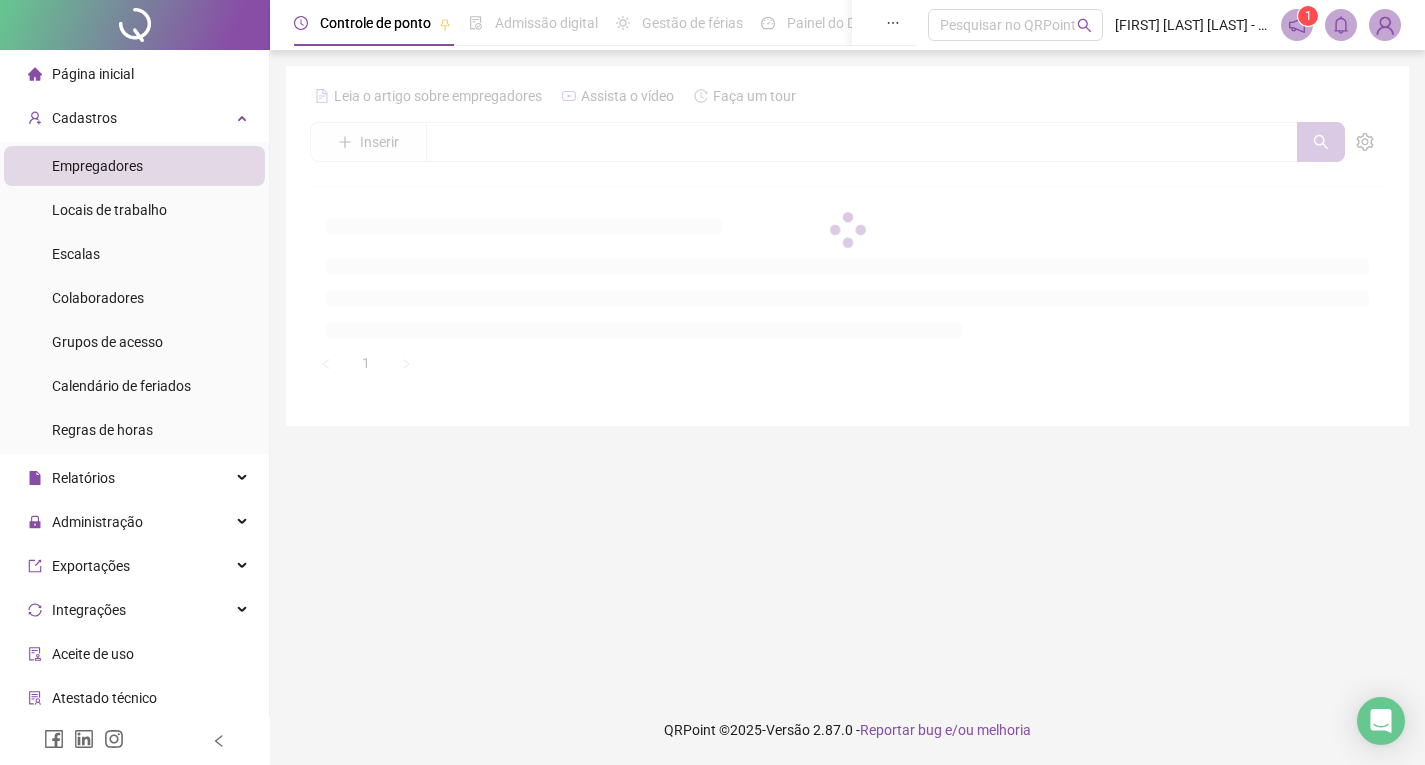 scroll, scrollTop: 0, scrollLeft: 0, axis: both 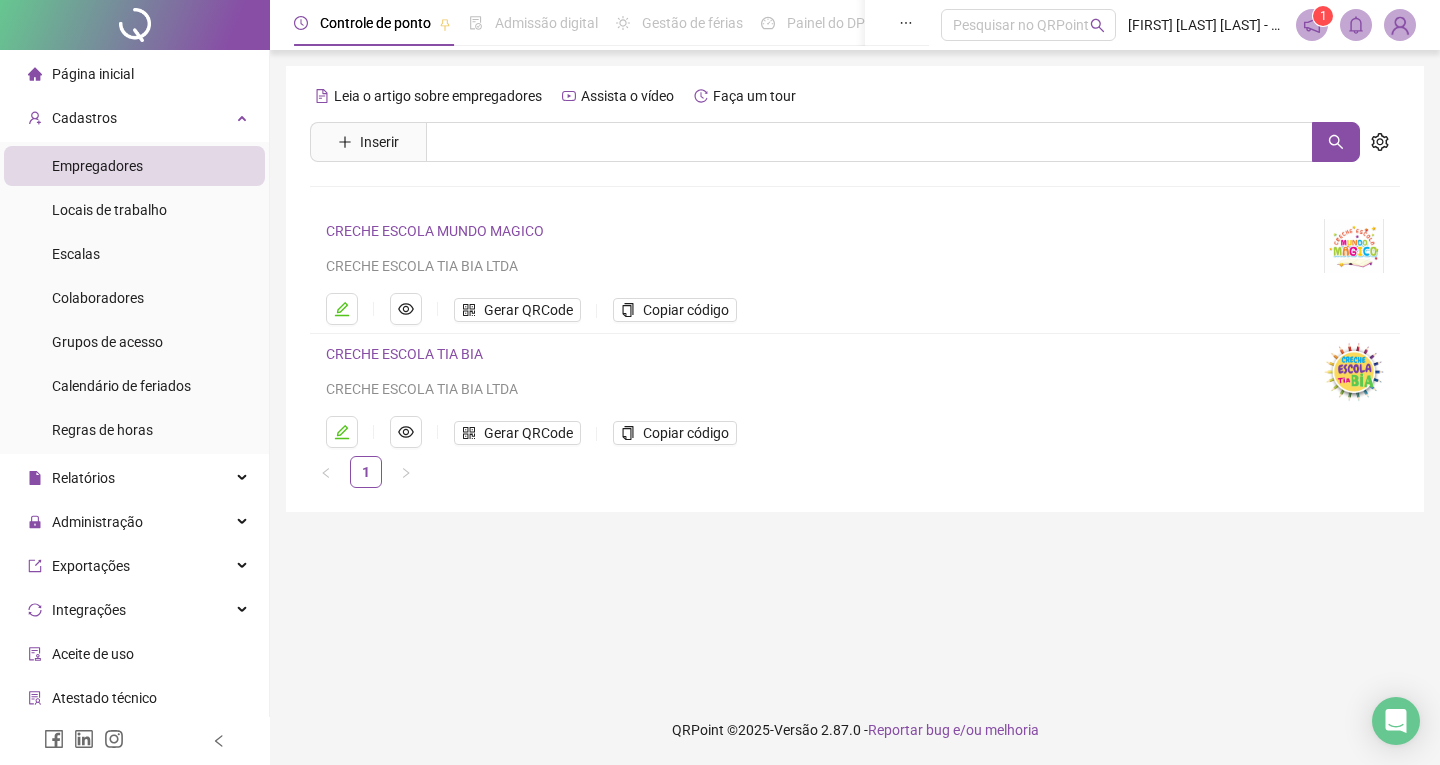 click on "CRECHE ESCOLA MUNDO MAGICO" at bounding box center [435, 231] 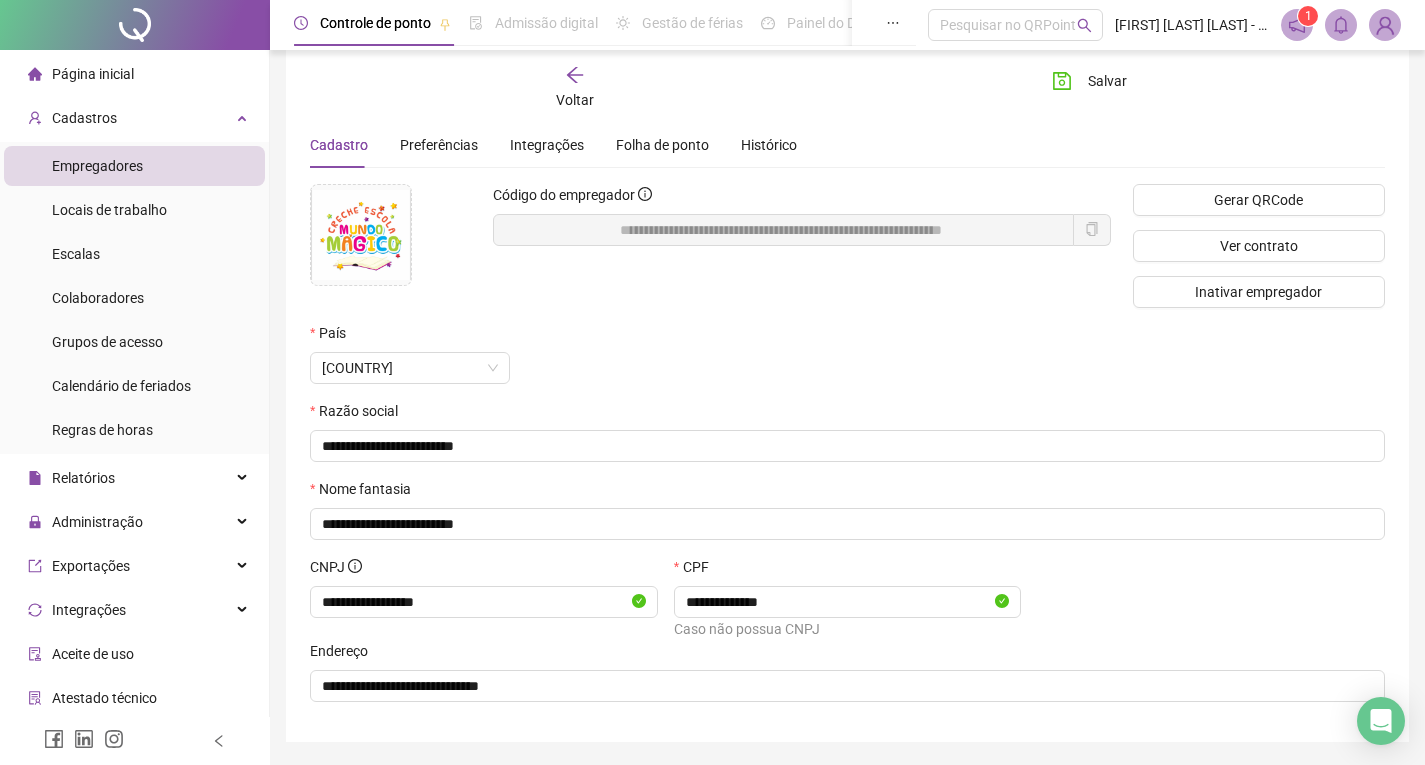 scroll, scrollTop: 126, scrollLeft: 0, axis: vertical 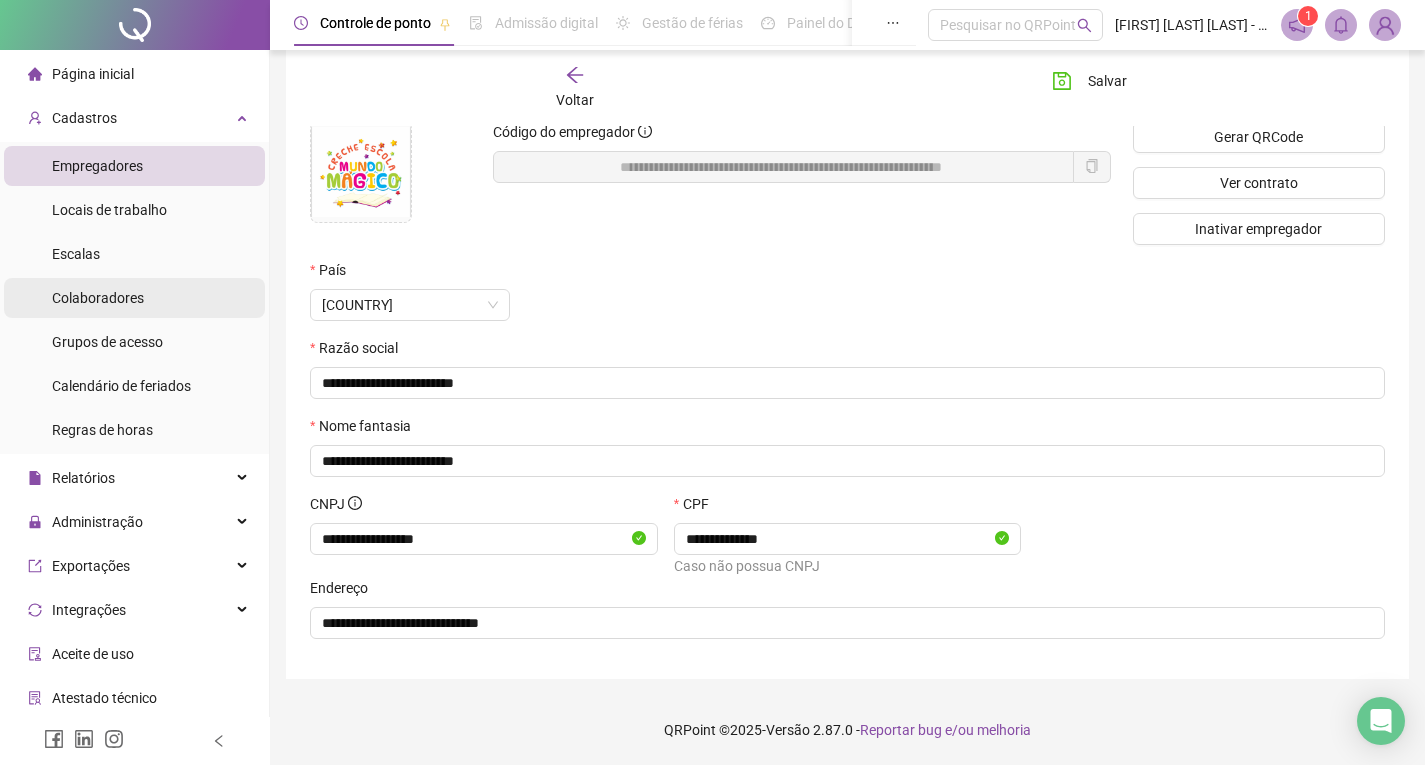 click on "Colaboradores" at bounding box center [98, 298] 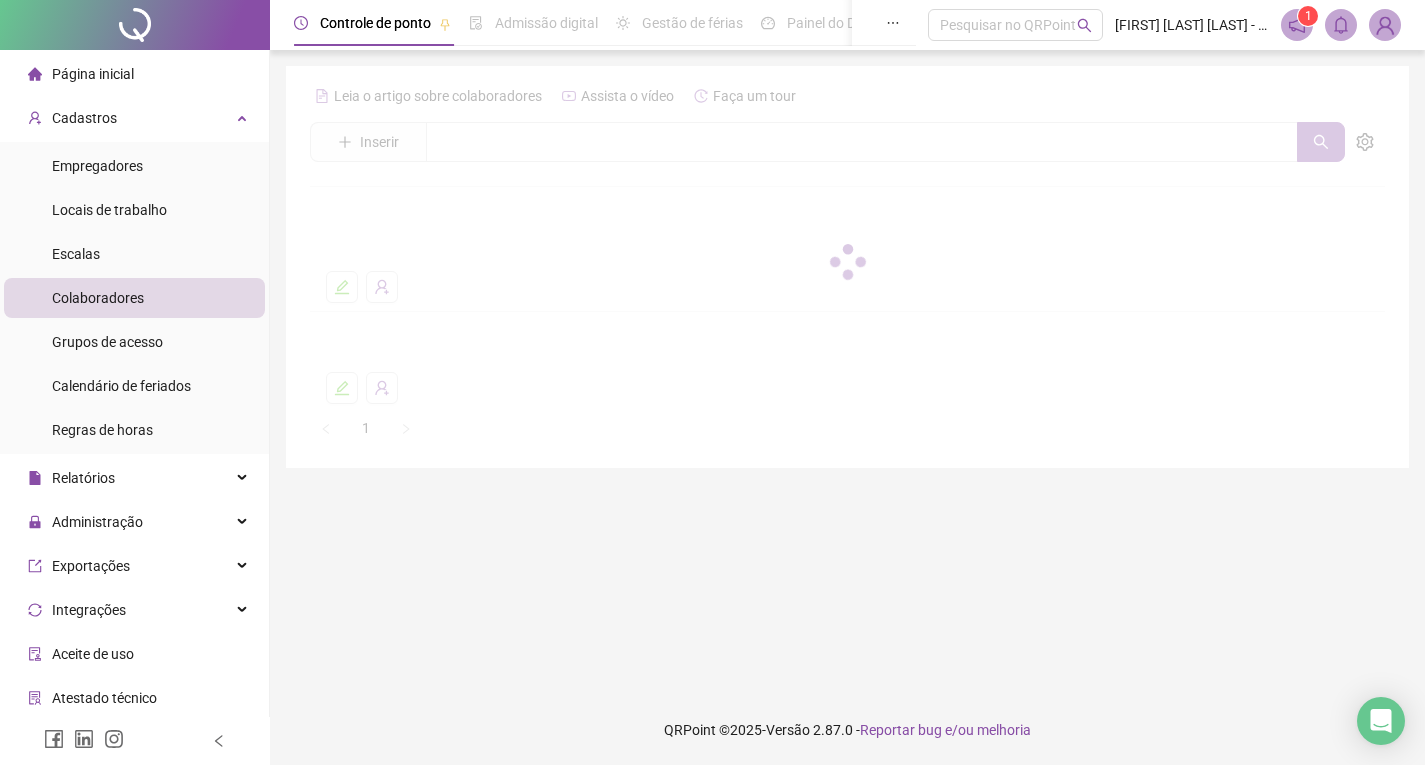 scroll, scrollTop: 0, scrollLeft: 0, axis: both 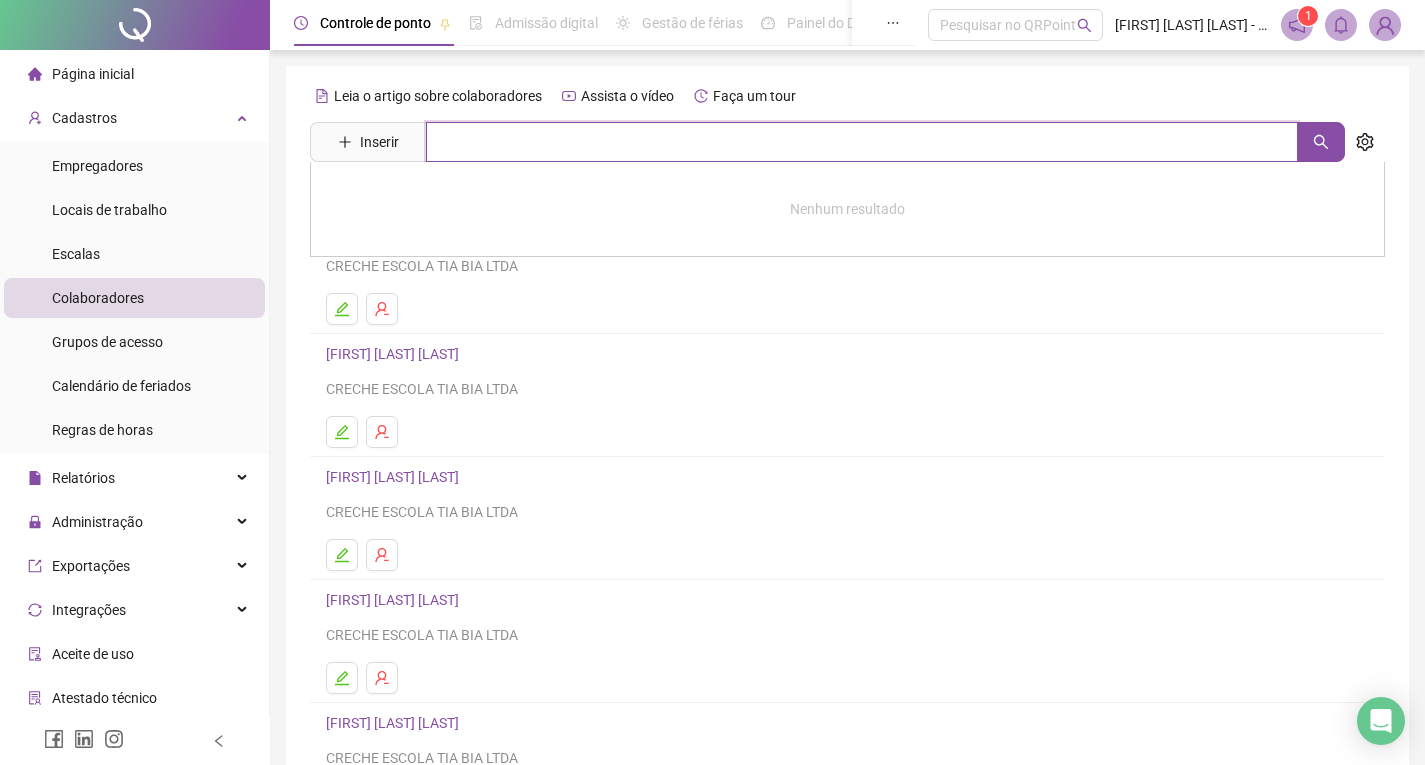 click at bounding box center [862, 142] 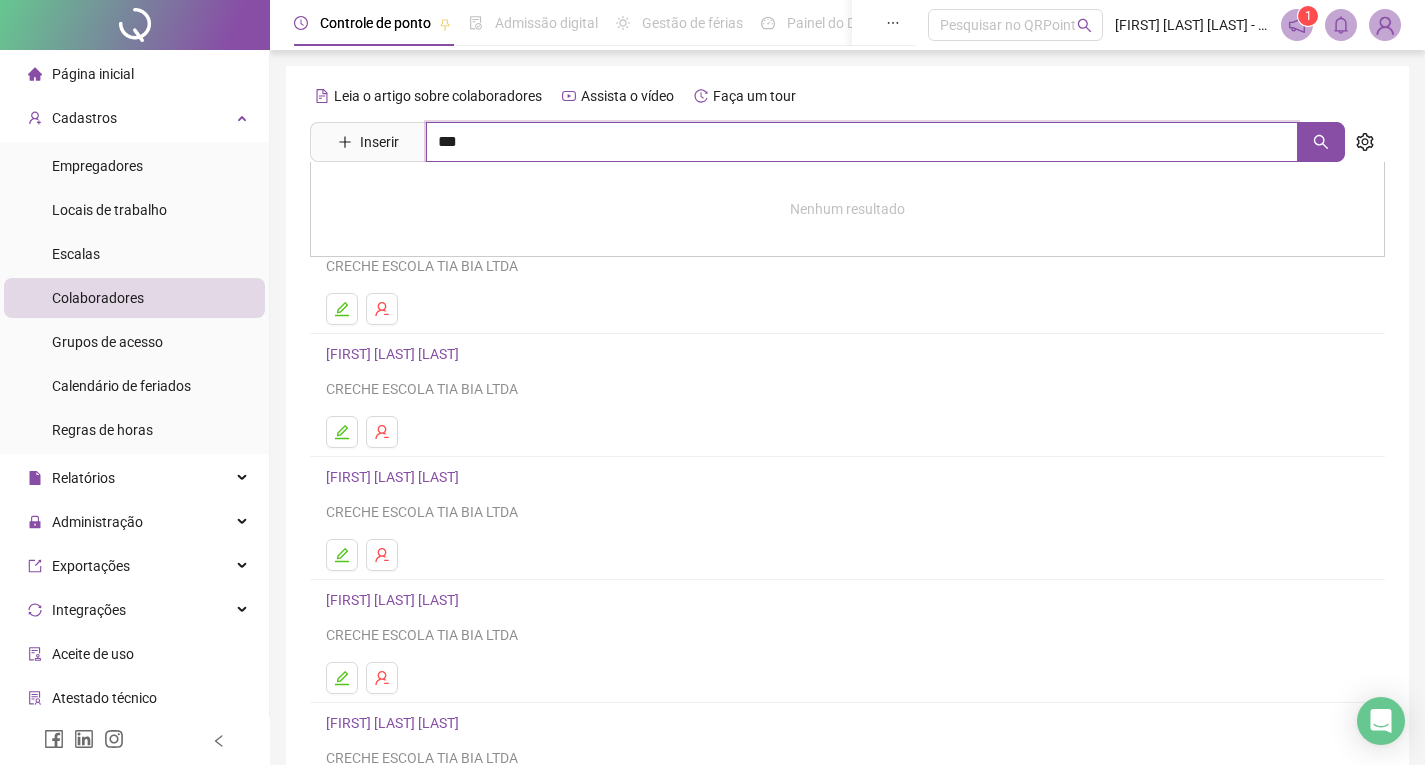 type on "***" 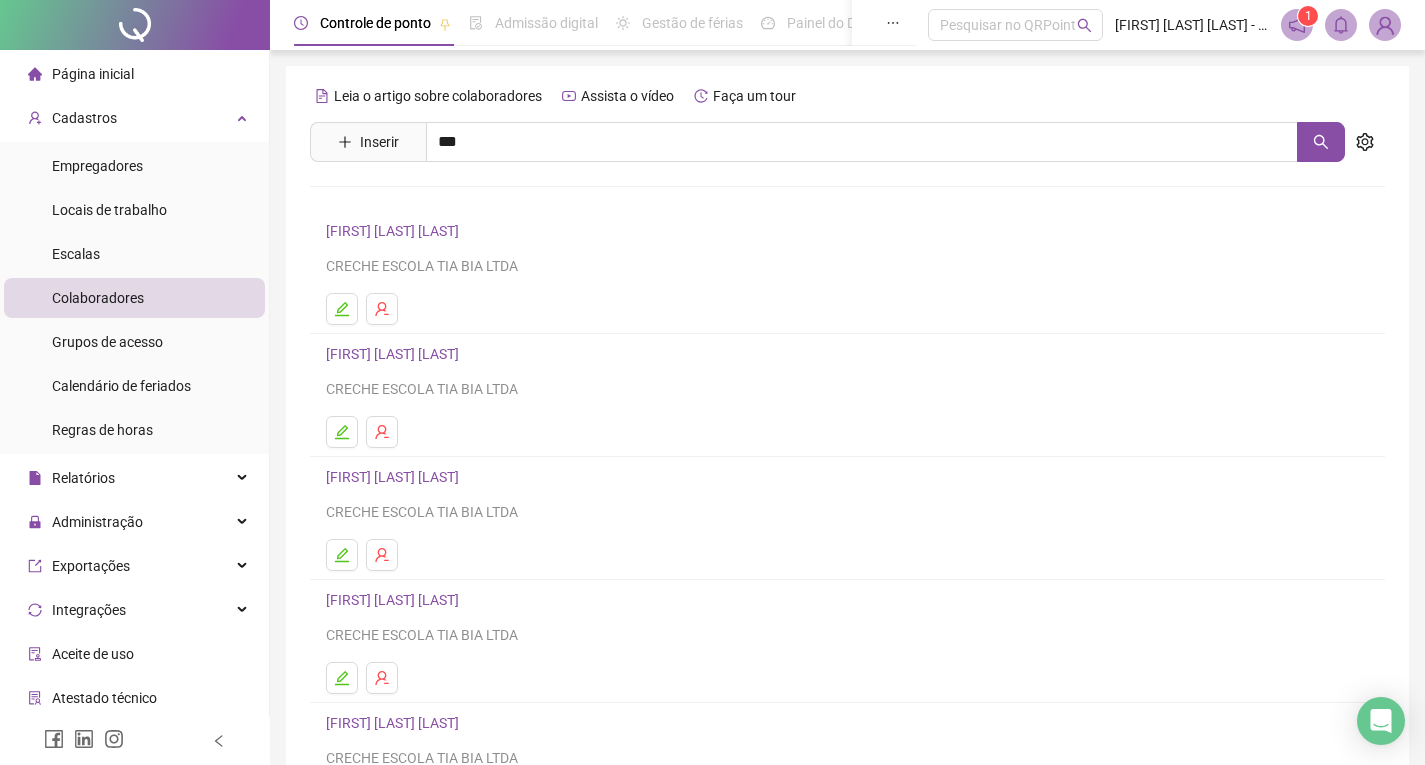 click on "[FIRST] [LAST] [LAST]" at bounding box center [413, 201] 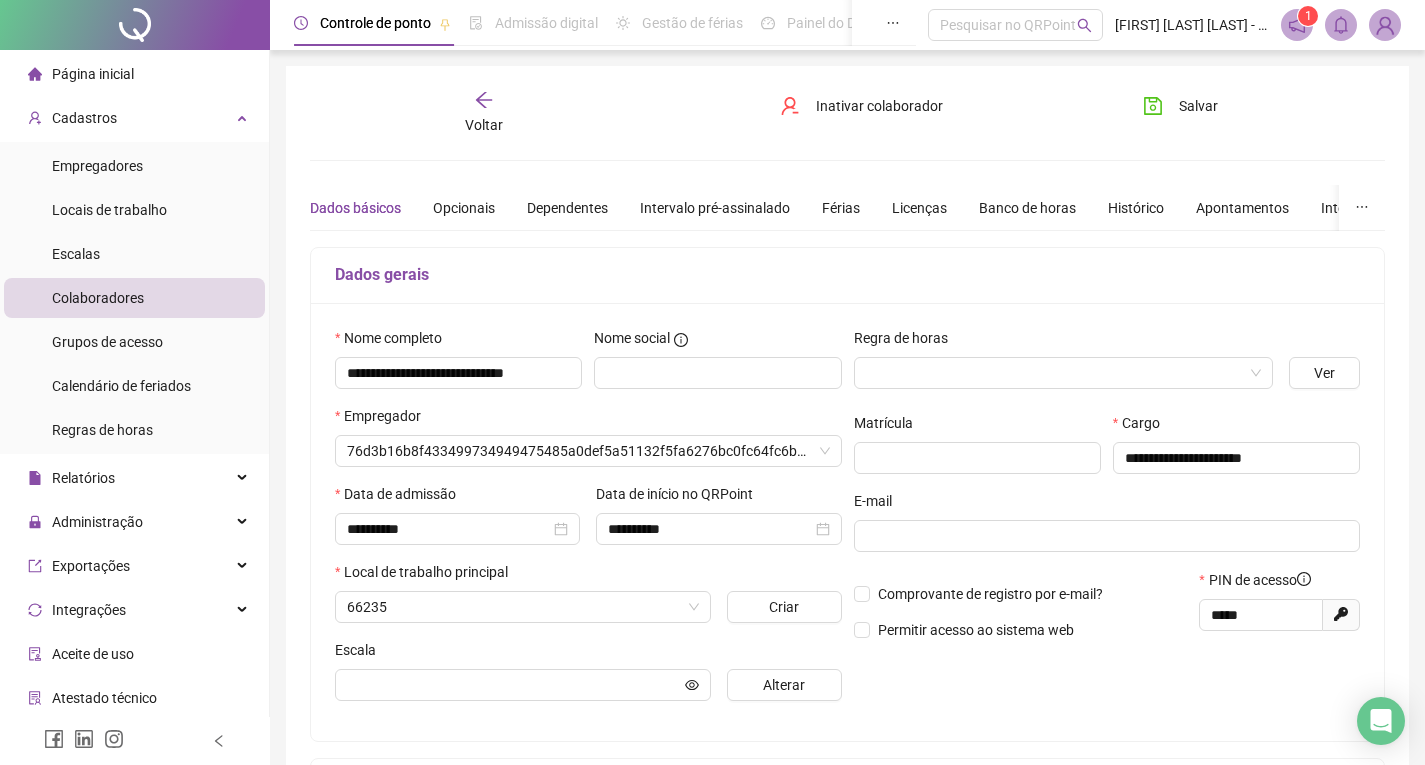 type on "**********" 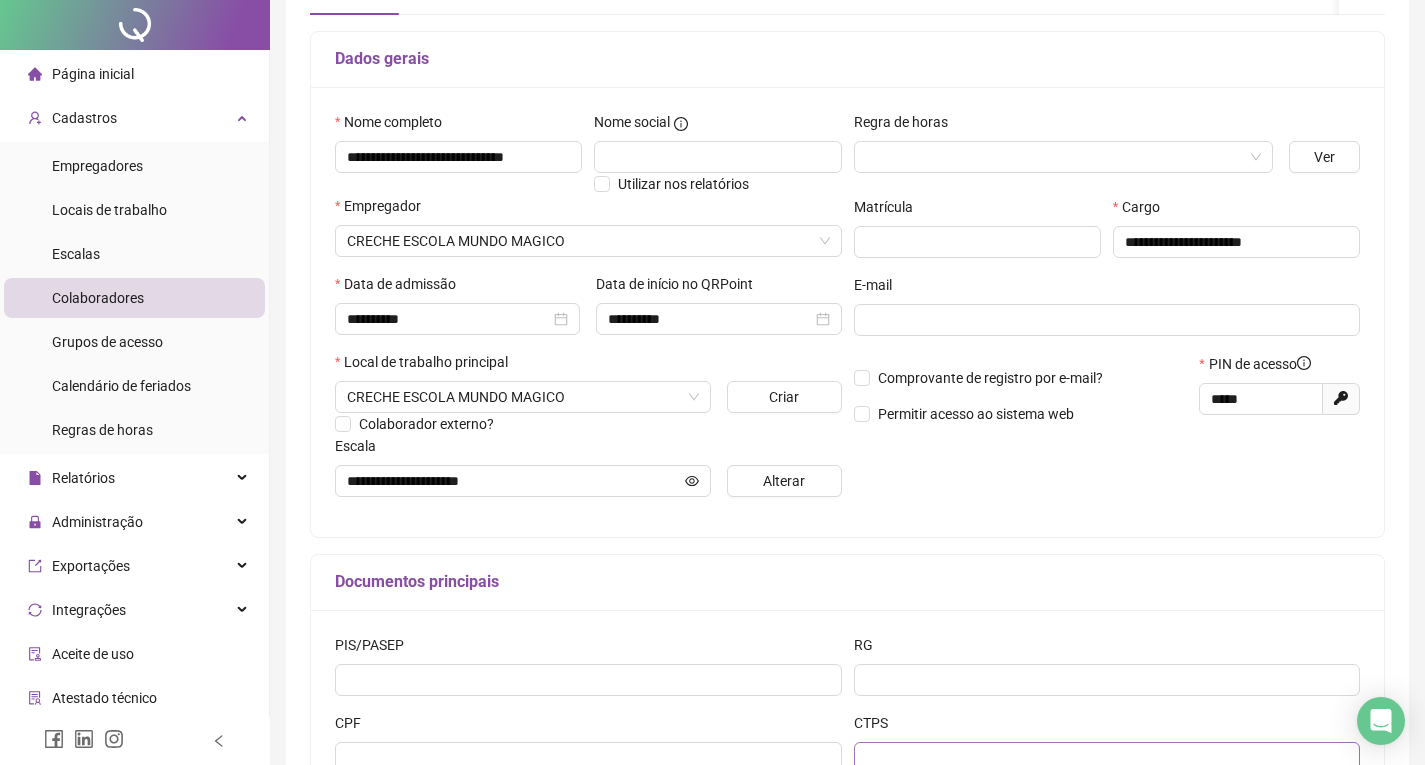 scroll, scrollTop: 0, scrollLeft: 0, axis: both 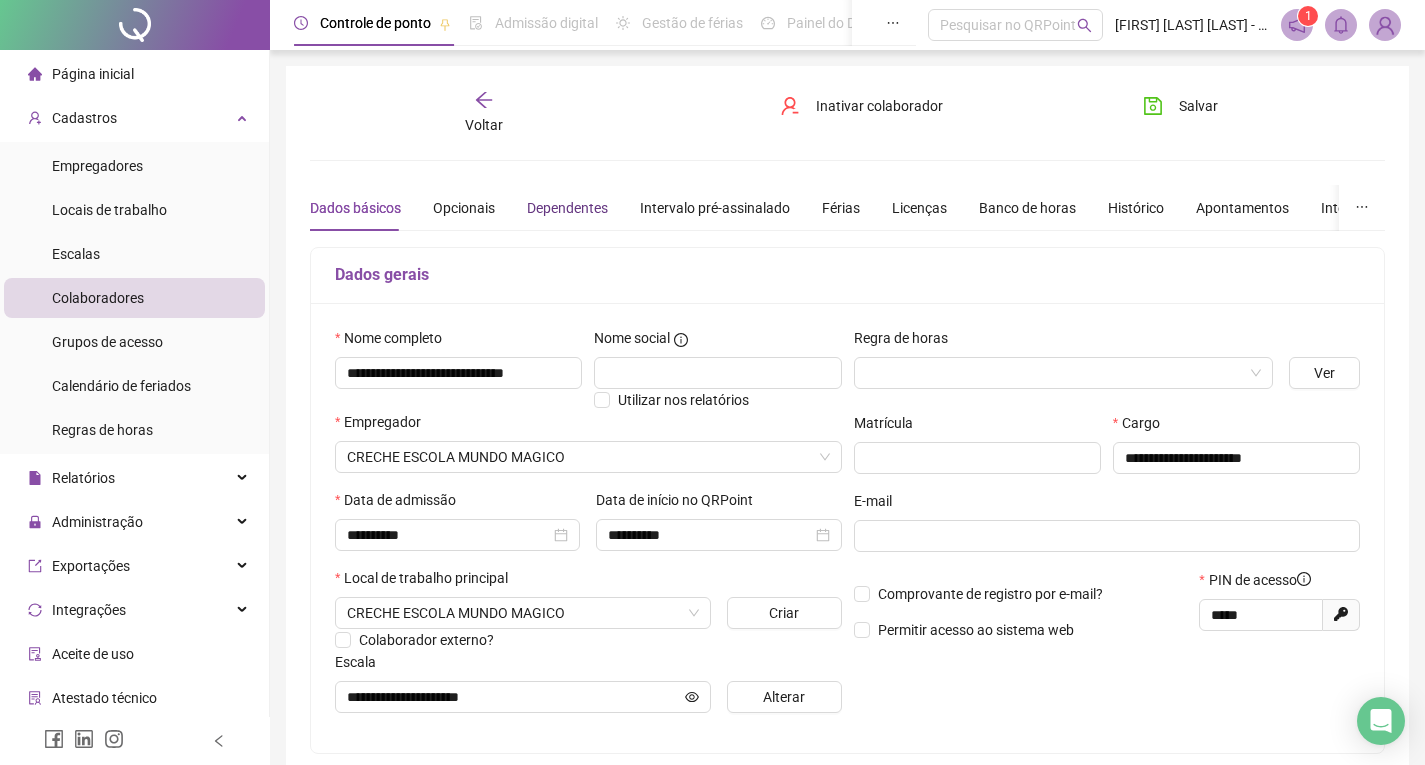 click on "Dependentes" at bounding box center (567, 208) 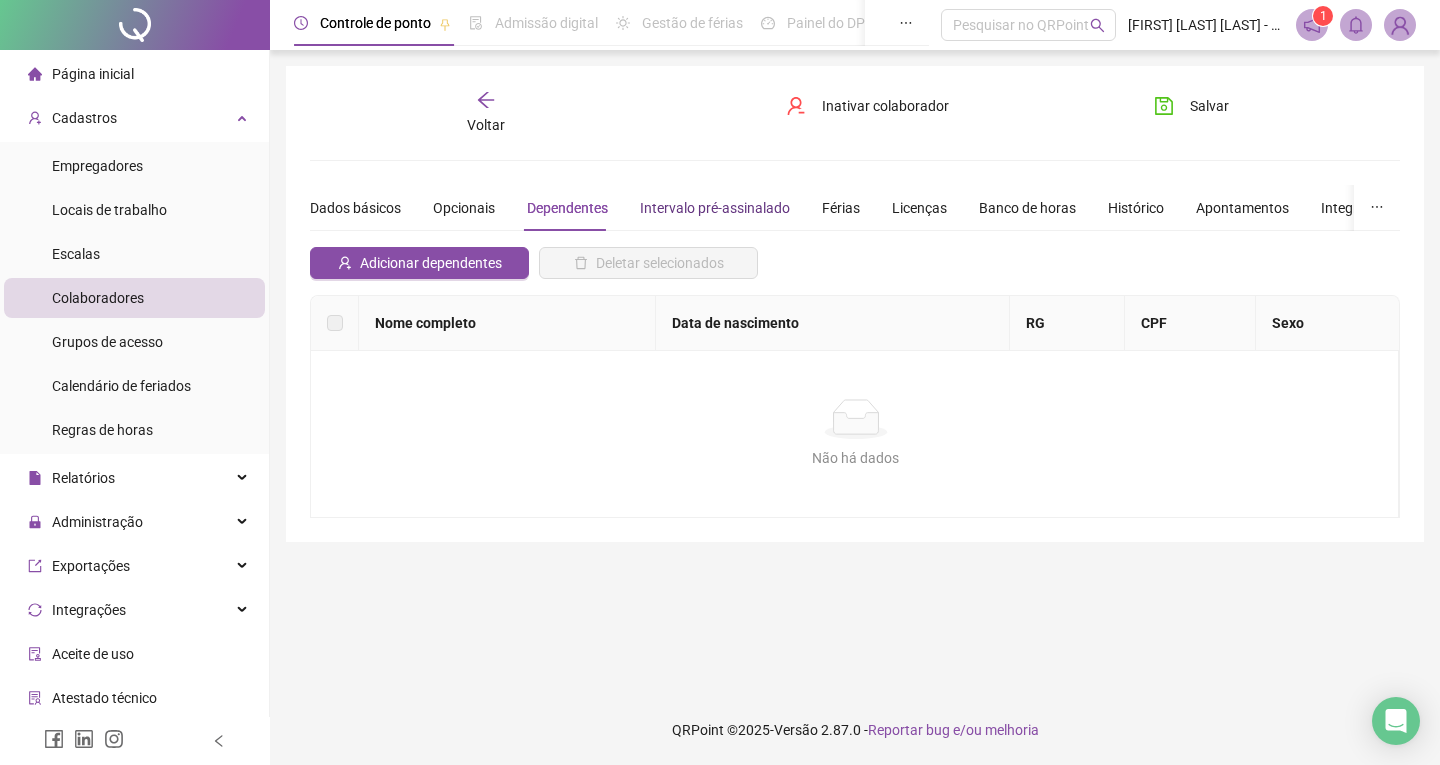 click on "Intervalo pré-assinalado" at bounding box center [715, 208] 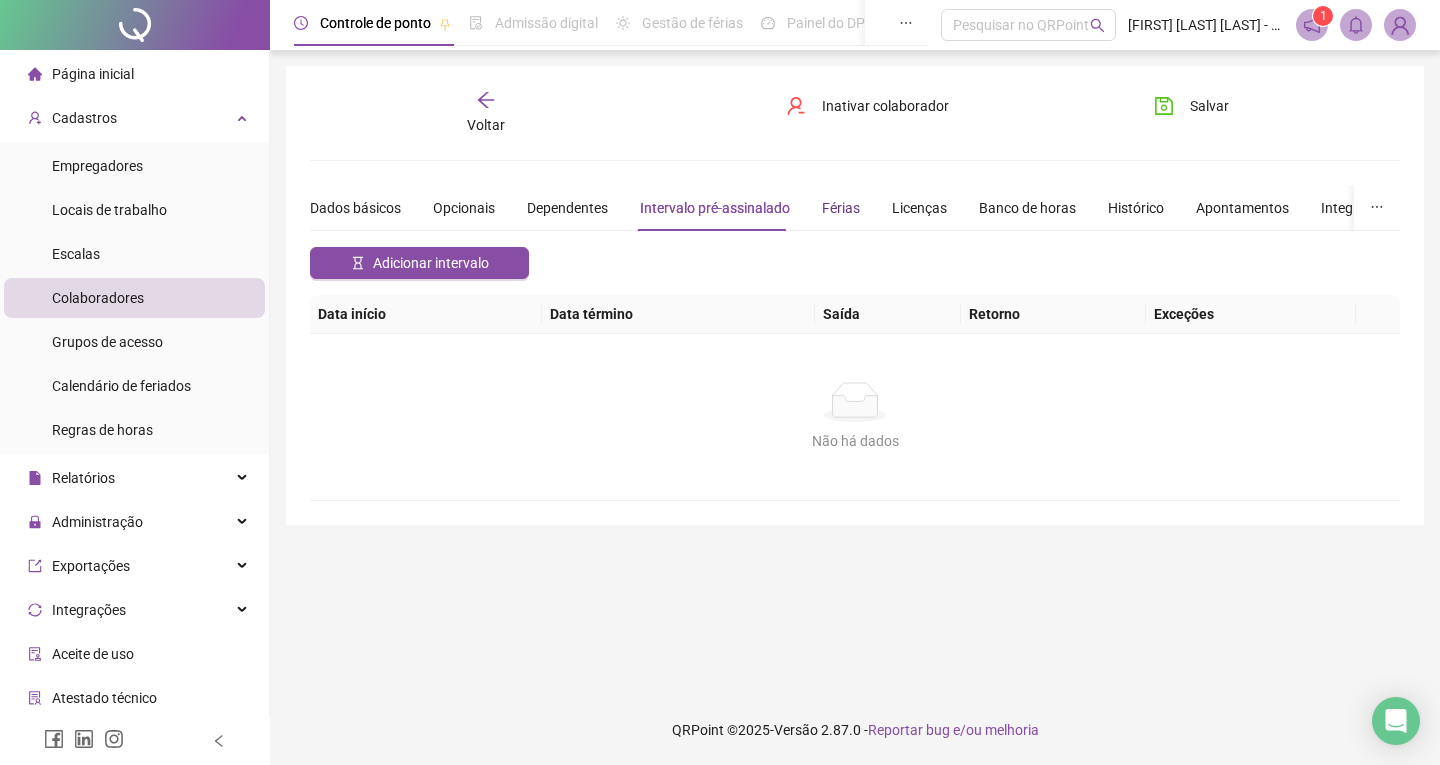 click on "Férias" at bounding box center [841, 208] 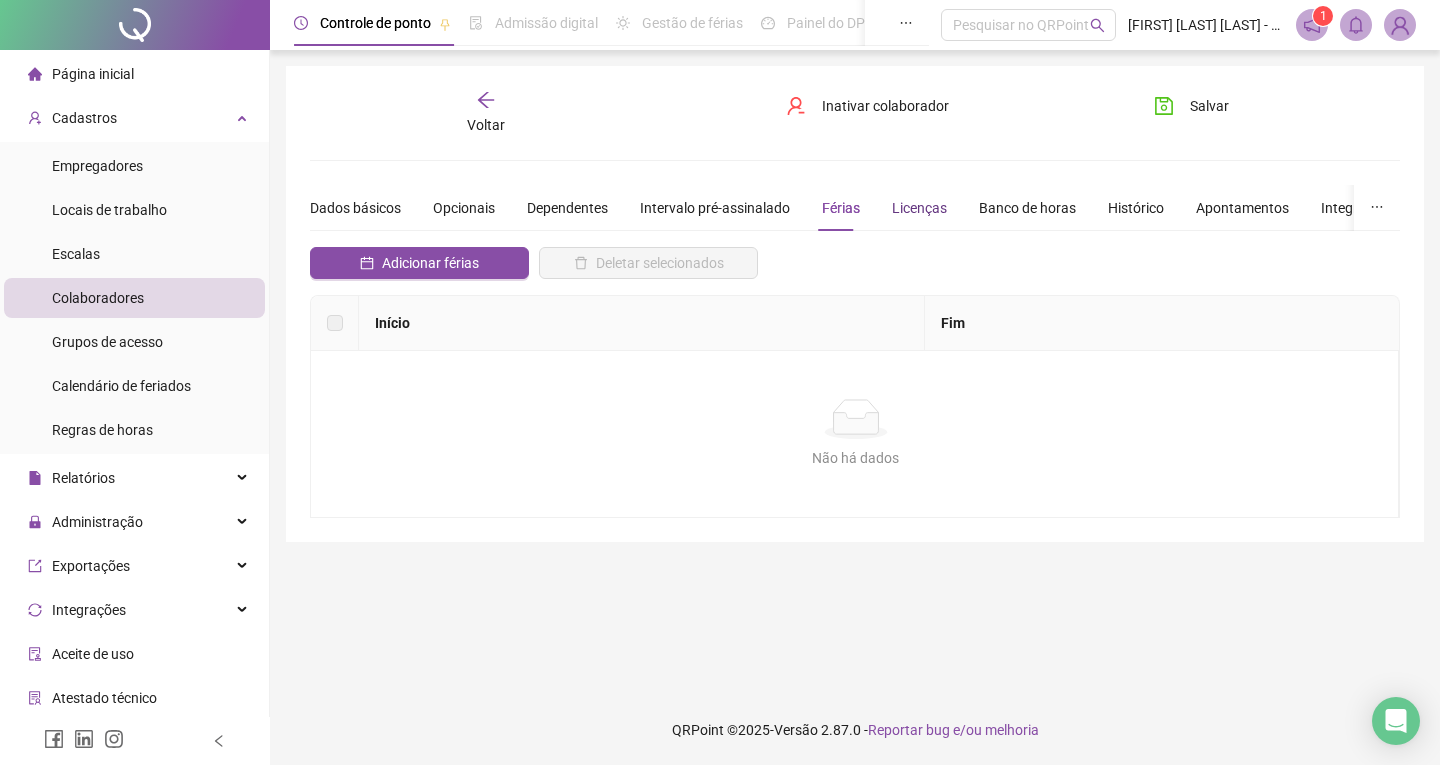 click on "Licenças" at bounding box center (919, 208) 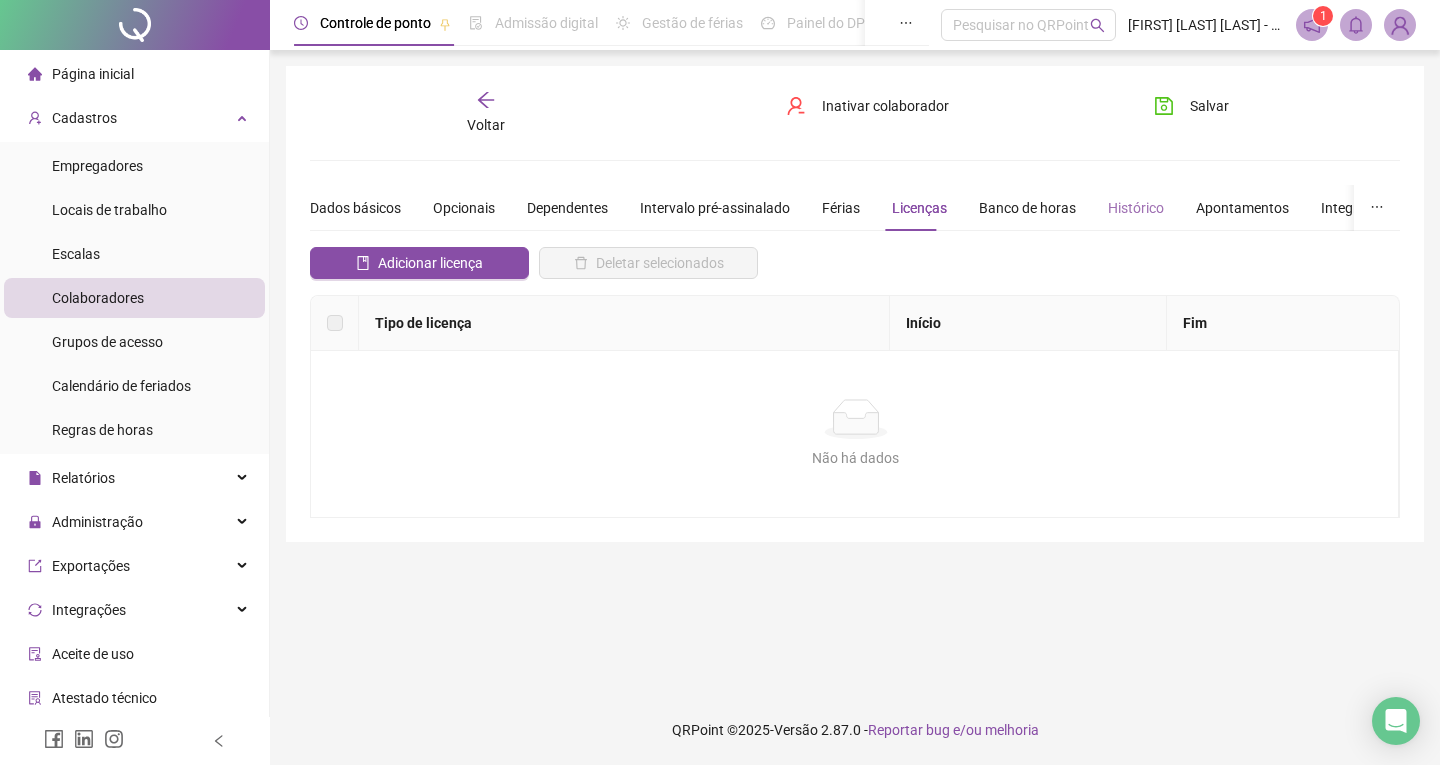 click on "Histórico" at bounding box center [1136, 208] 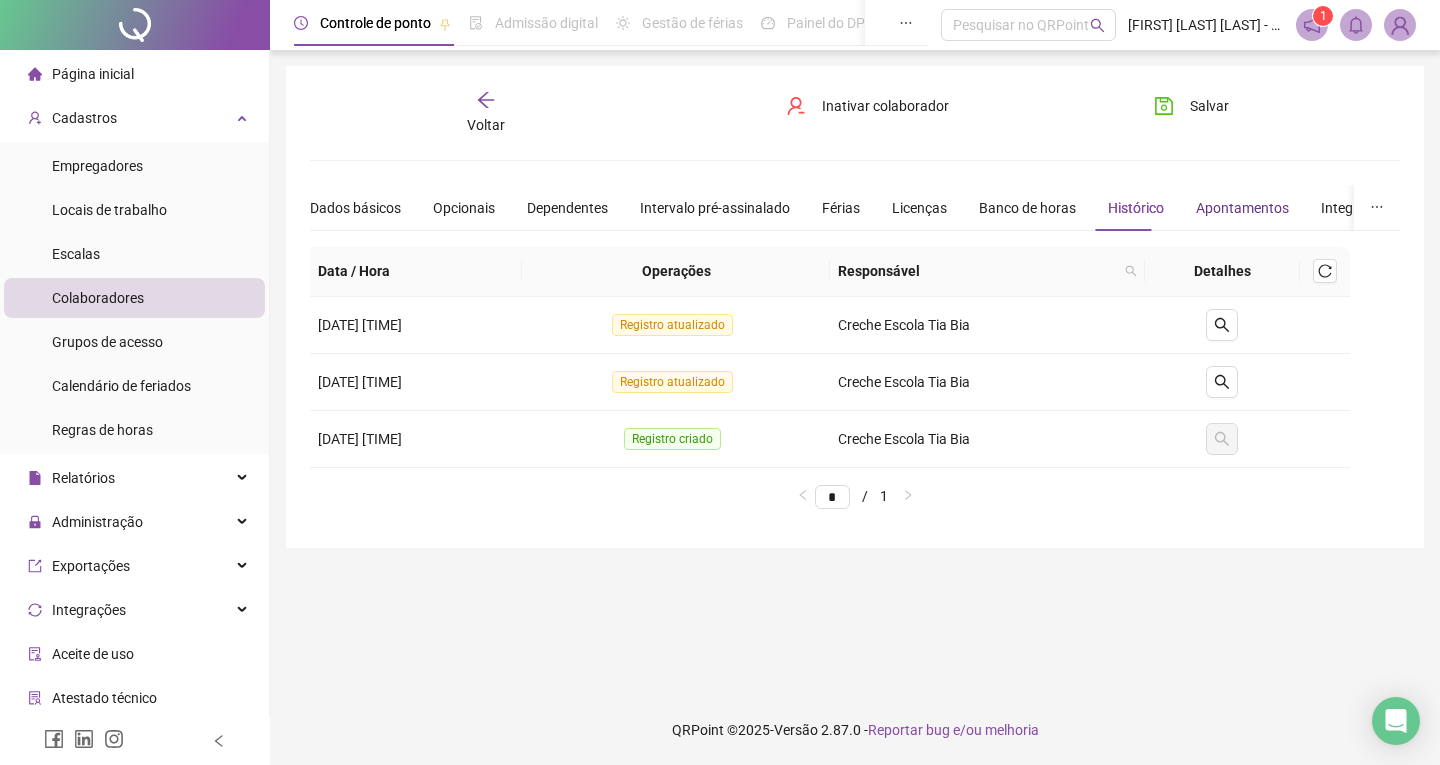click on "Apontamentos" at bounding box center [1242, 208] 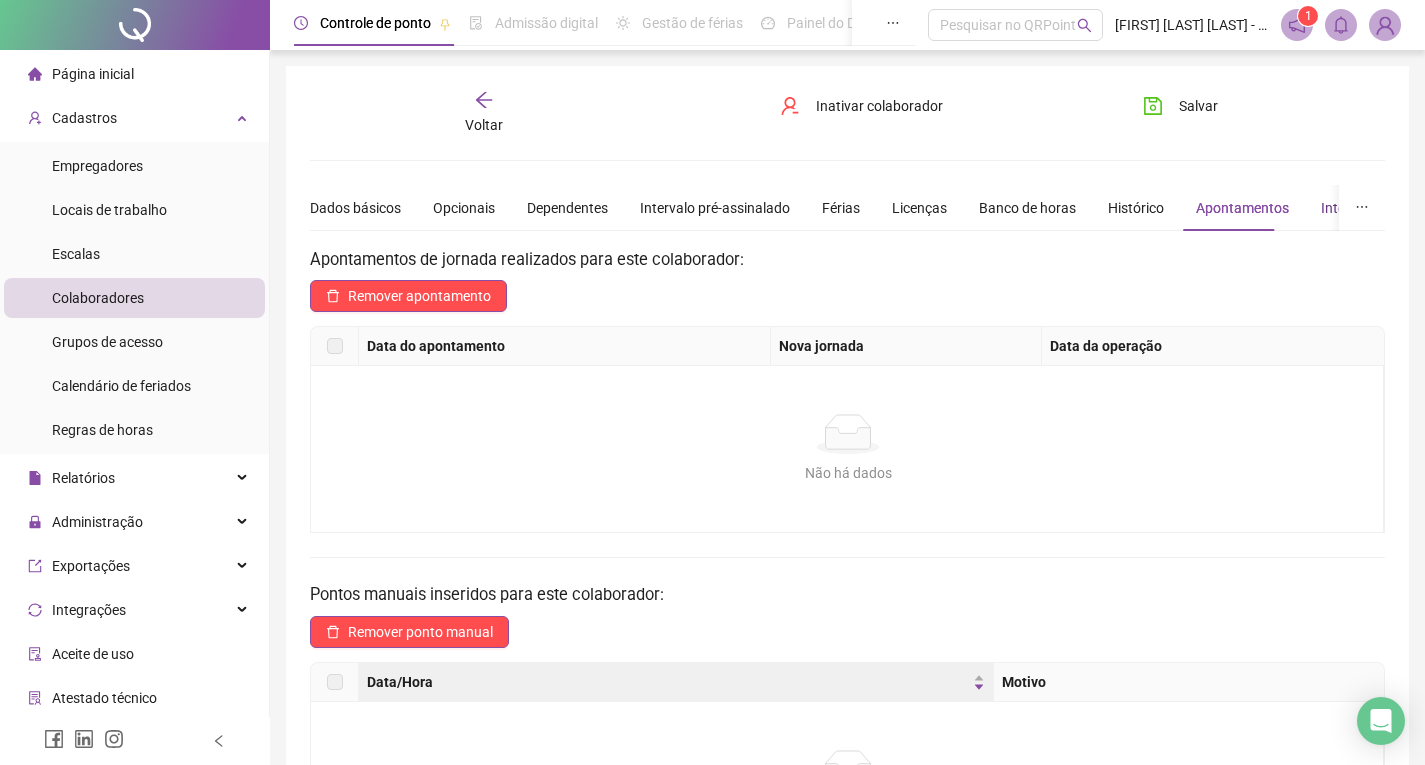 click on "Integrações" at bounding box center (1358, 208) 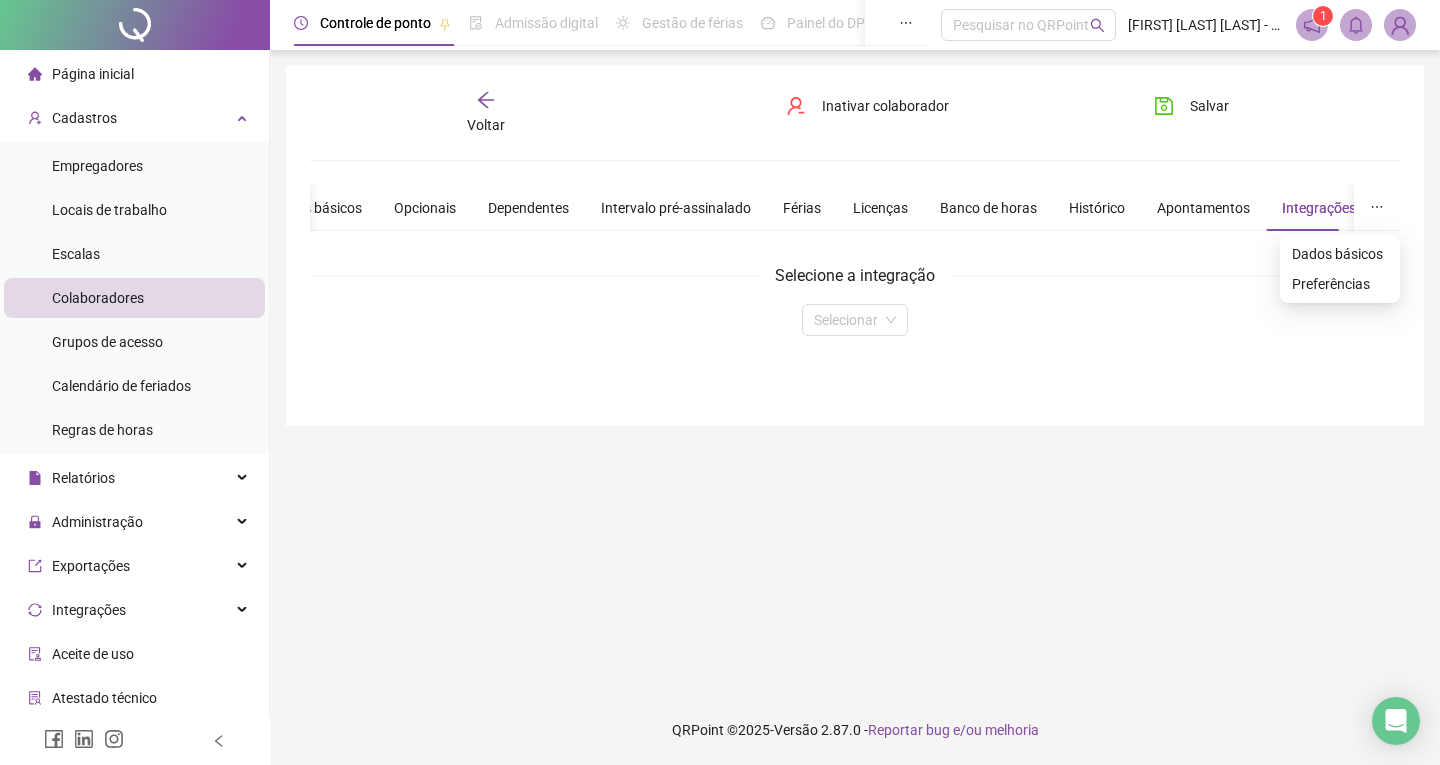 click 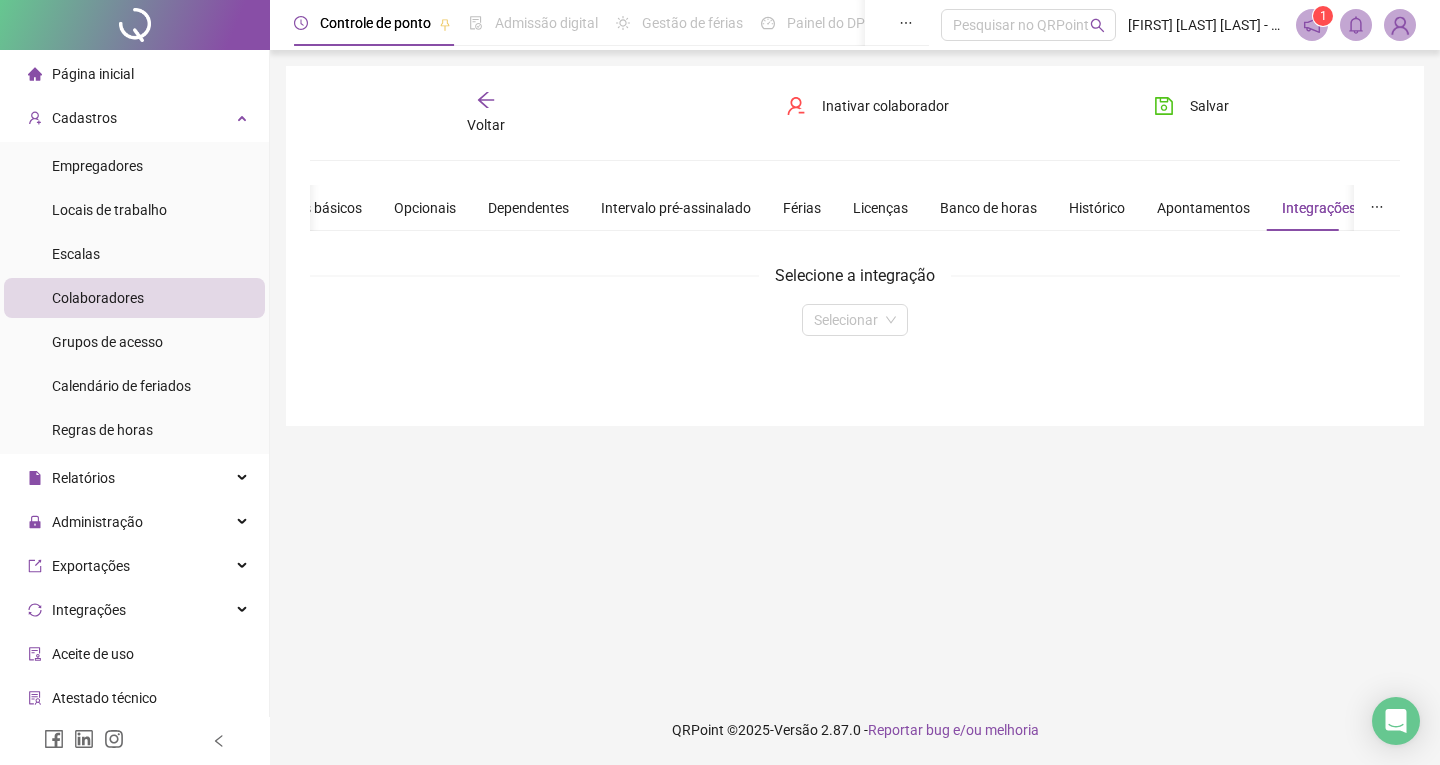 click on "**********" at bounding box center [855, 246] 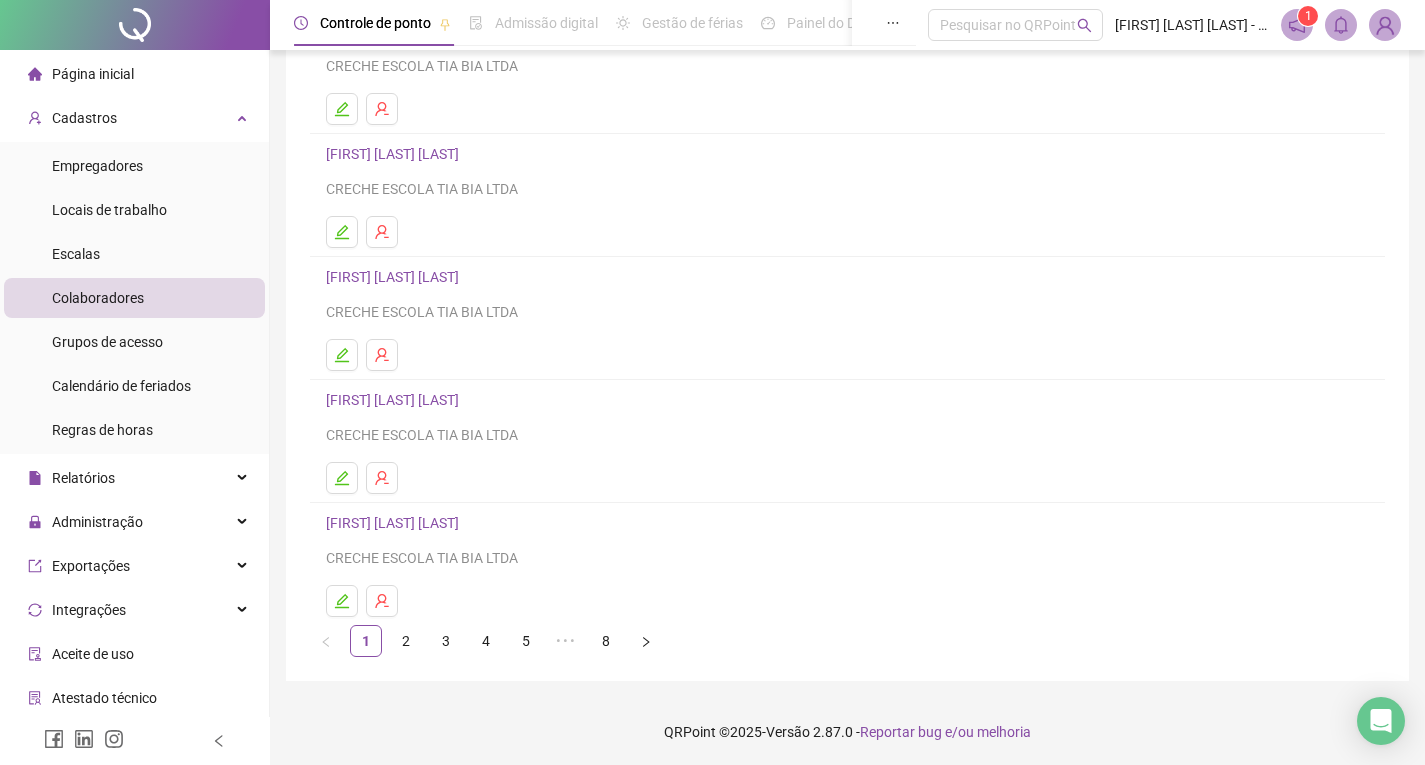 scroll, scrollTop: 202, scrollLeft: 0, axis: vertical 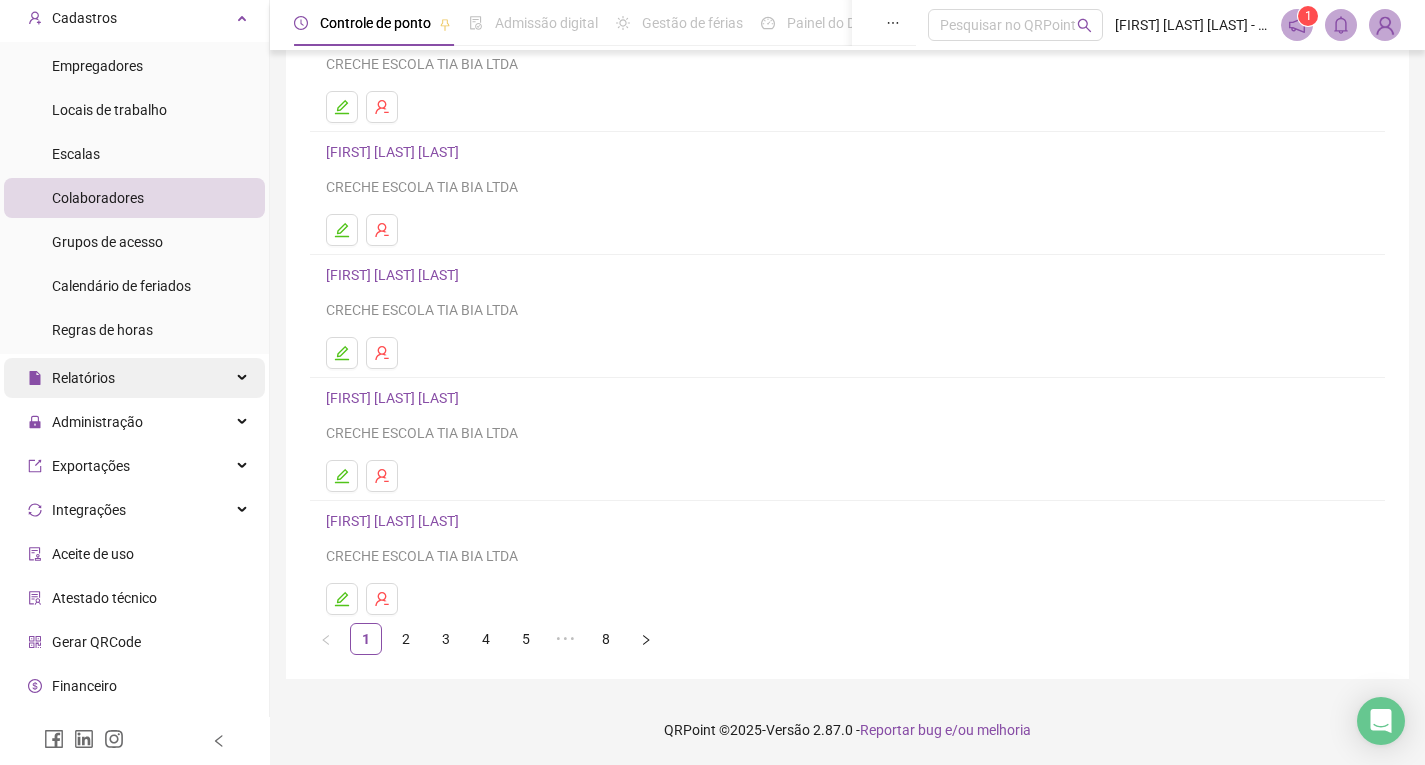 click on "Relatórios" at bounding box center (134, 378) 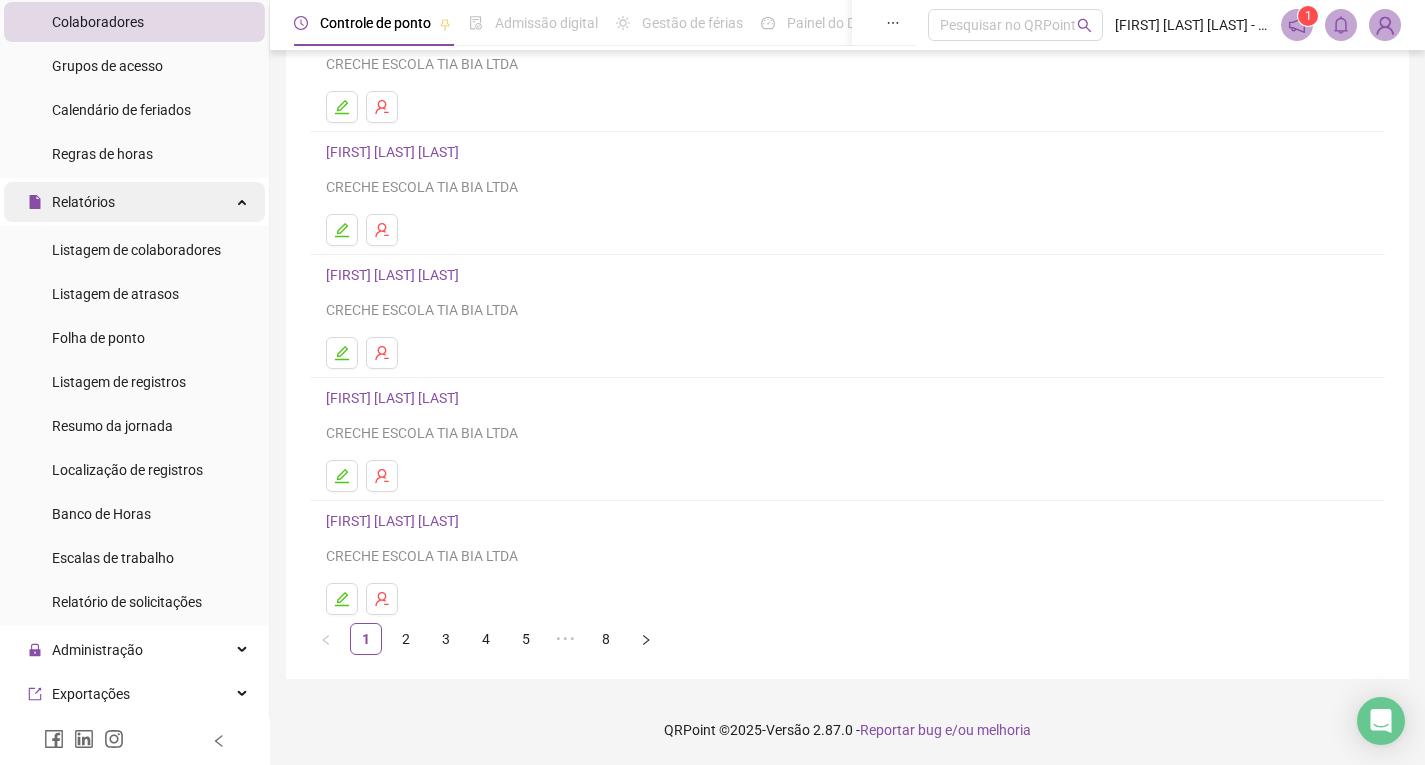 scroll, scrollTop: 300, scrollLeft: 0, axis: vertical 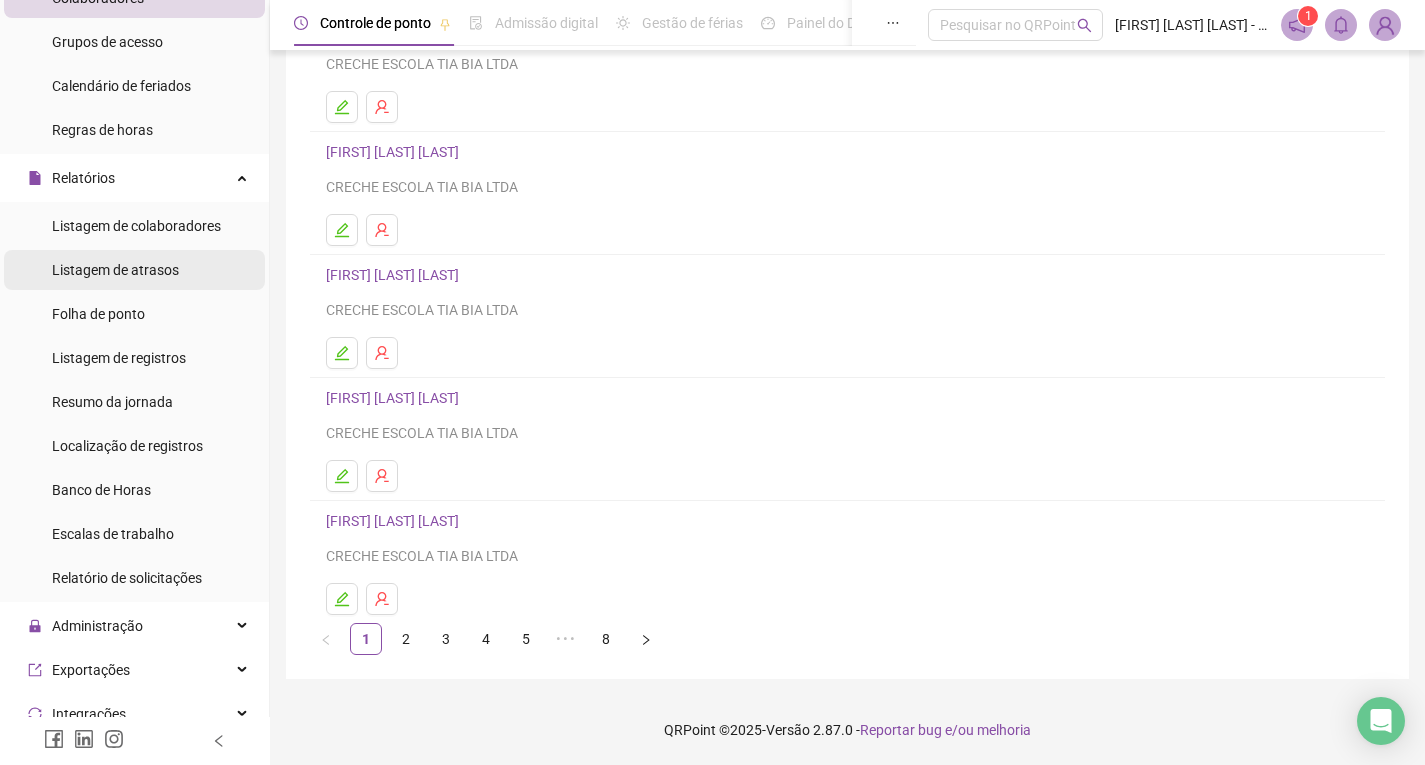 click on "Listagem de atrasos" at bounding box center (115, 270) 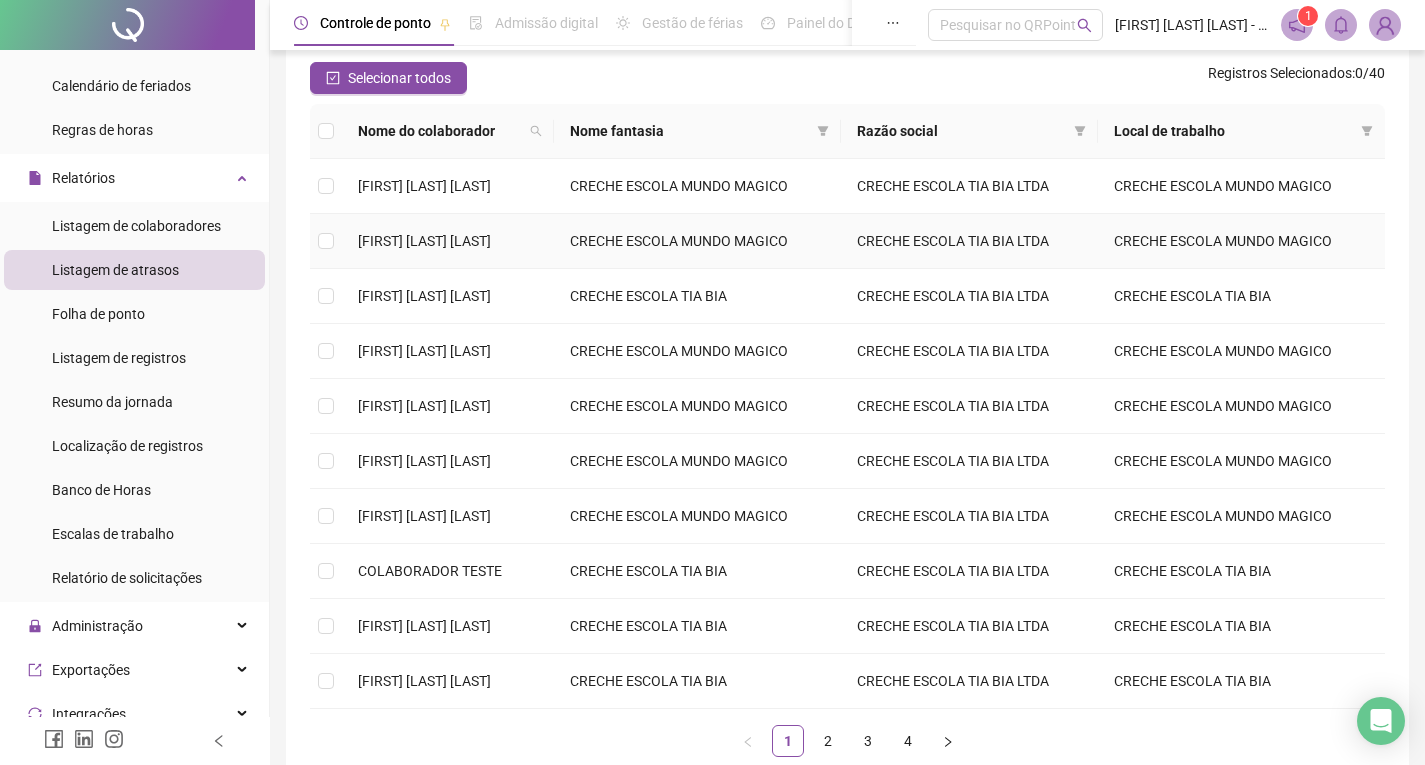 scroll, scrollTop: 289, scrollLeft: 0, axis: vertical 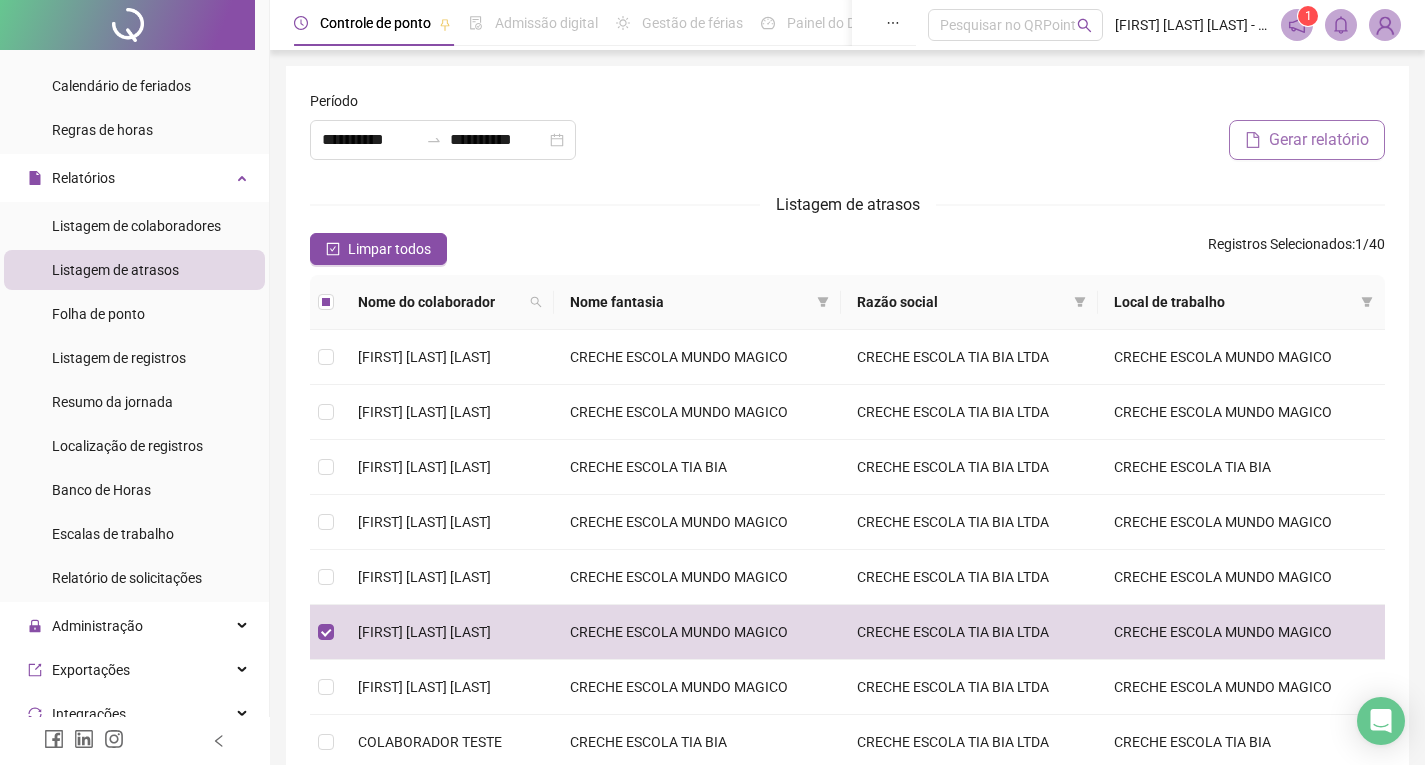 click on "Gerar relatório" at bounding box center (1319, 140) 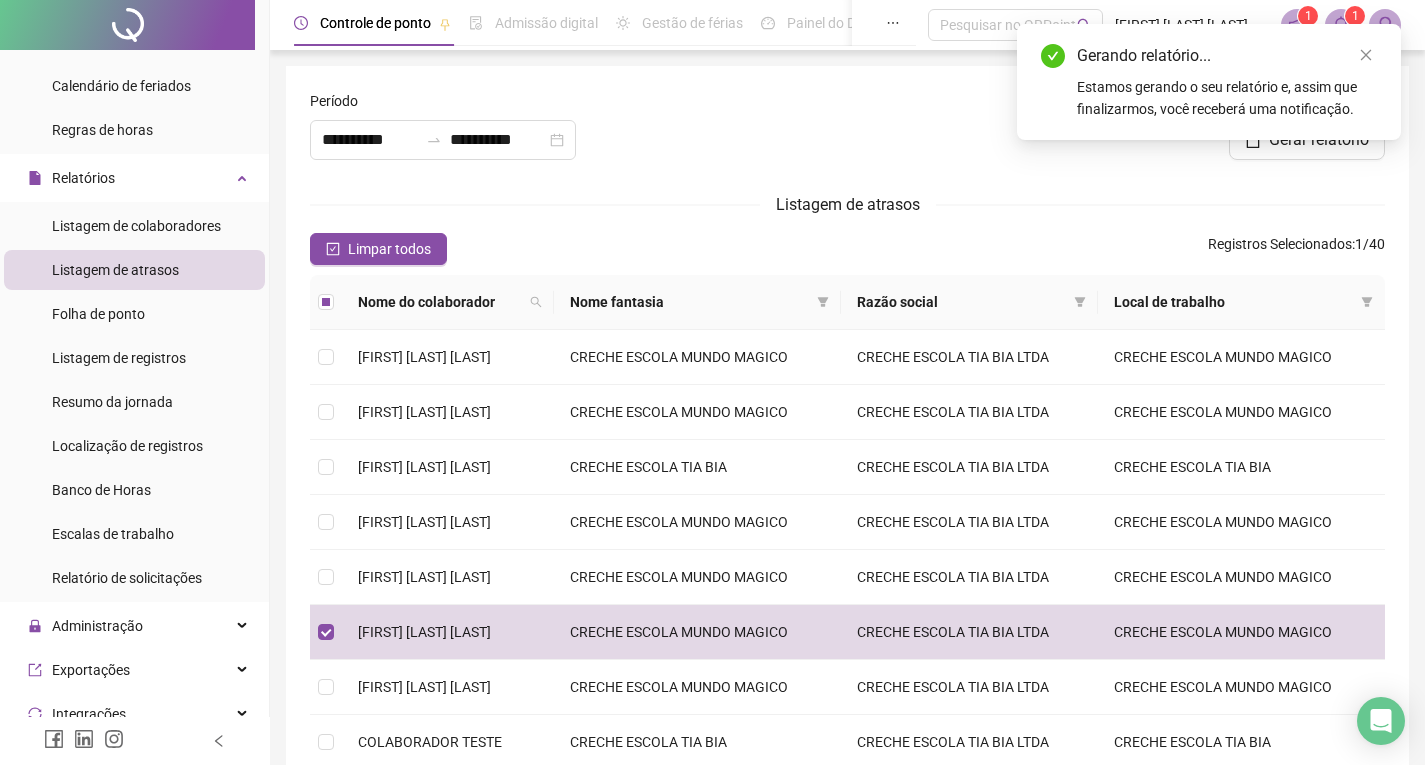 click on "1" at bounding box center (1355, 16) 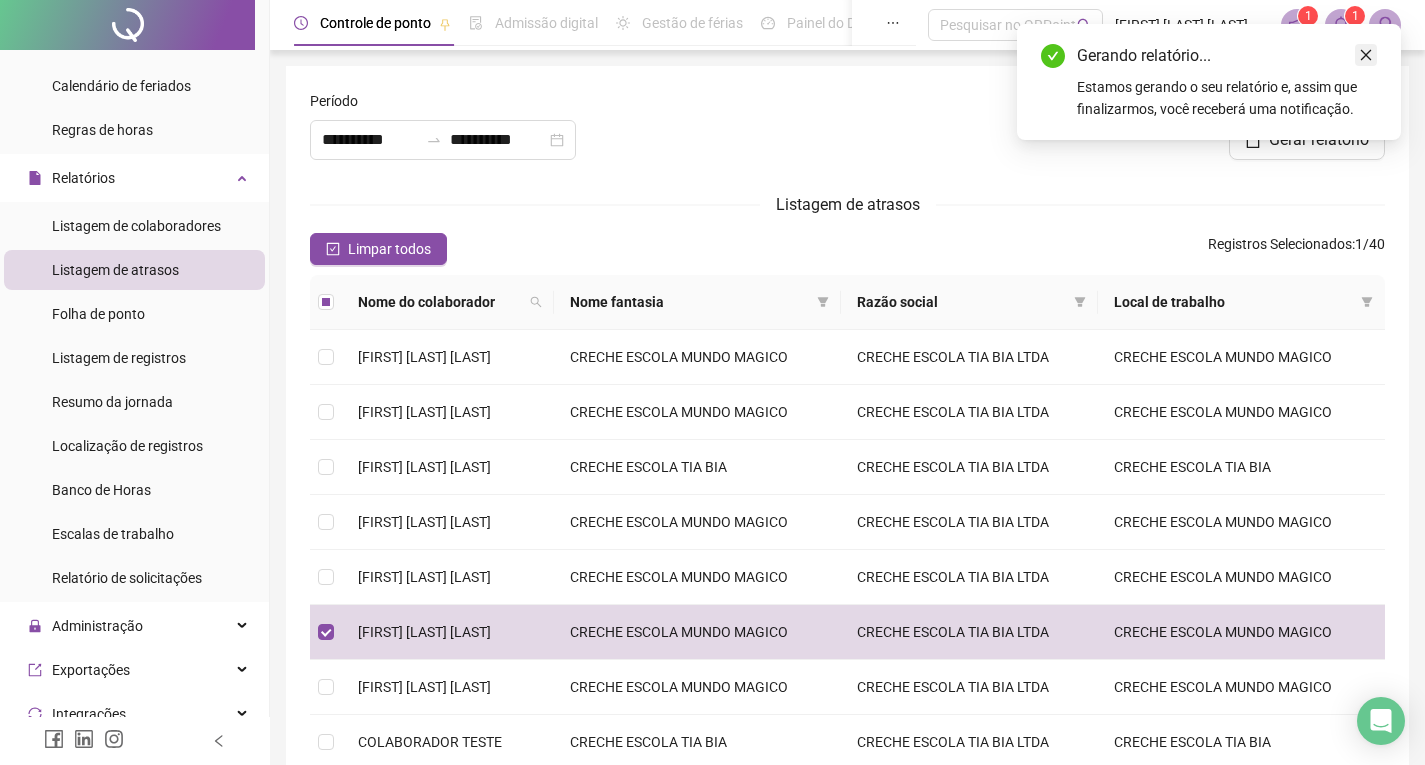 click 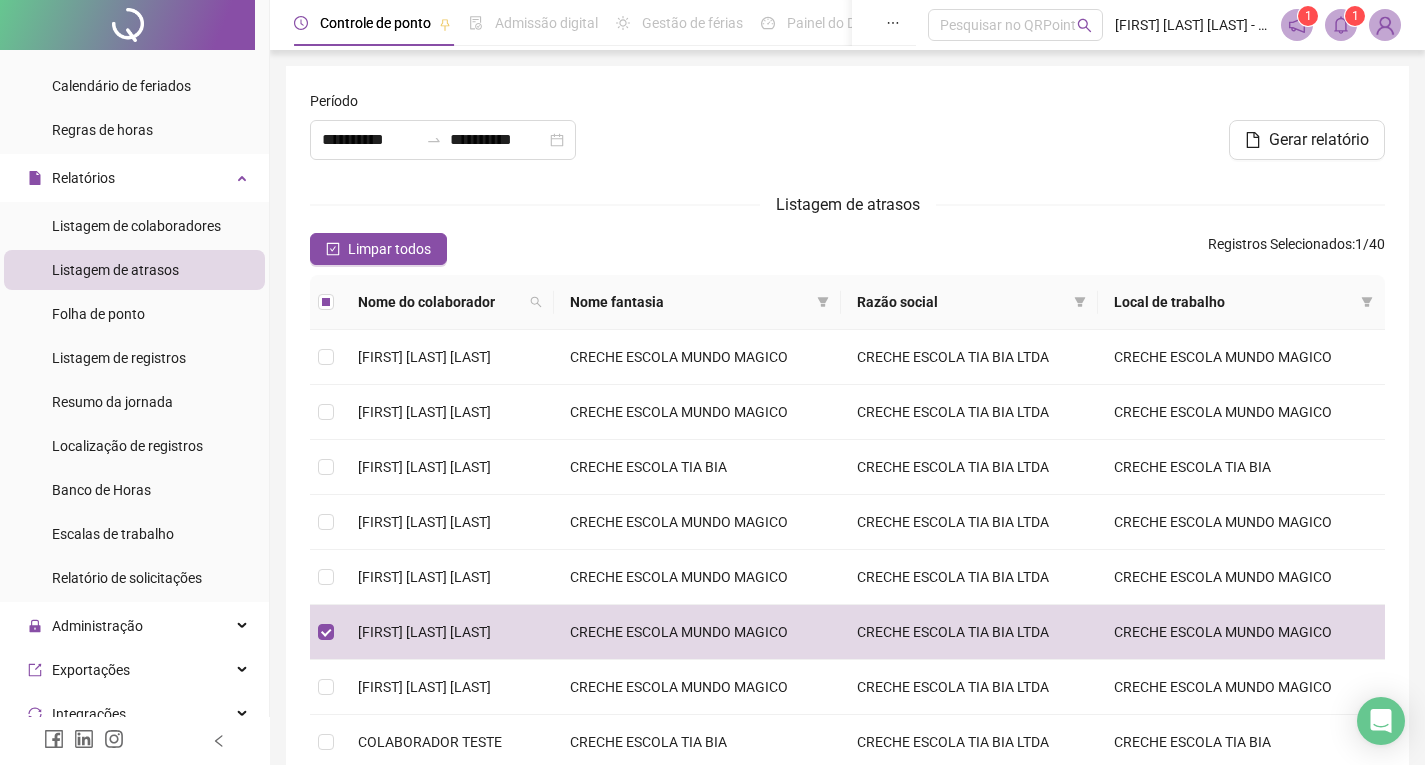 click at bounding box center (1341, 25) 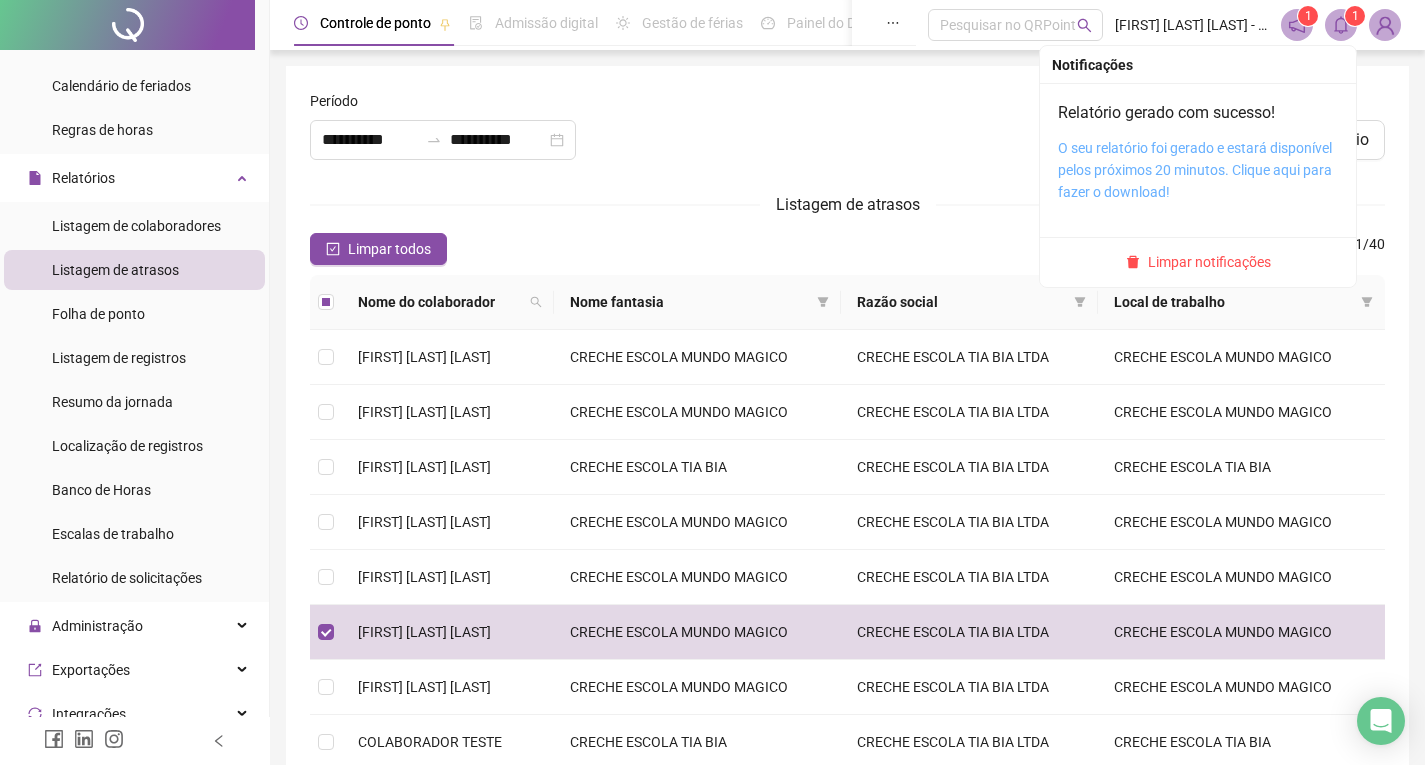 click on "O seu relatório foi gerado e estará disponível pelos próximos 20 minutos.
Clique aqui para fazer o download!" at bounding box center (1195, 170) 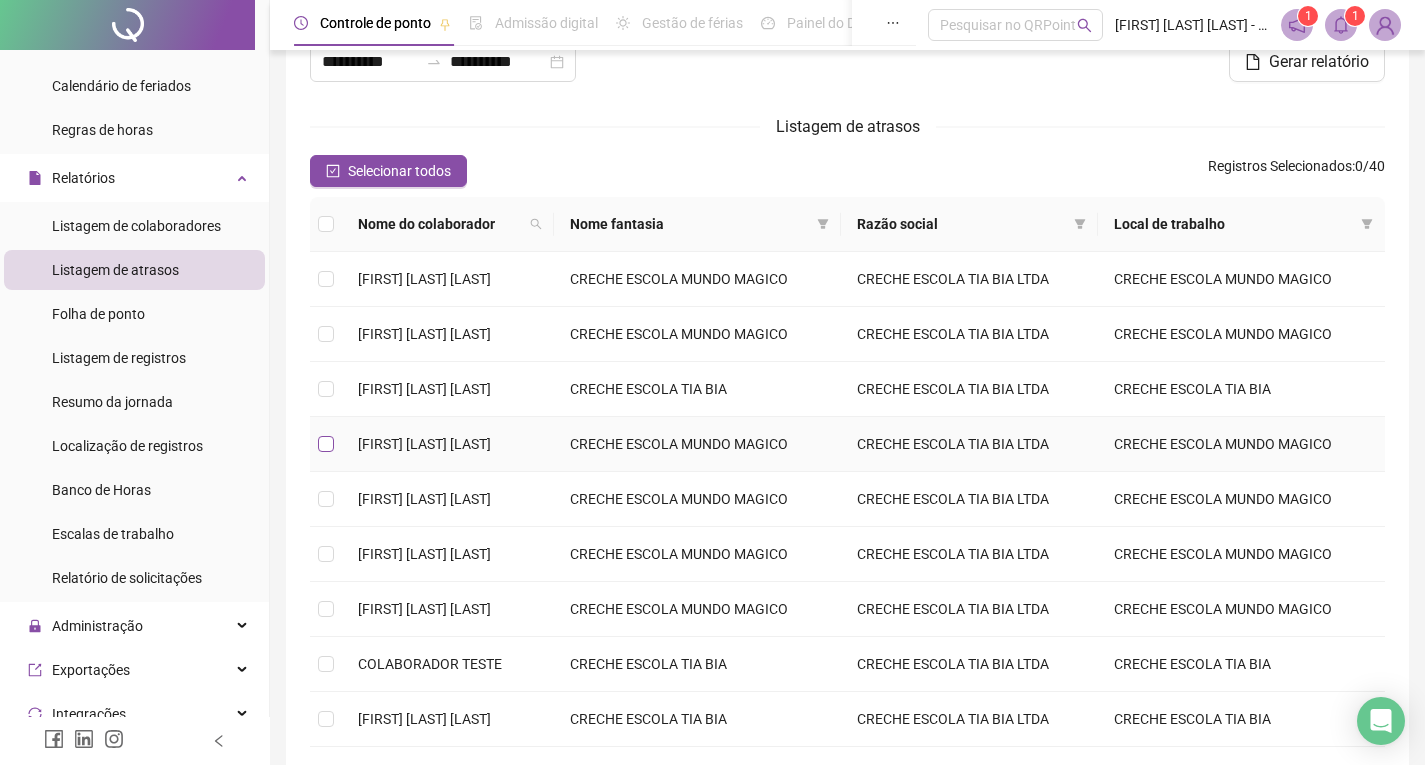 scroll, scrollTop: 200, scrollLeft: 0, axis: vertical 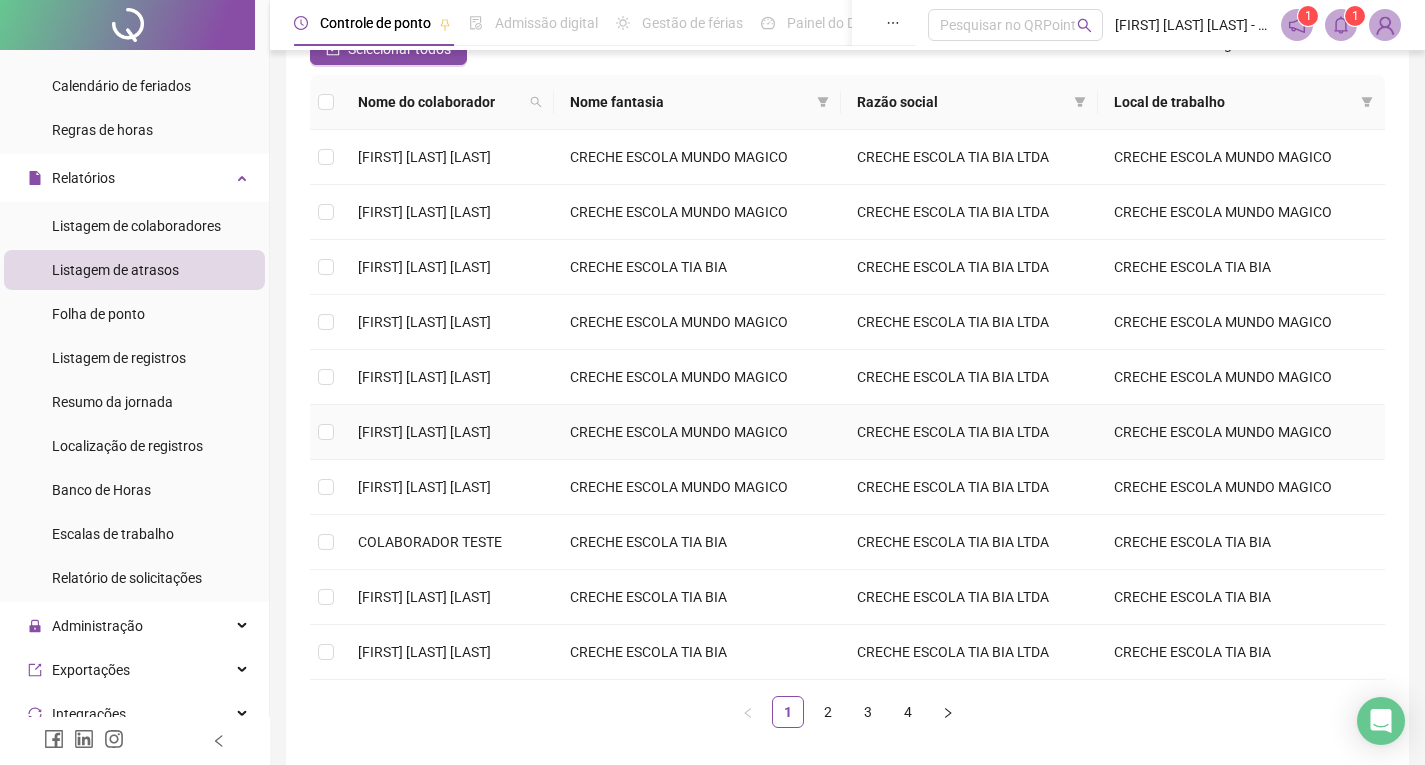 click on "[FIRST] [LAST] [LAST]" at bounding box center [448, 432] 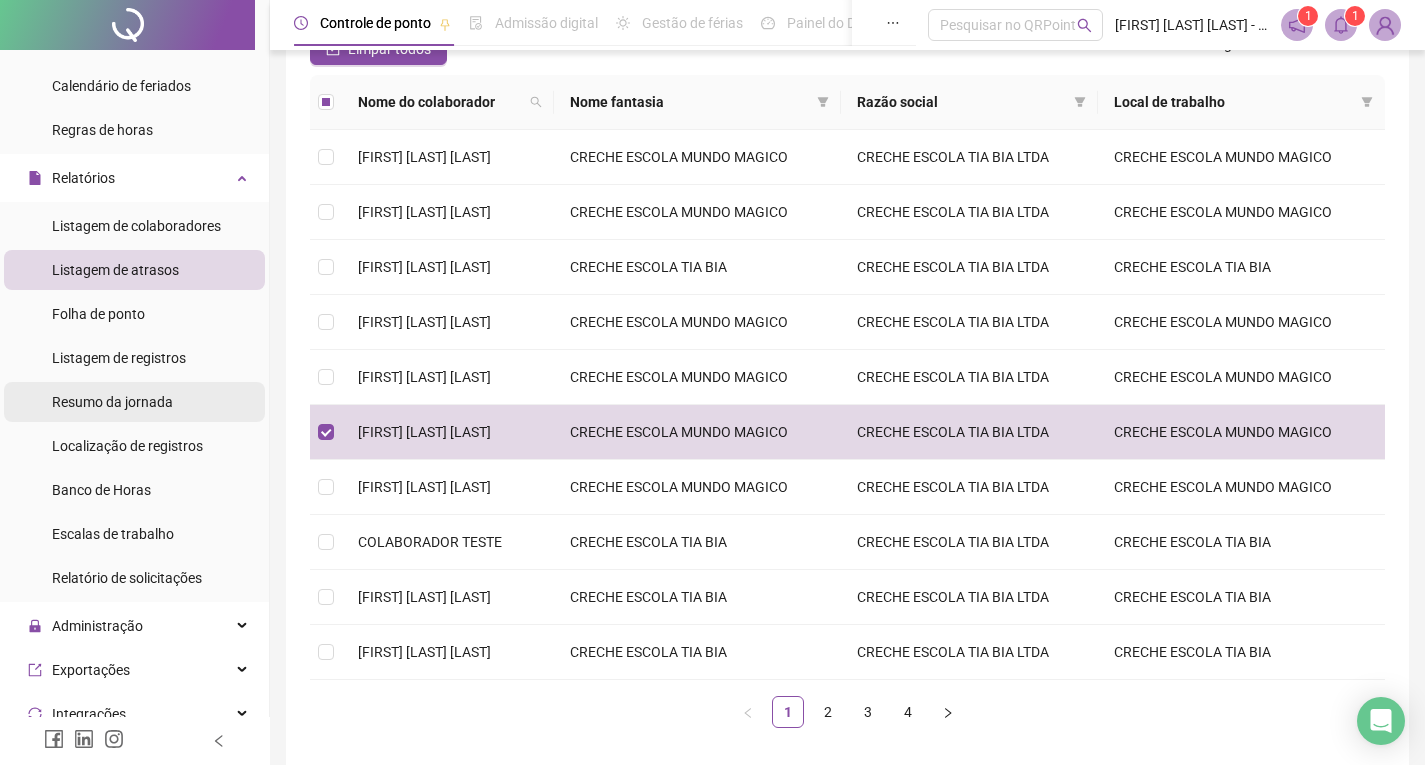 click on "Resumo da jornada" at bounding box center [112, 402] 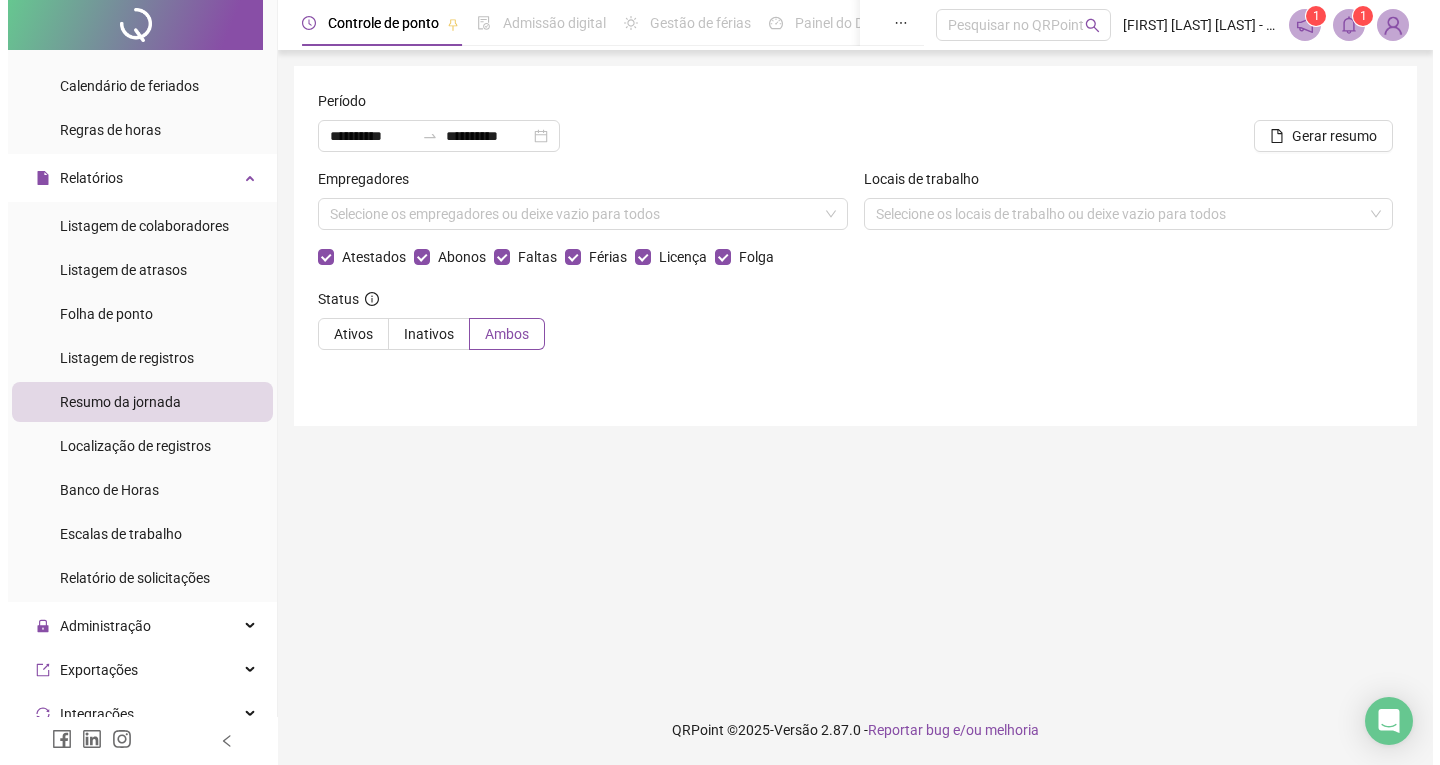 scroll, scrollTop: 0, scrollLeft: 0, axis: both 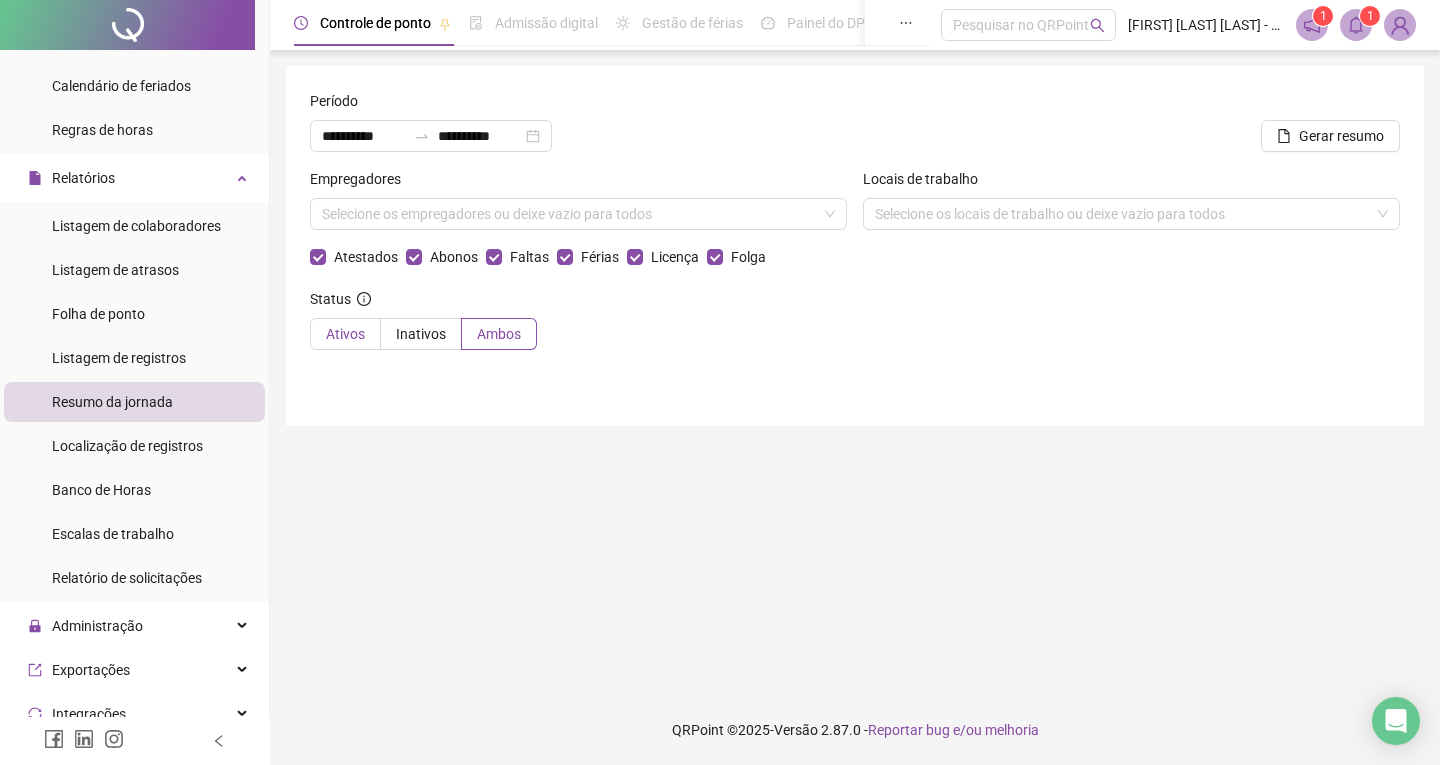 click on "Ativos" at bounding box center [345, 334] 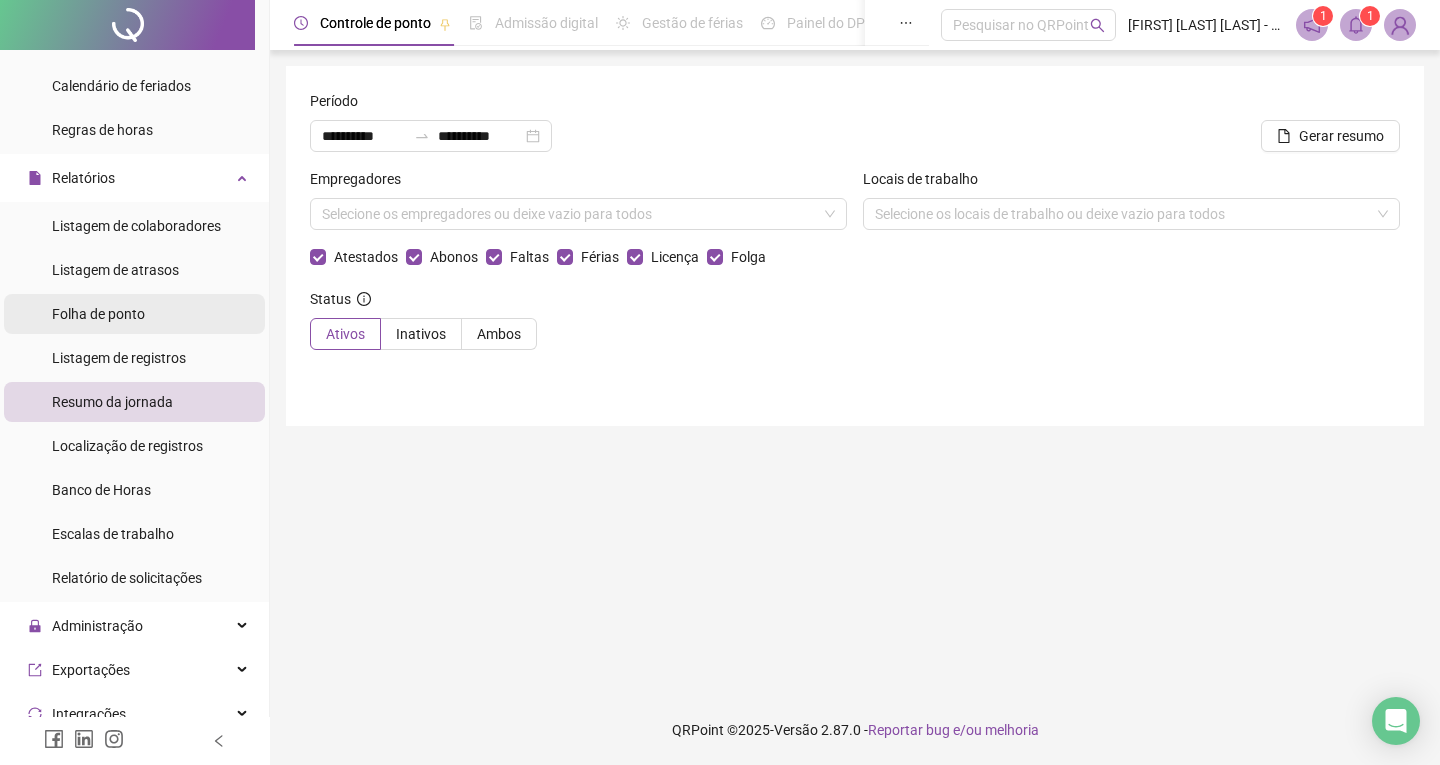 click on "Folha de ponto" at bounding box center (134, 314) 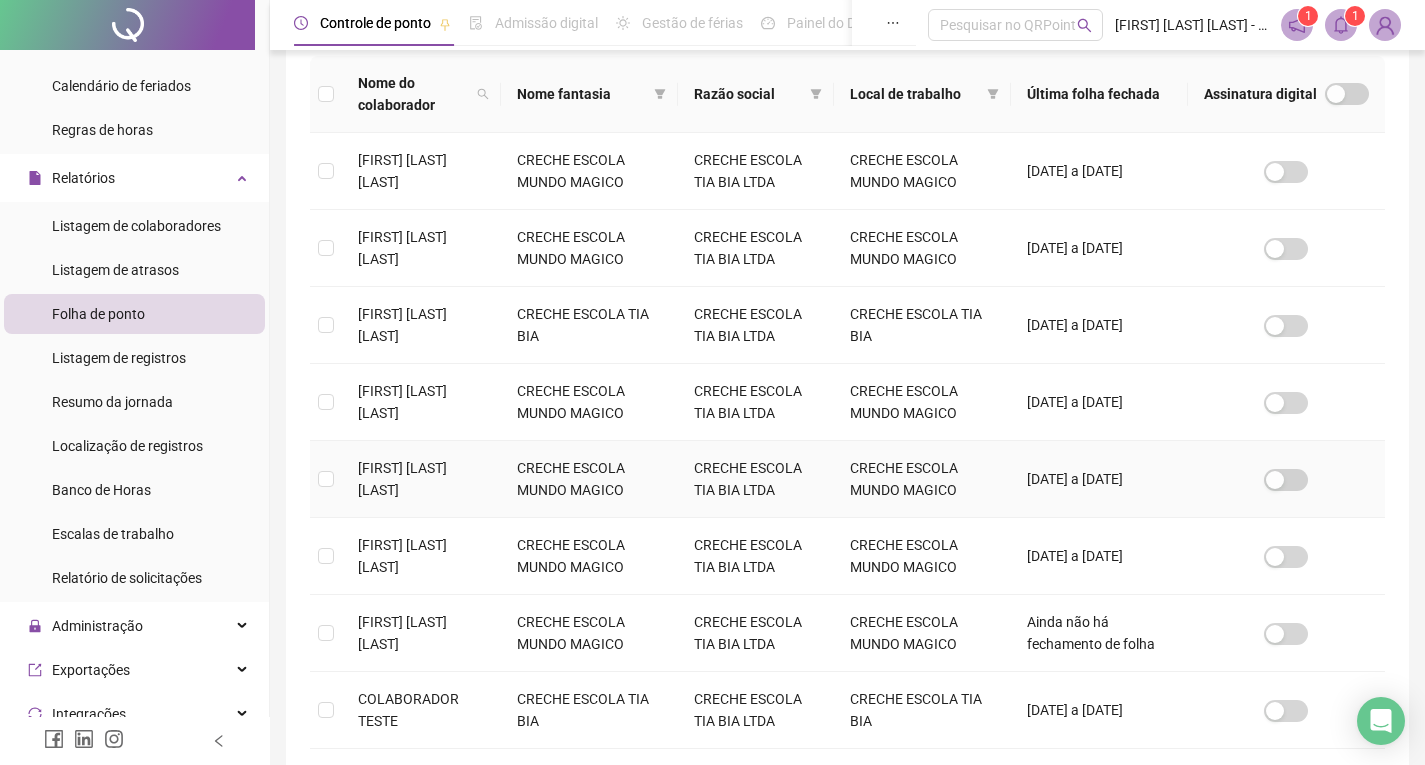 scroll, scrollTop: 316, scrollLeft: 0, axis: vertical 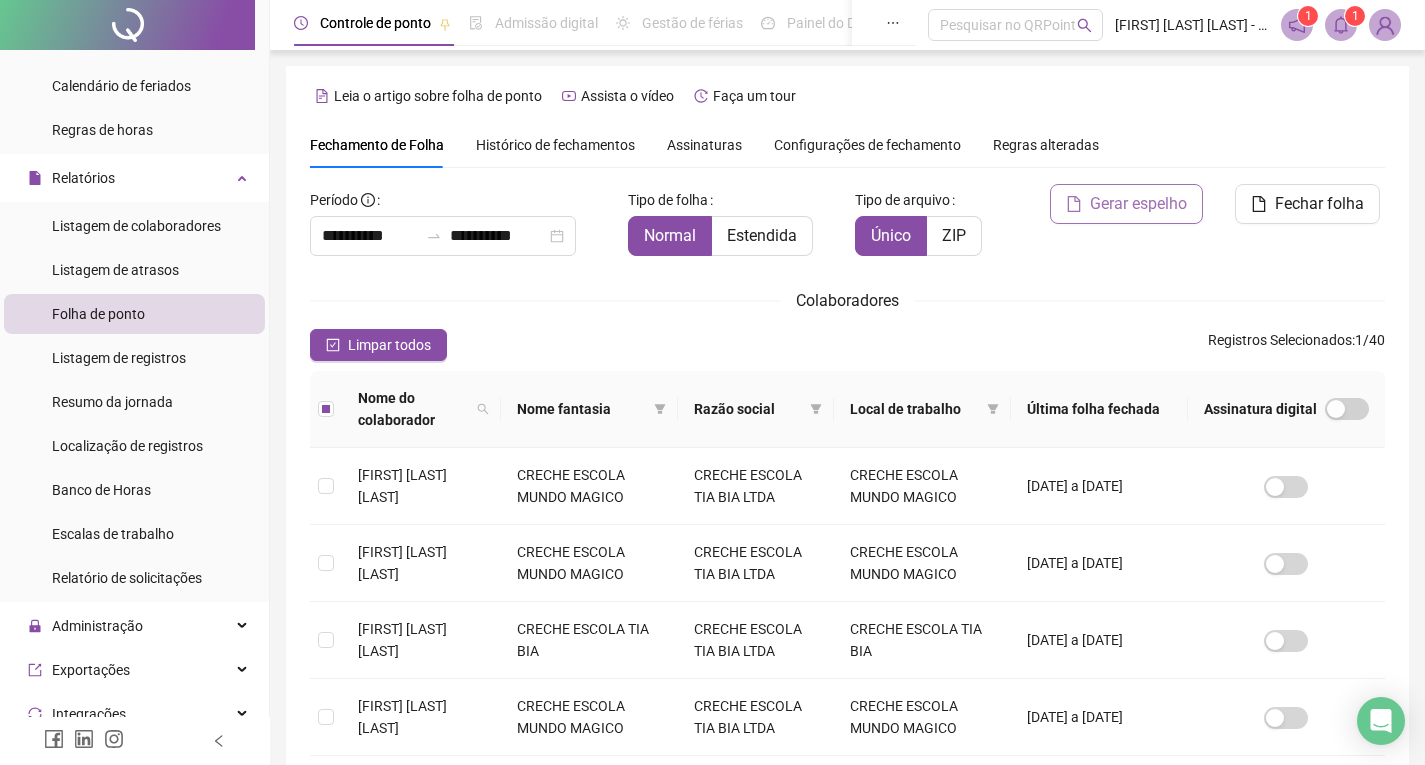 click on "Gerar espelho" at bounding box center [1138, 204] 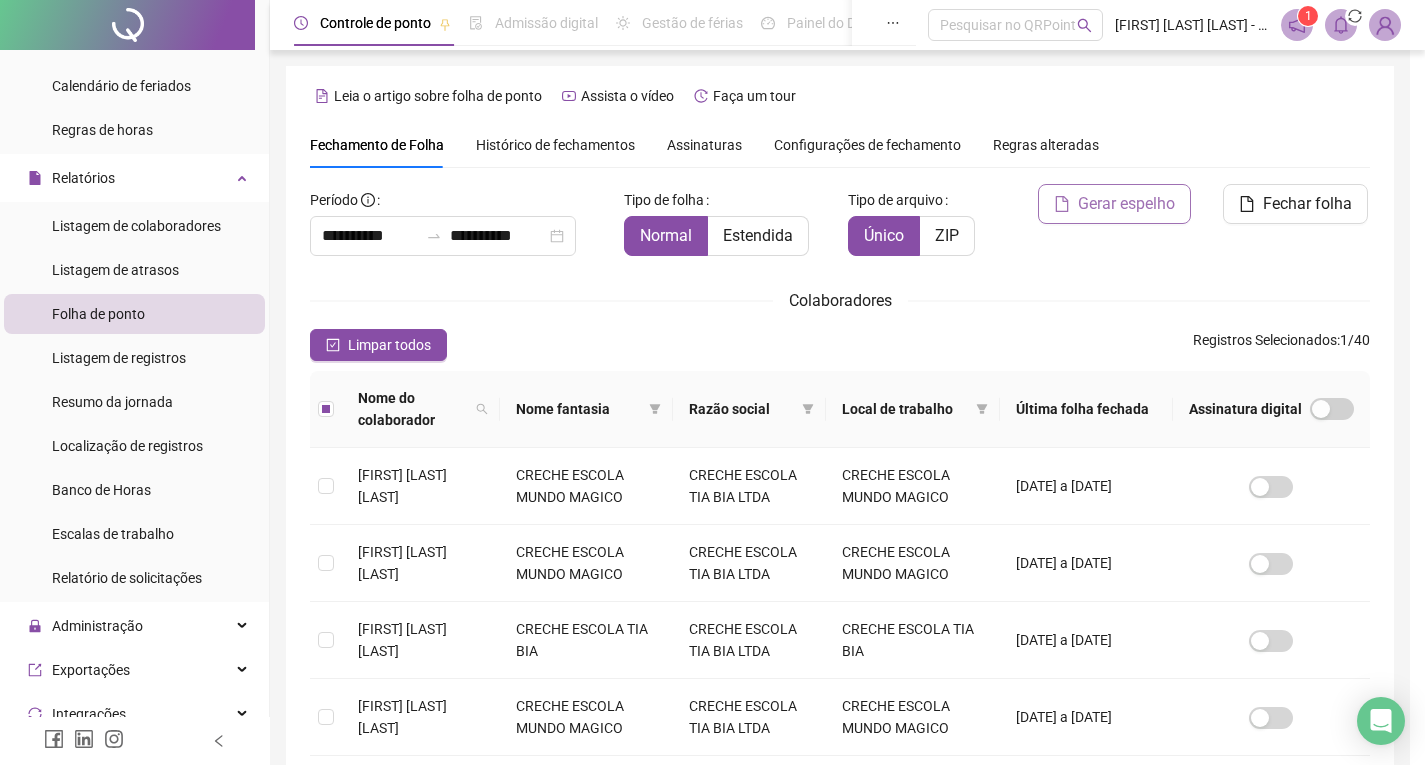scroll, scrollTop: 16, scrollLeft: 0, axis: vertical 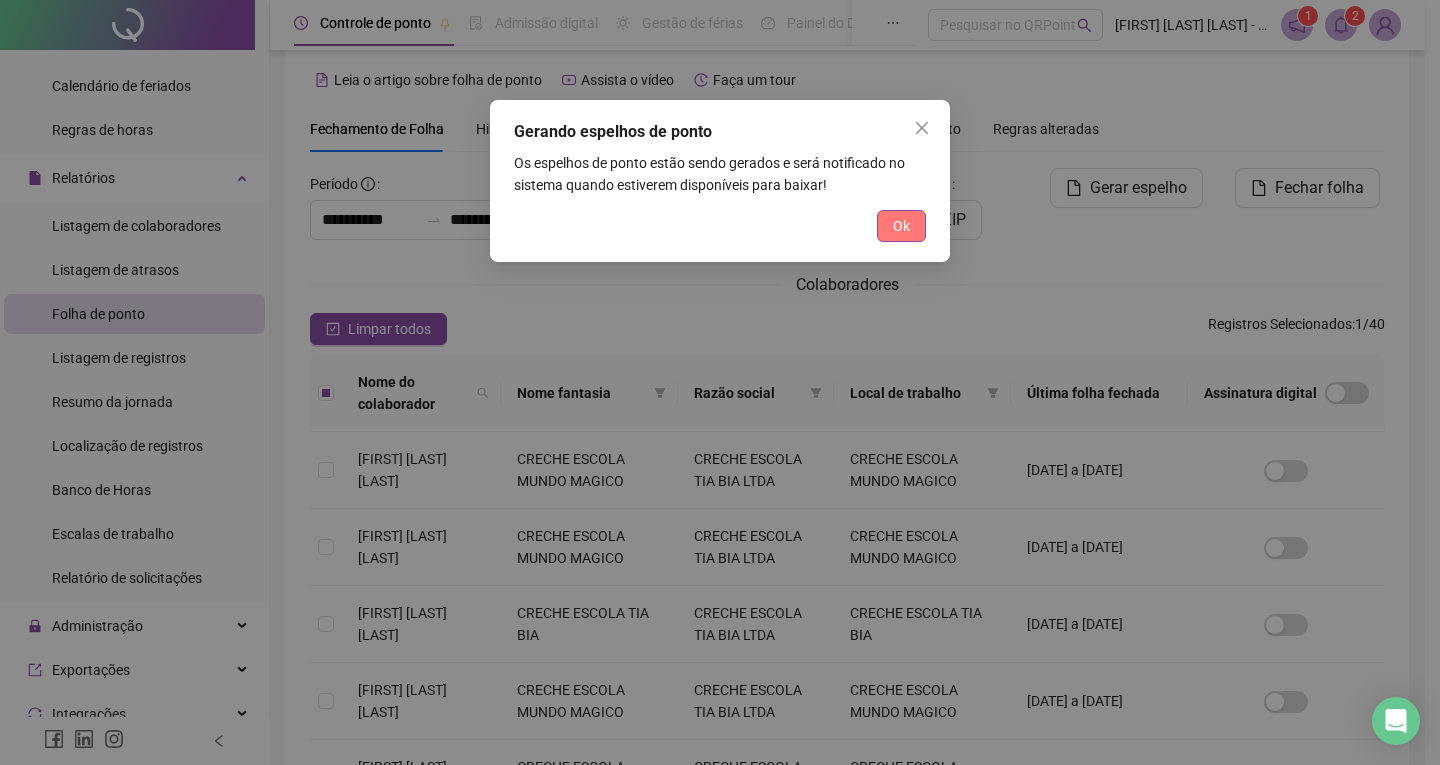 click on "Ok" at bounding box center (901, 226) 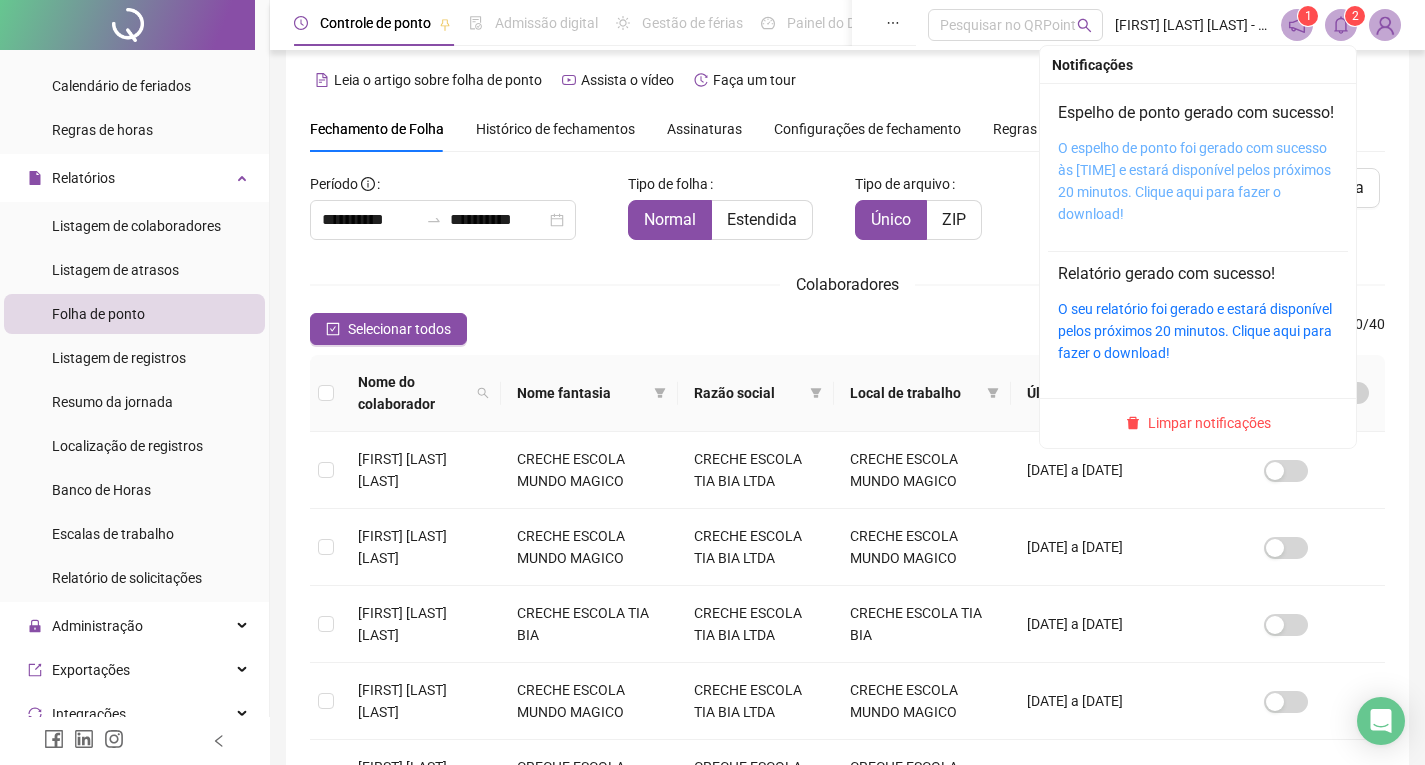 click on "O espelho de ponto foi gerado com sucesso às [TIME] e estará disponível pelos próximos 20 minutos.
Clique aqui para fazer o download!" at bounding box center [1194, 181] 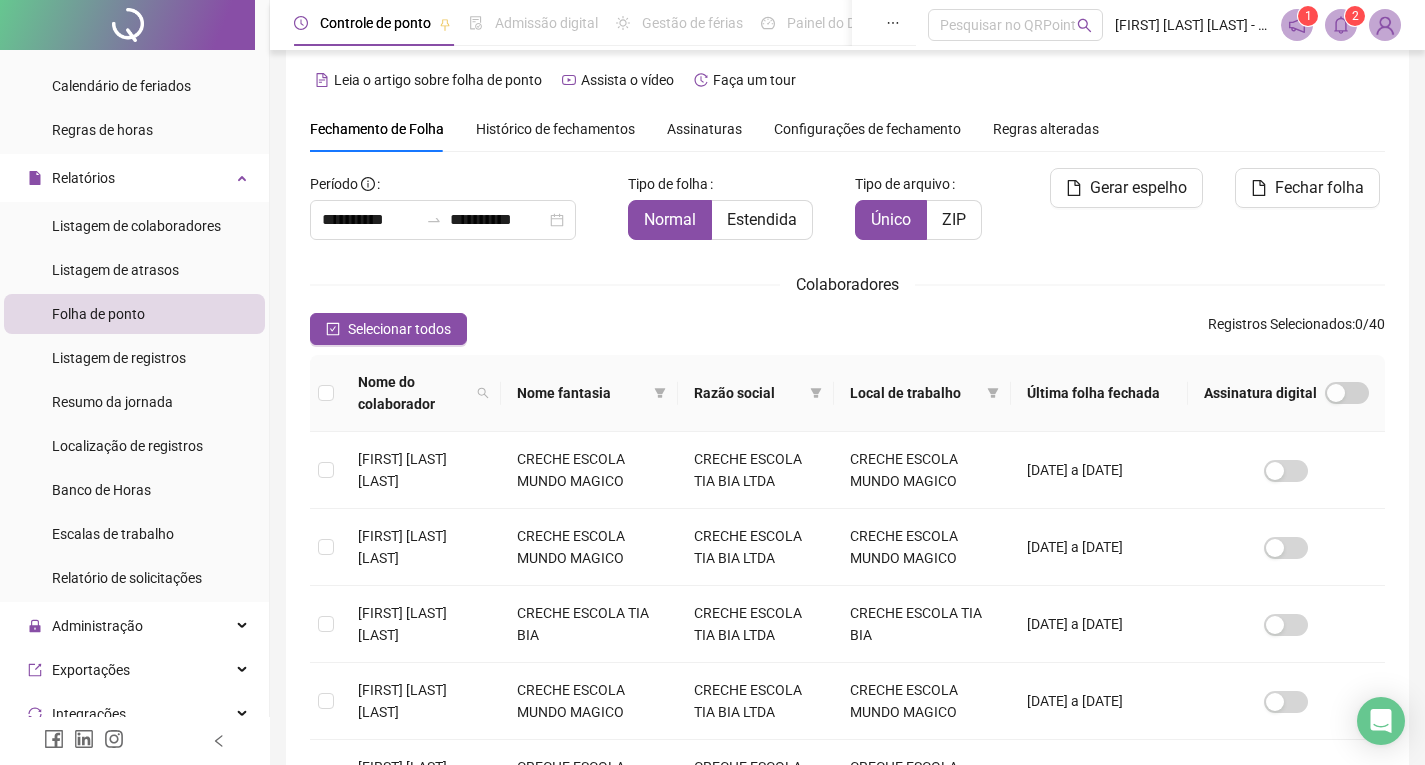 click at bounding box center [127, 25] 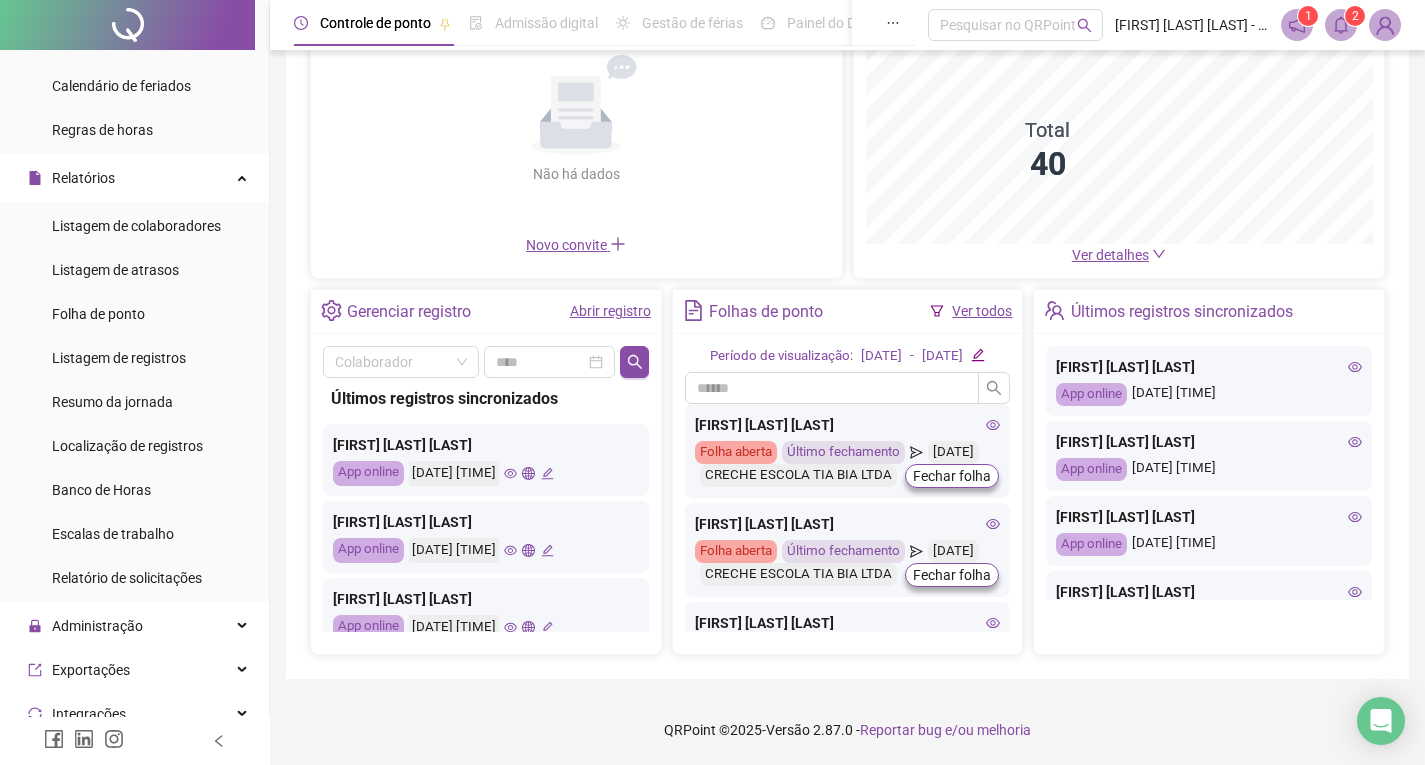 scroll, scrollTop: 220, scrollLeft: 0, axis: vertical 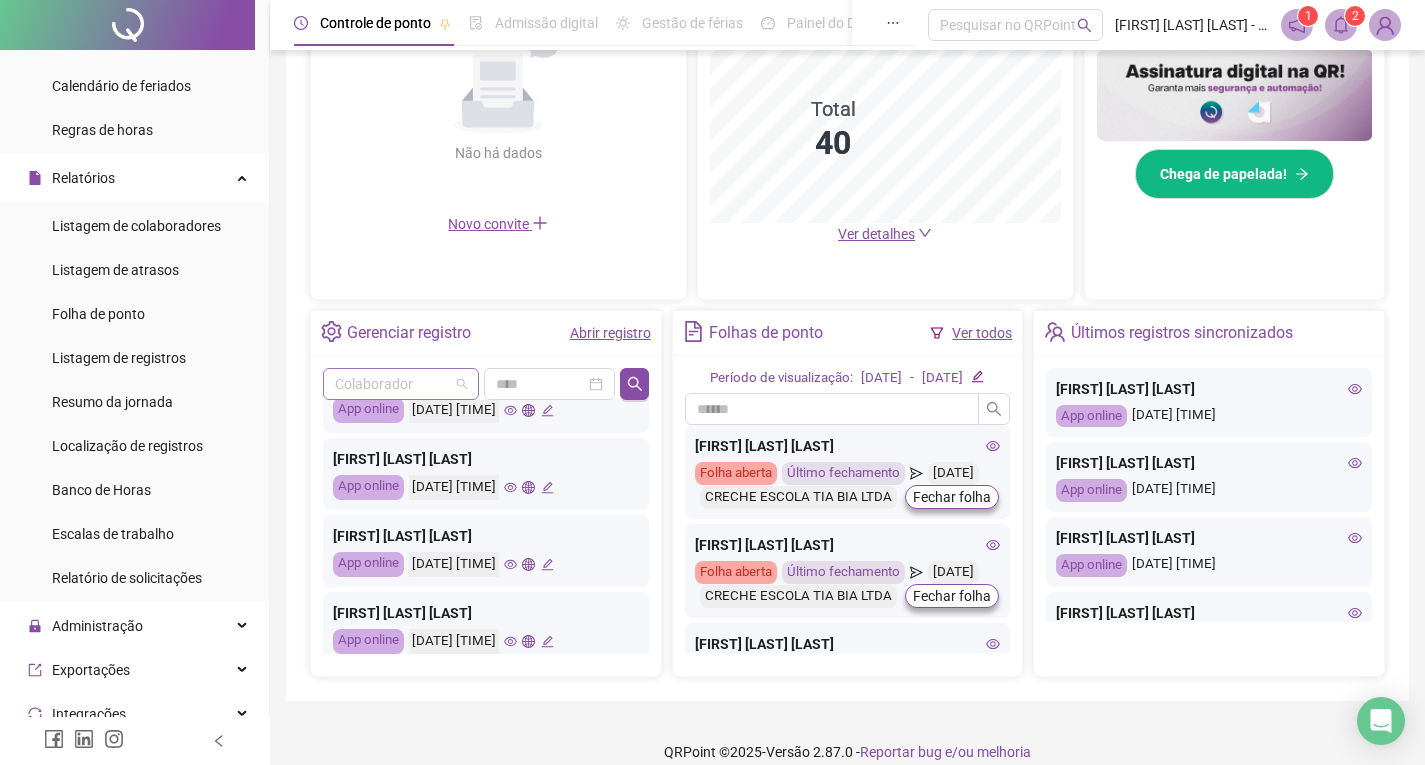 click at bounding box center [395, 384] 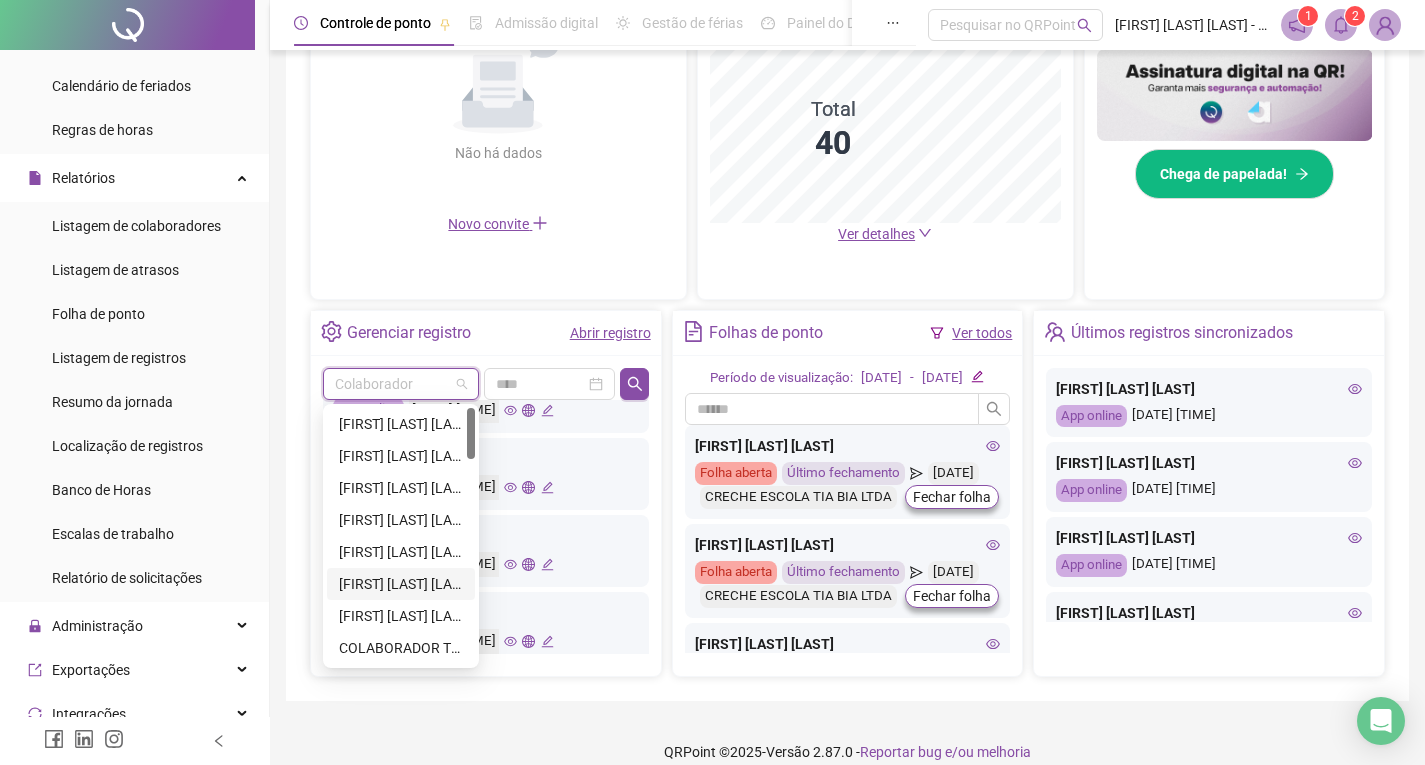 click on "[FIRST] [LAST] [LAST]" at bounding box center (401, 584) 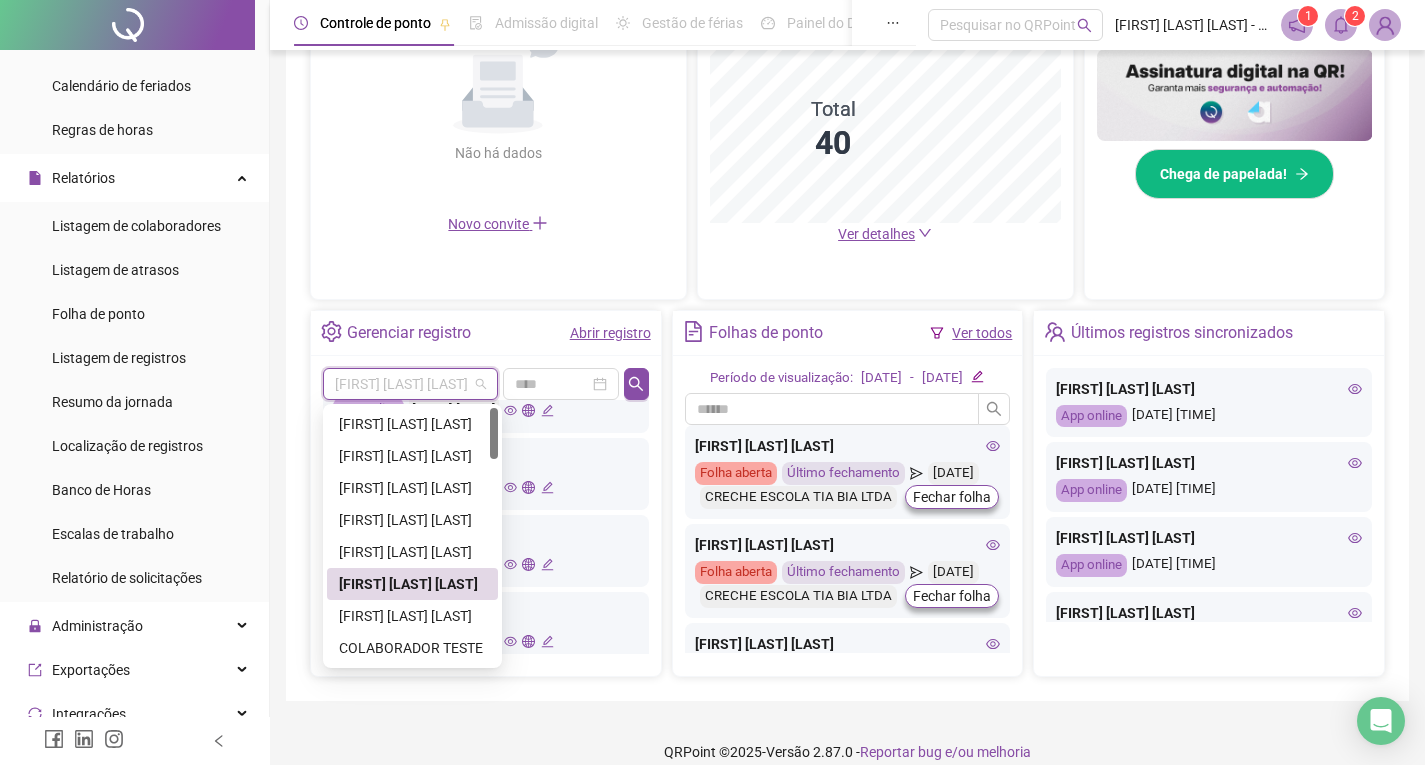 click on "[FIRST] [LAST] [LAST]" at bounding box center (412, 584) 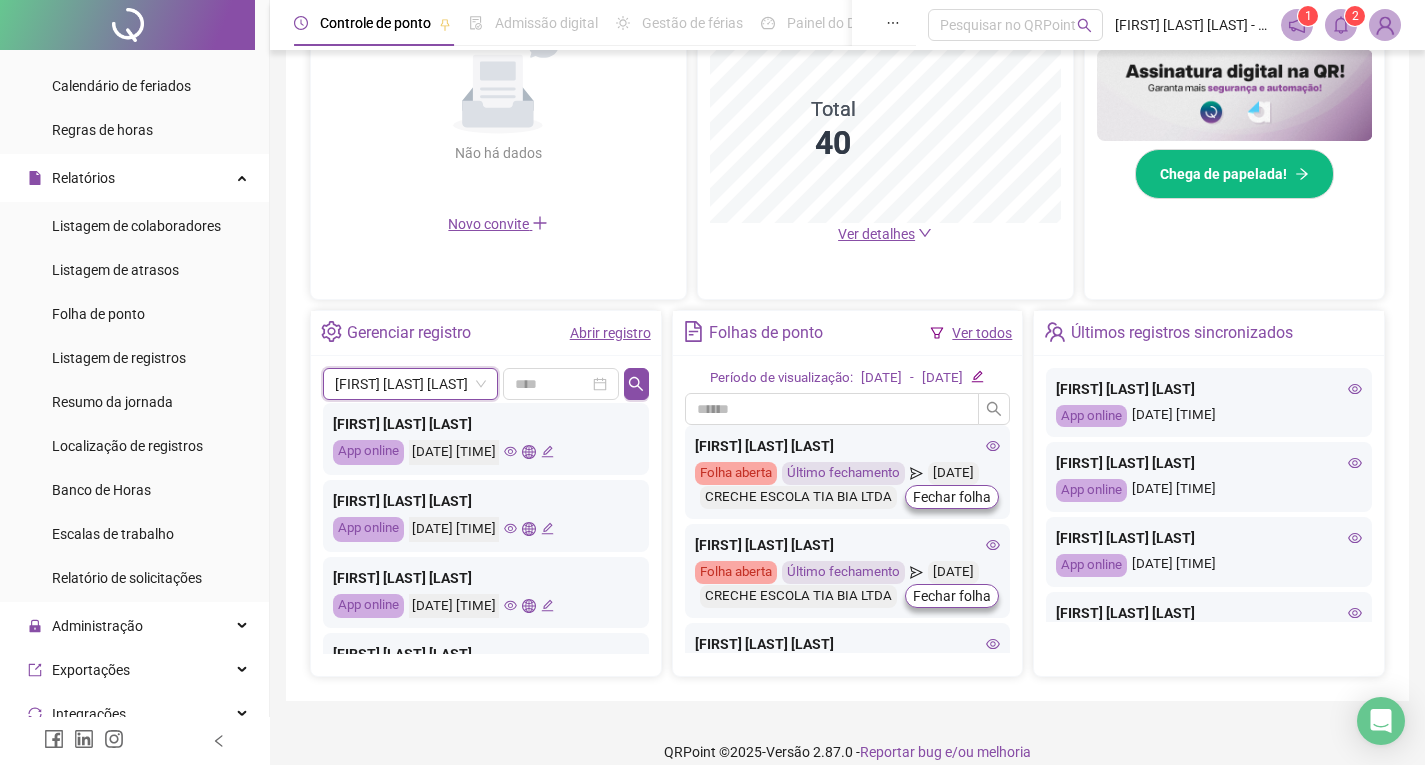 scroll, scrollTop: 0, scrollLeft: 0, axis: both 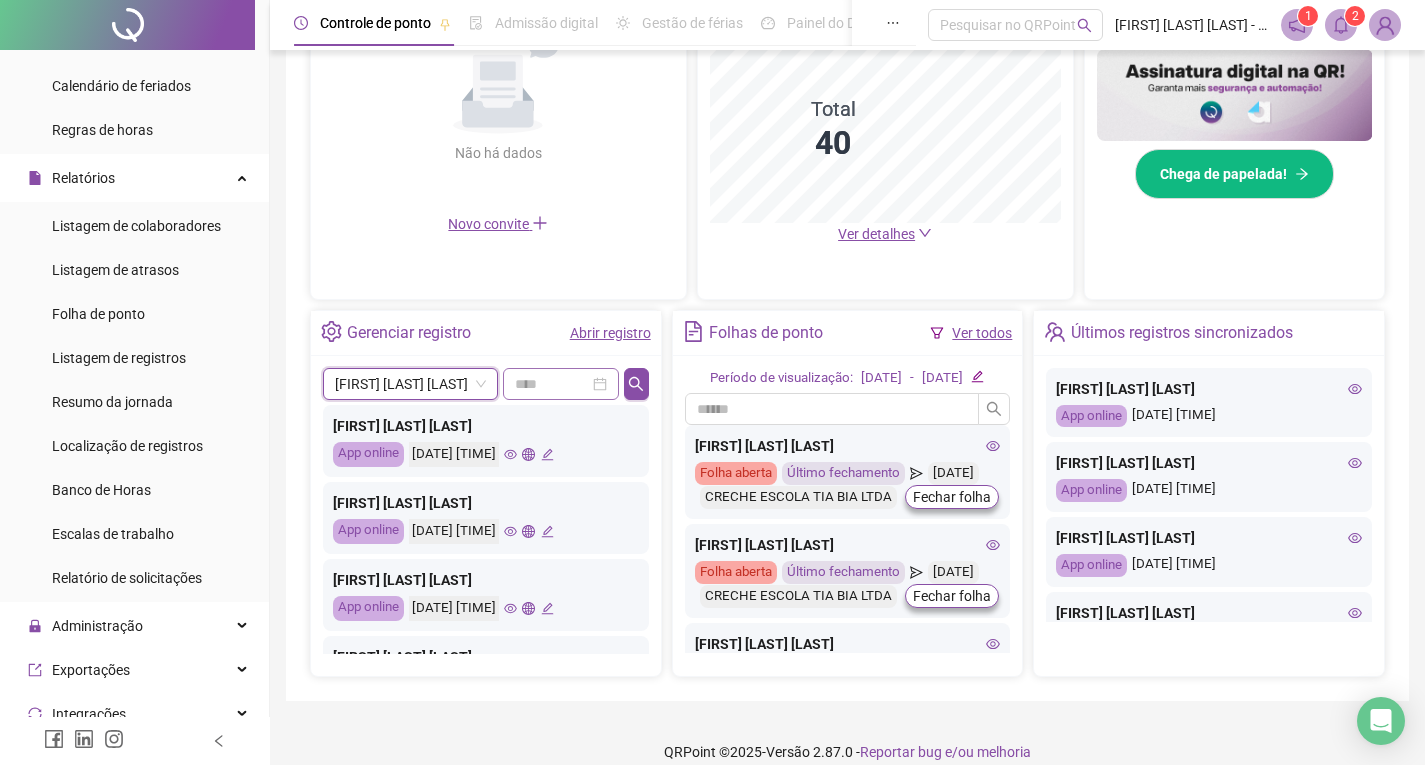 click at bounding box center [561, 384] 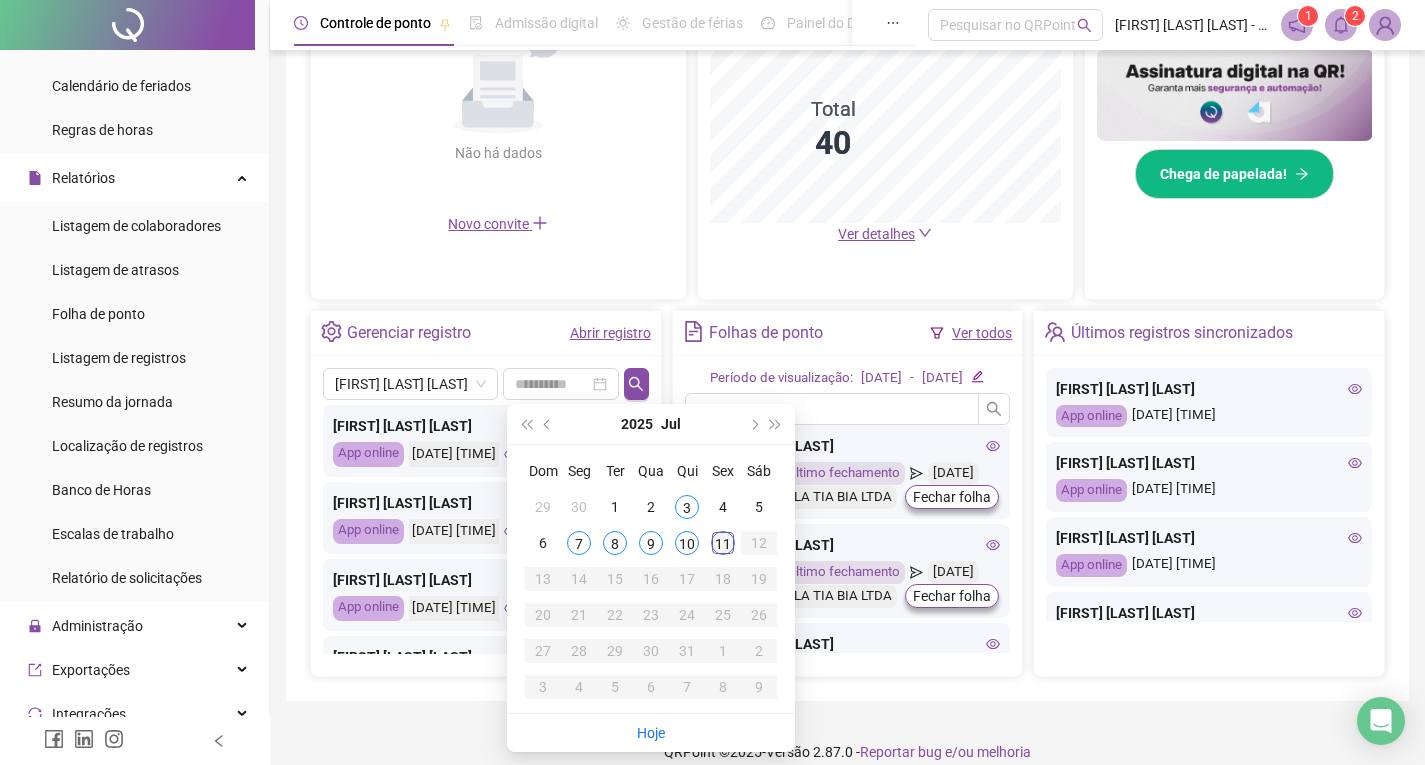 click on "11" at bounding box center (723, 543) 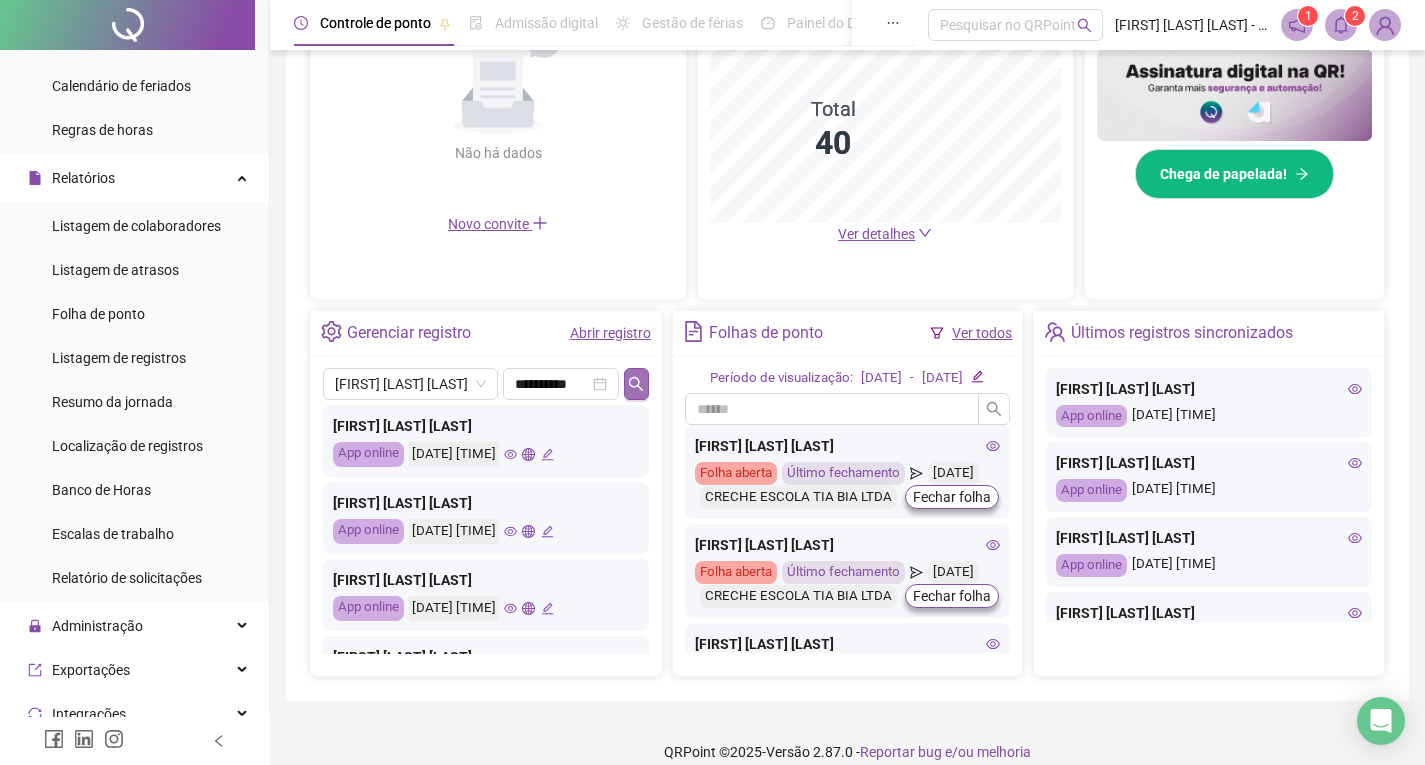 click at bounding box center (636, 384) 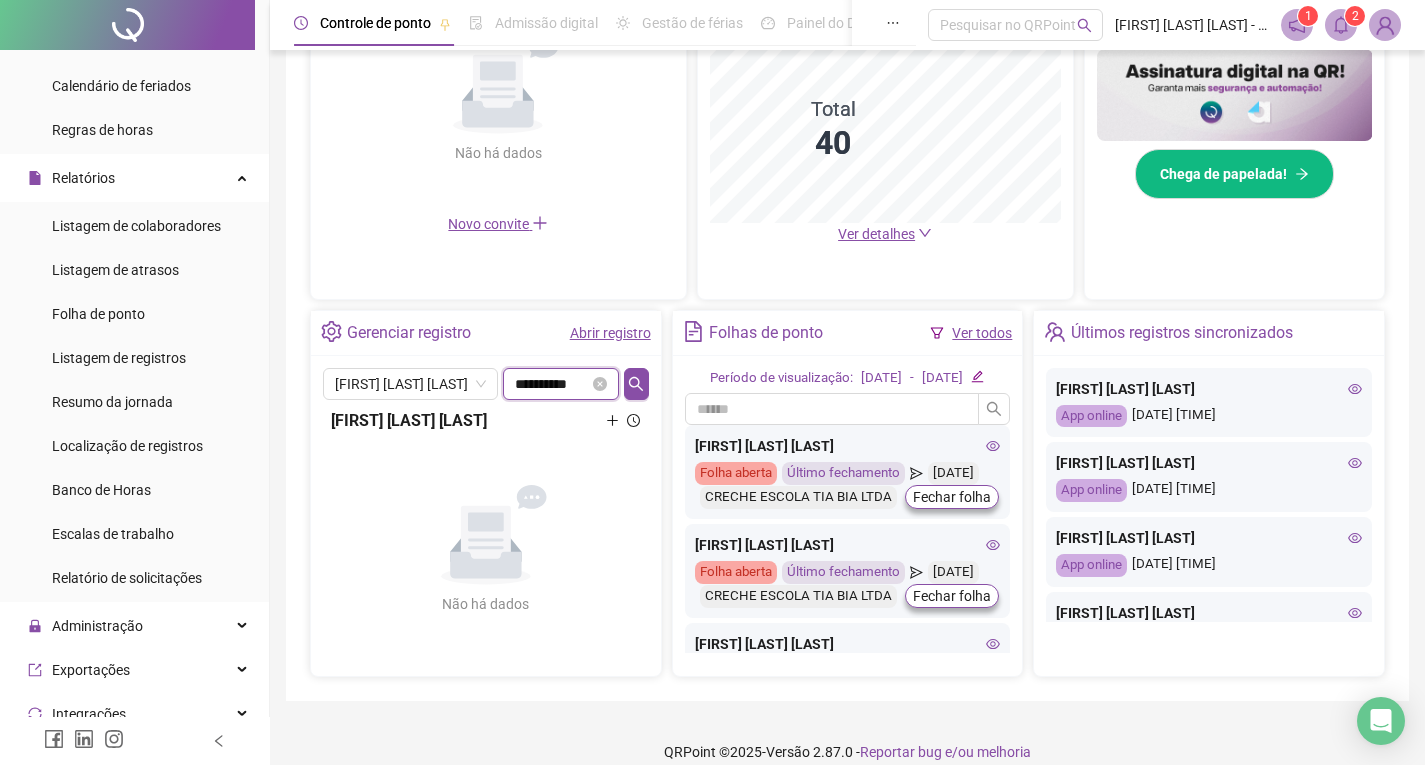 click on "**********" at bounding box center (552, 384) 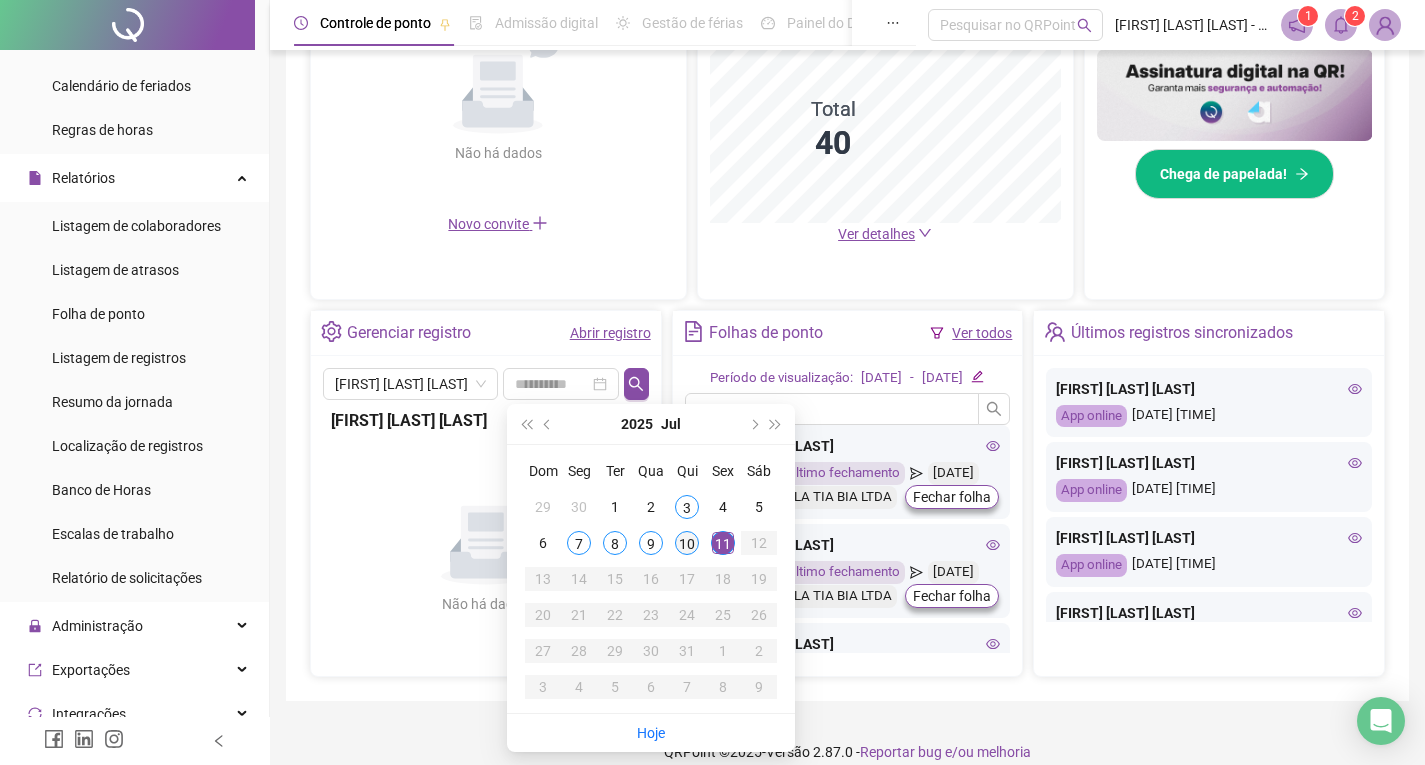 click on "10" at bounding box center [687, 543] 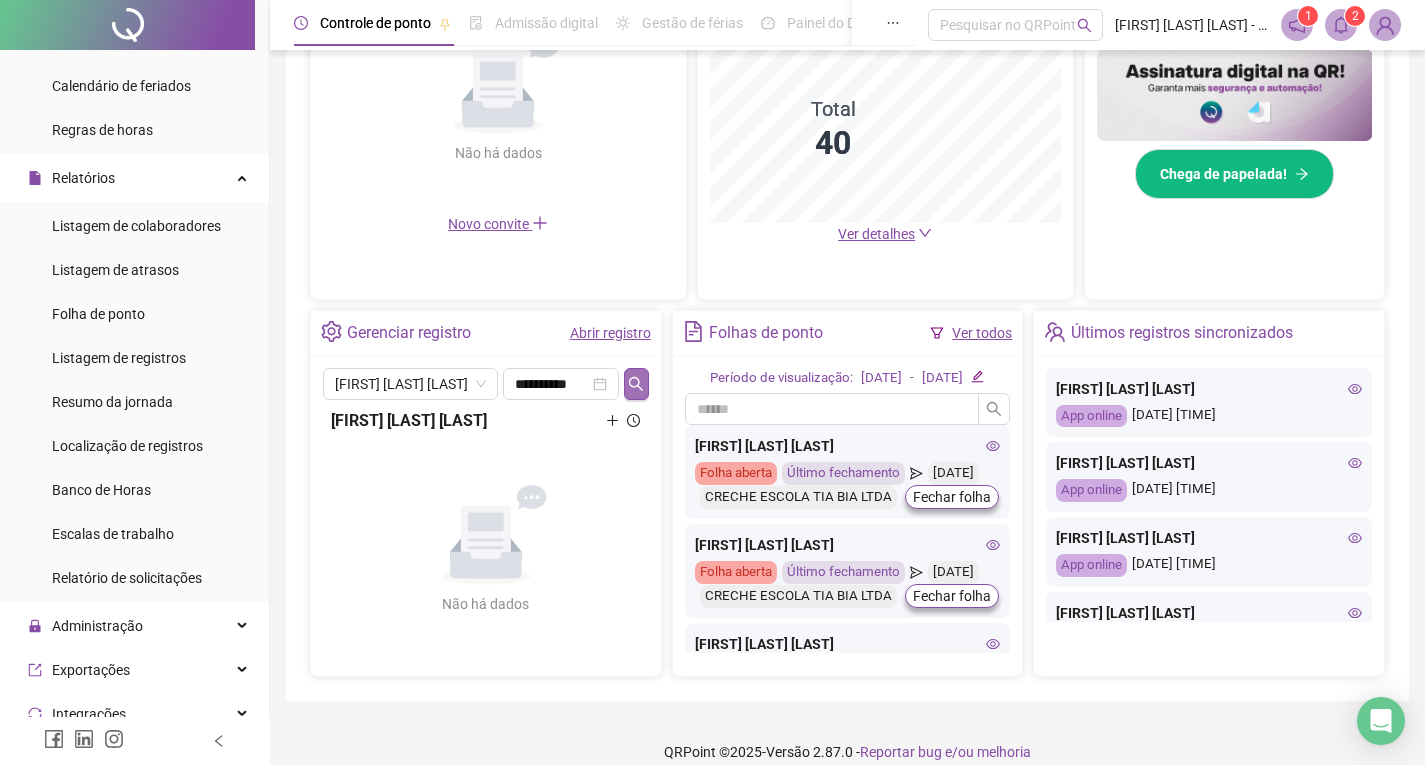 click 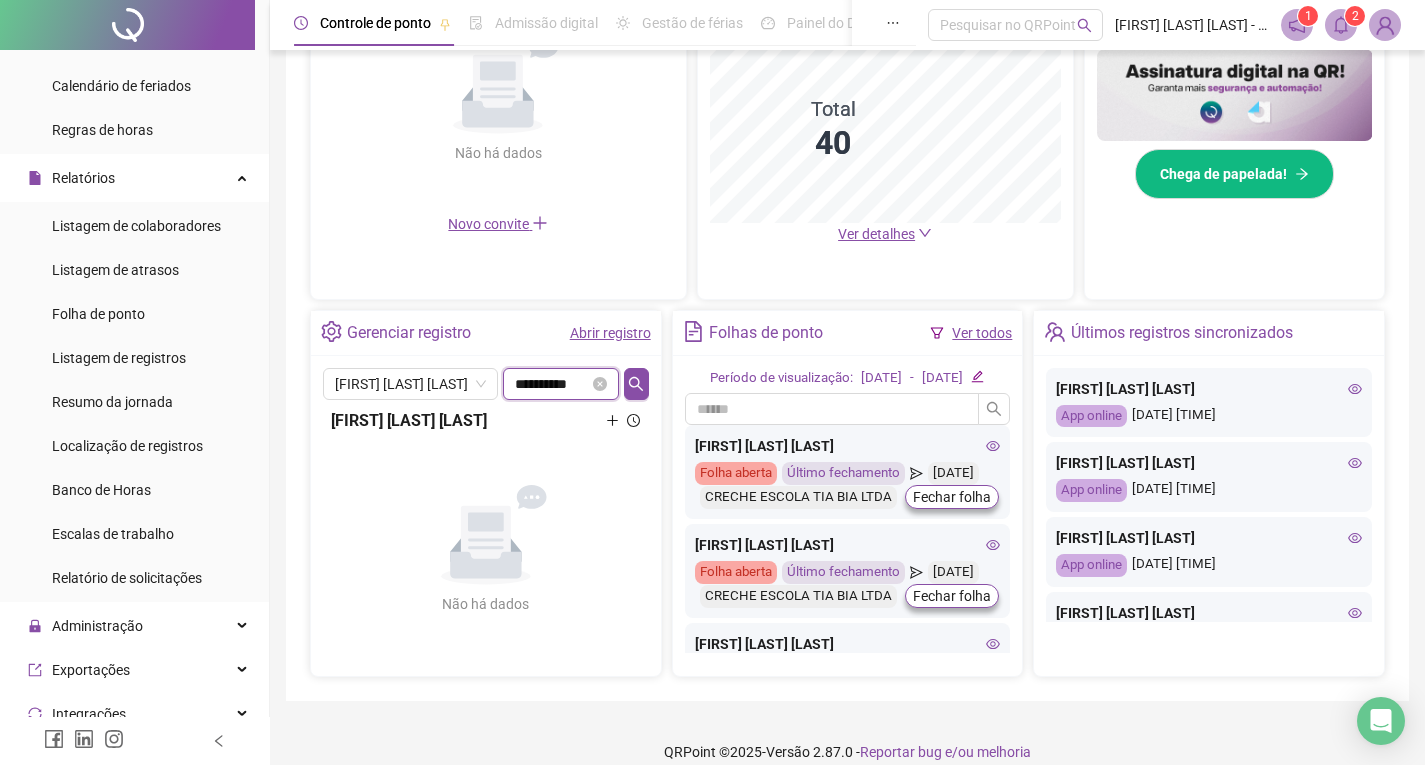 click on "**********" at bounding box center (552, 384) 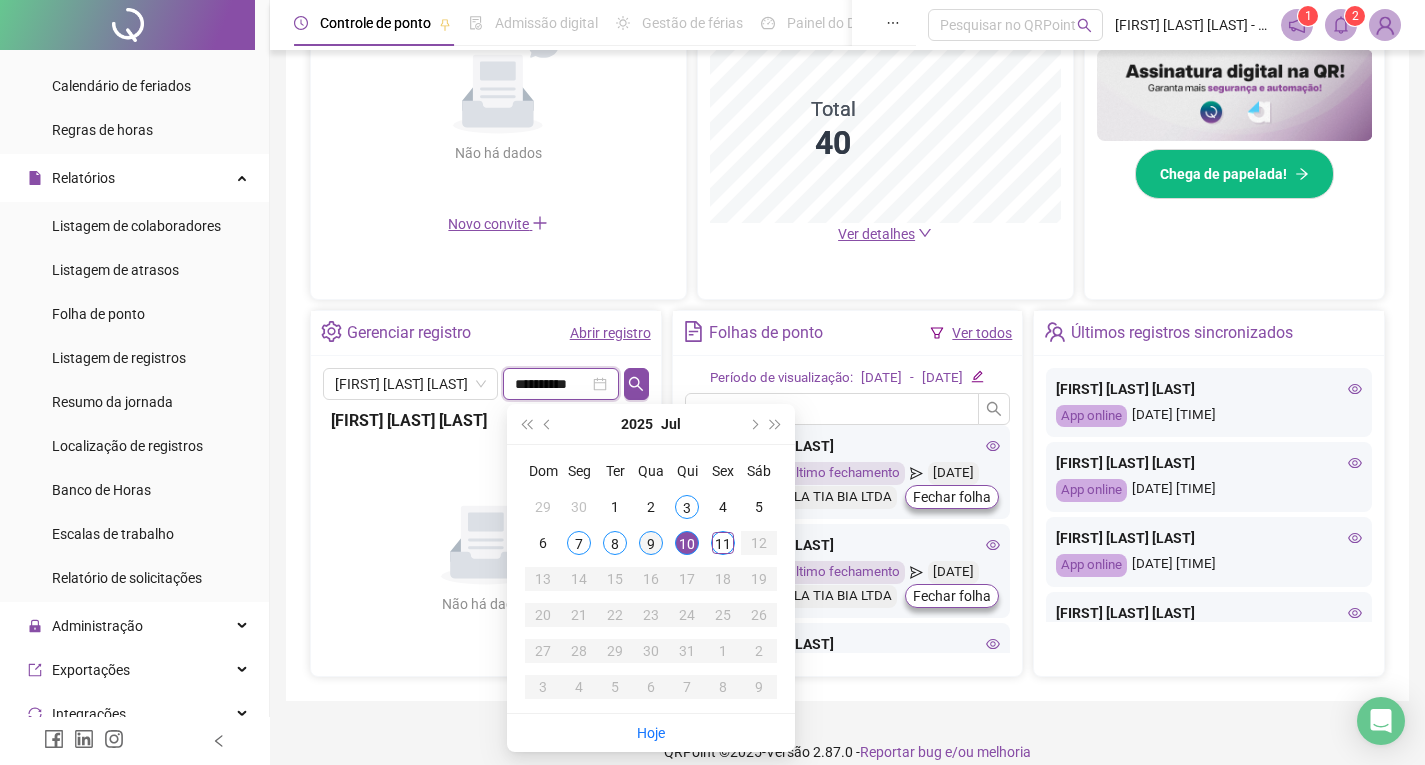 type on "**********" 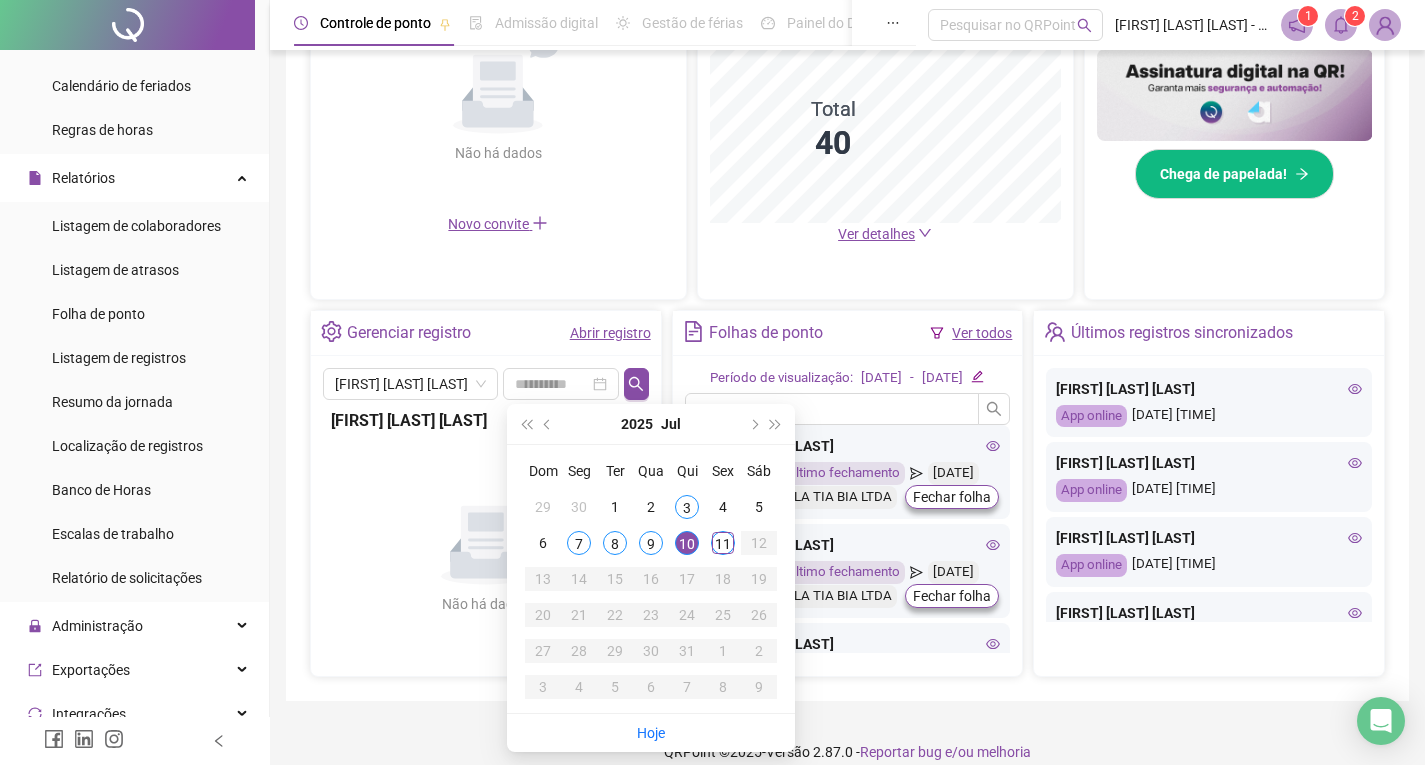 drag, startPoint x: 657, startPoint y: 544, endPoint x: 629, endPoint y: 456, distance: 92.34717 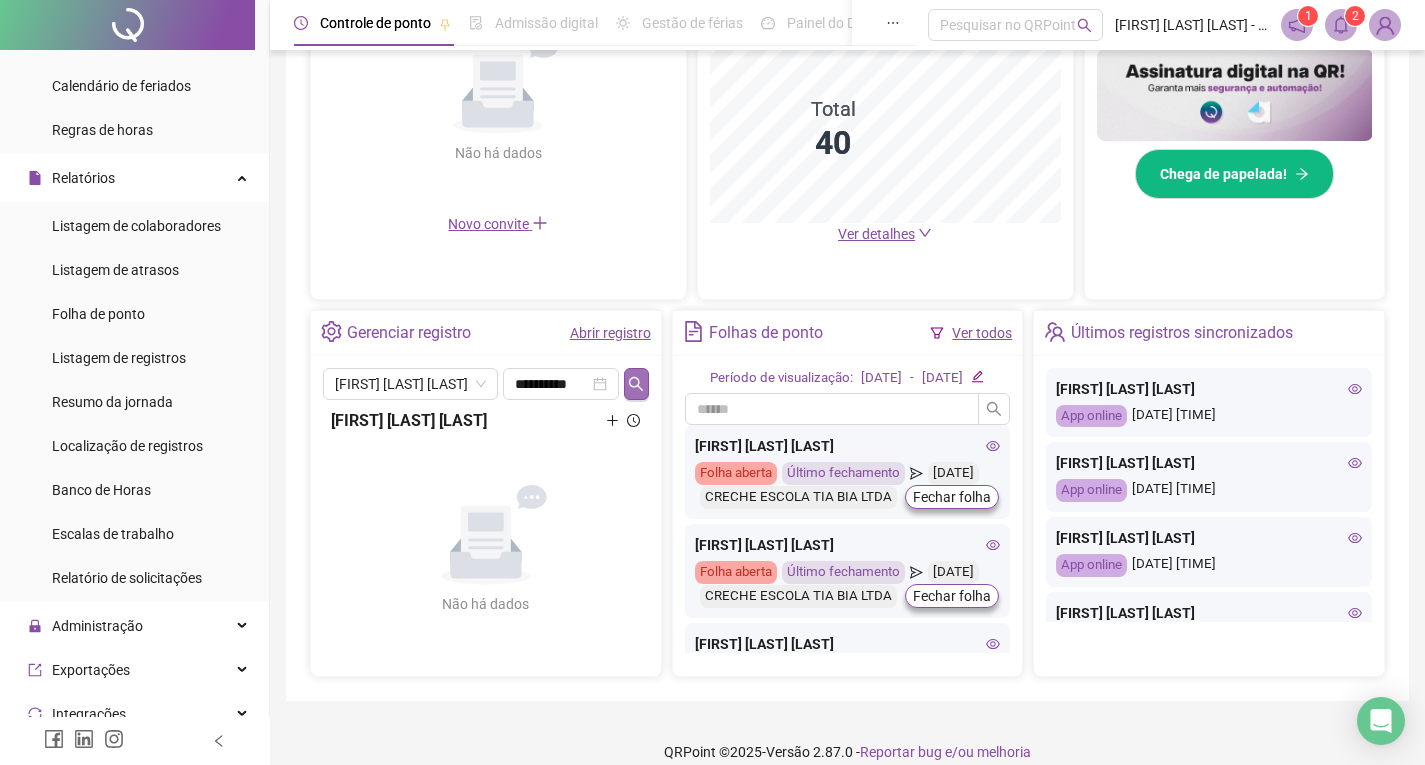 click 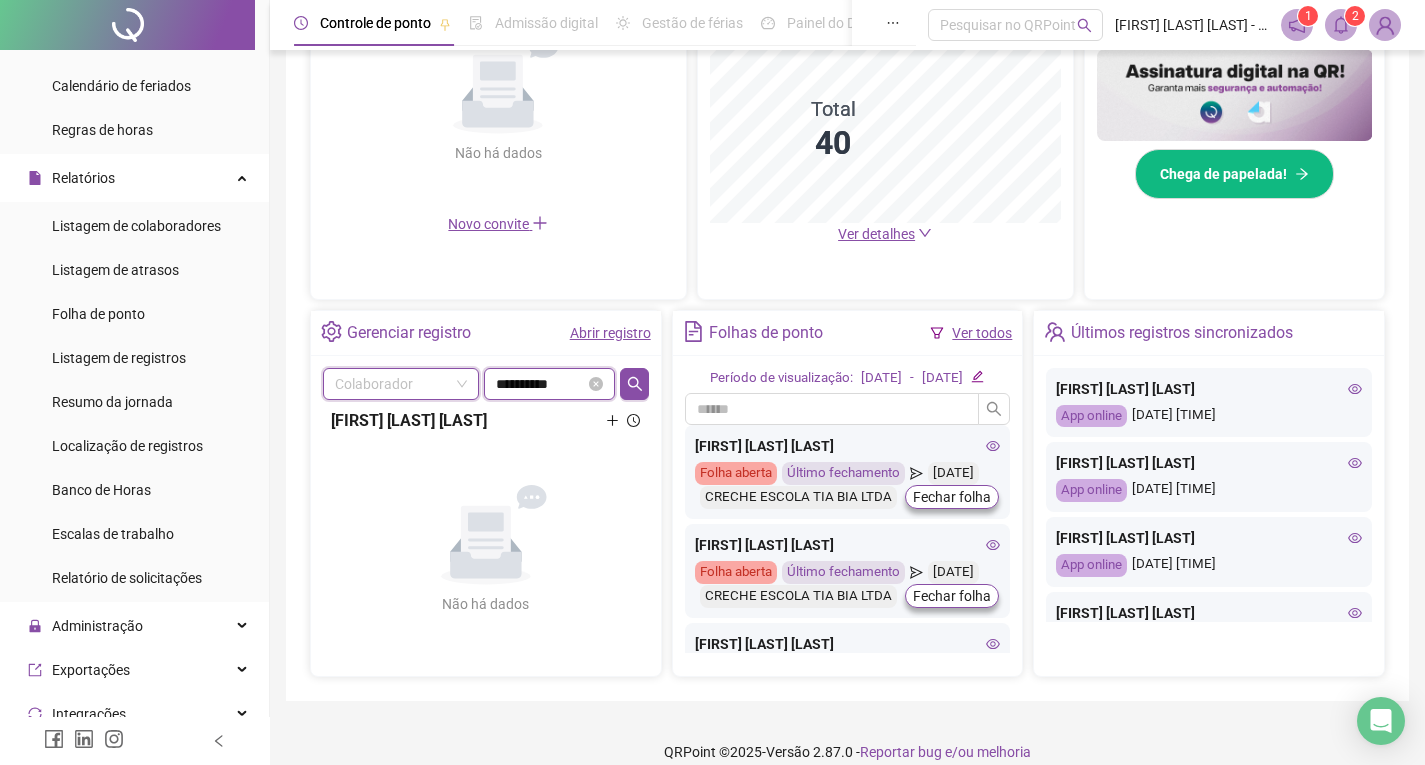 click on "**********" at bounding box center (540, 384) 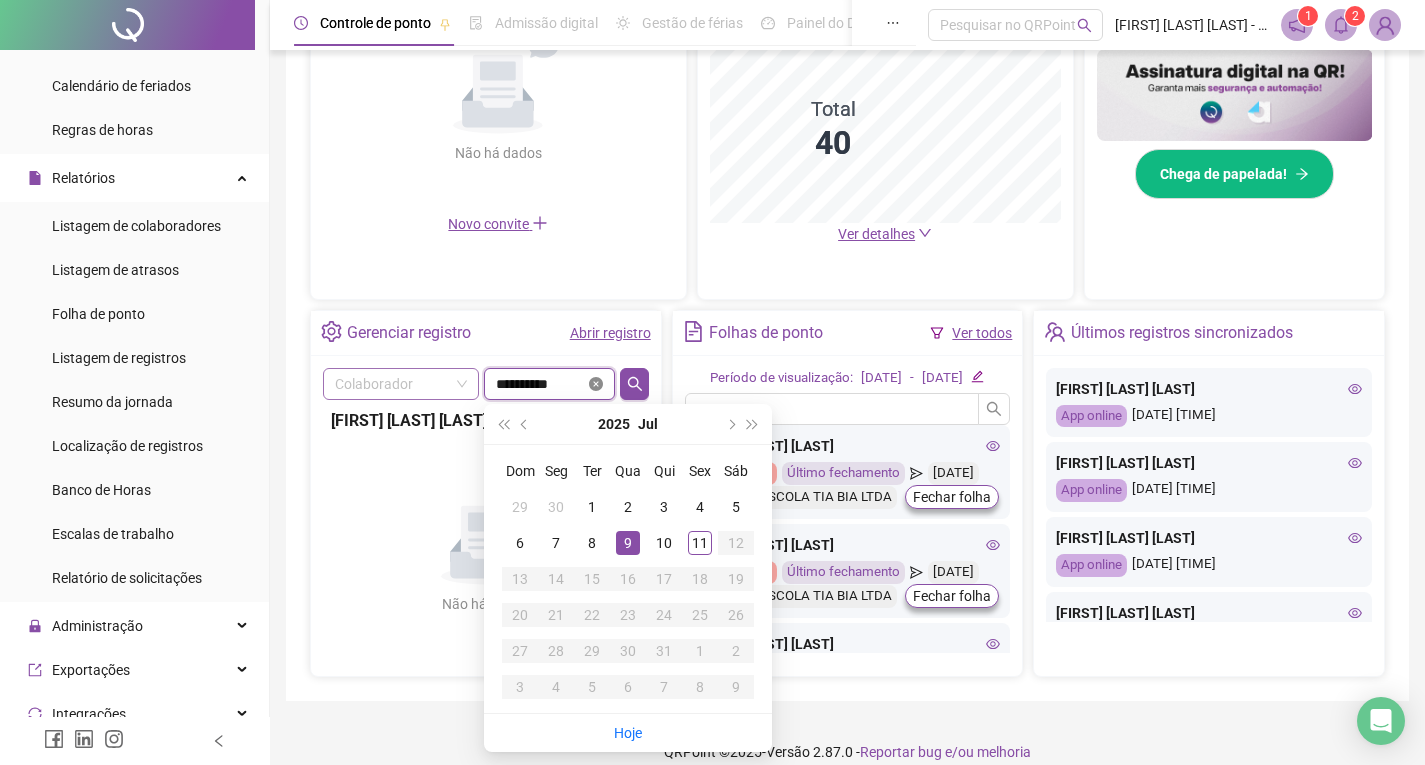 click 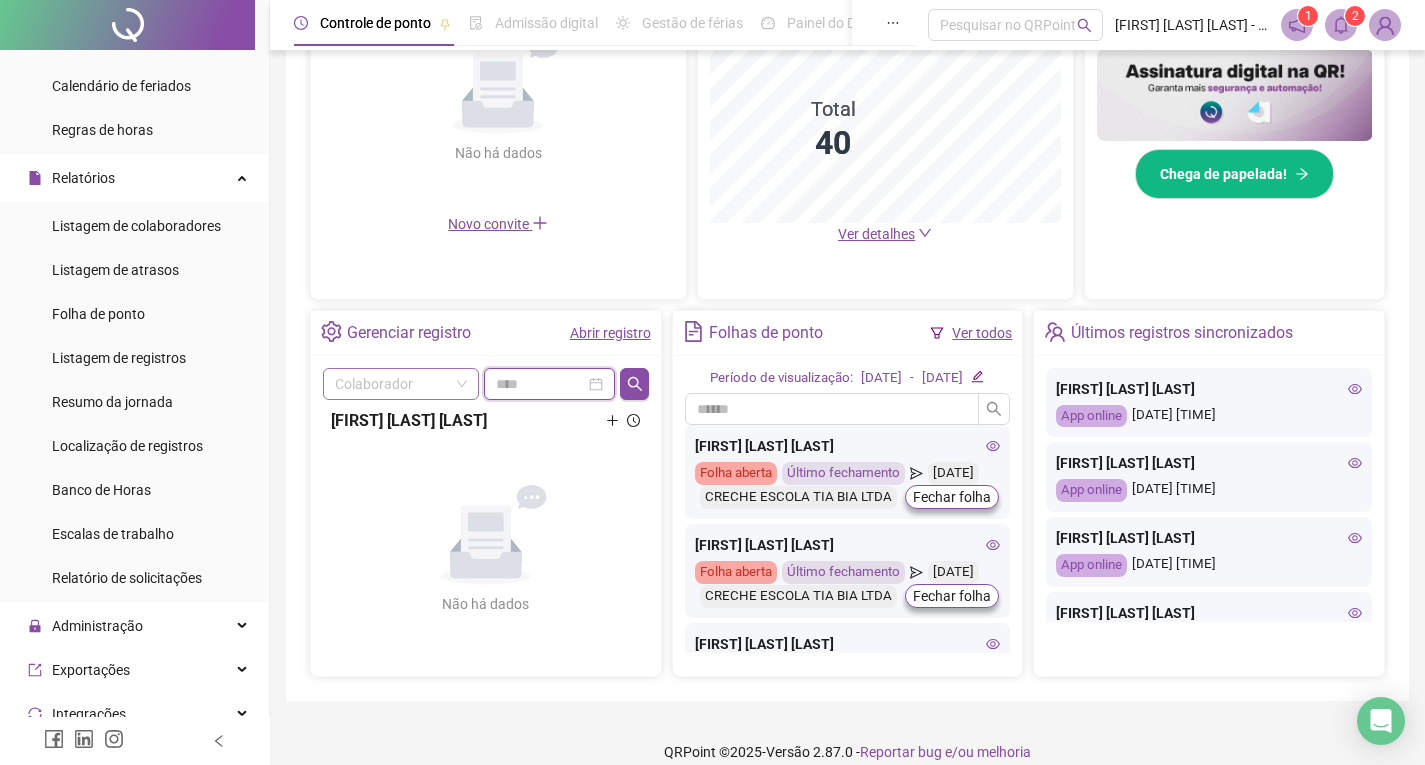 click on "Colaborador" at bounding box center (401, 384) 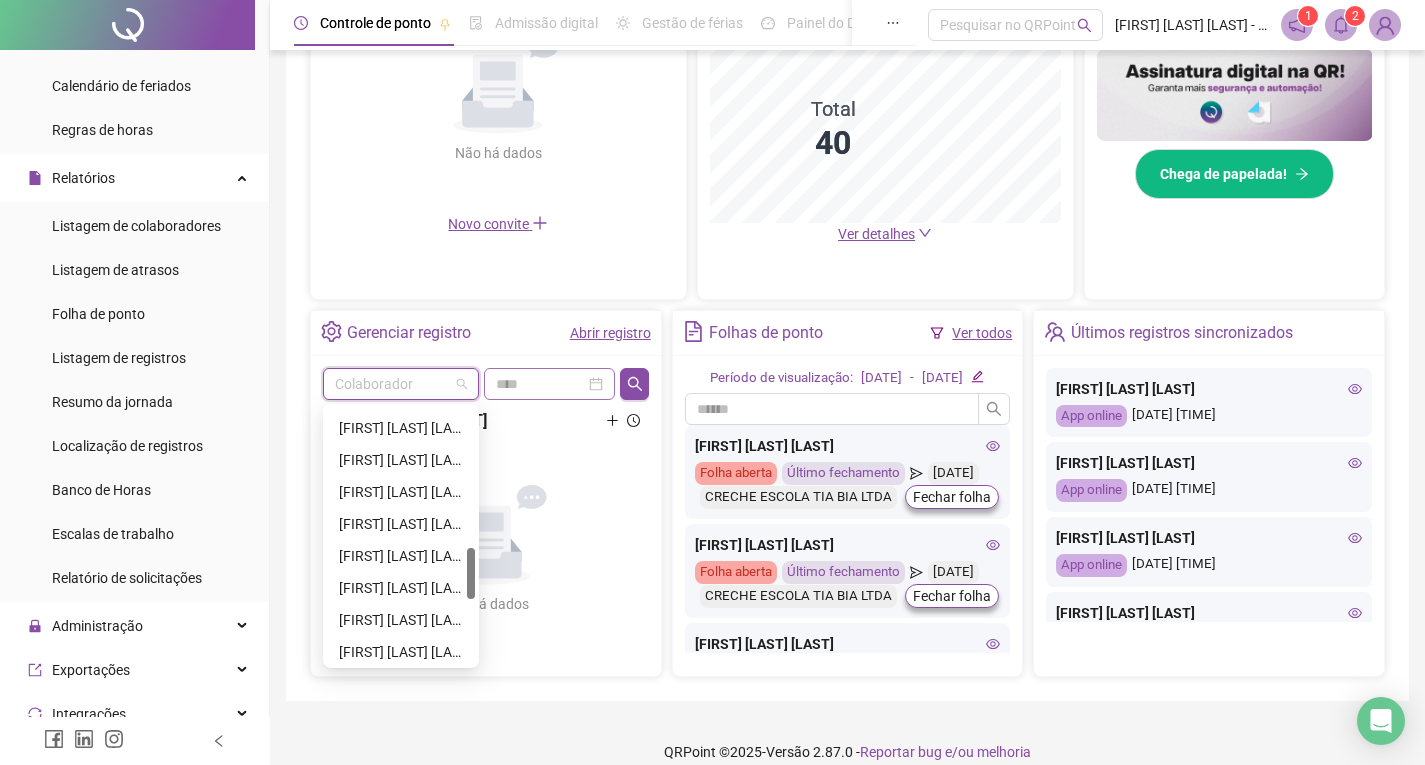 scroll, scrollTop: 1024, scrollLeft: 0, axis: vertical 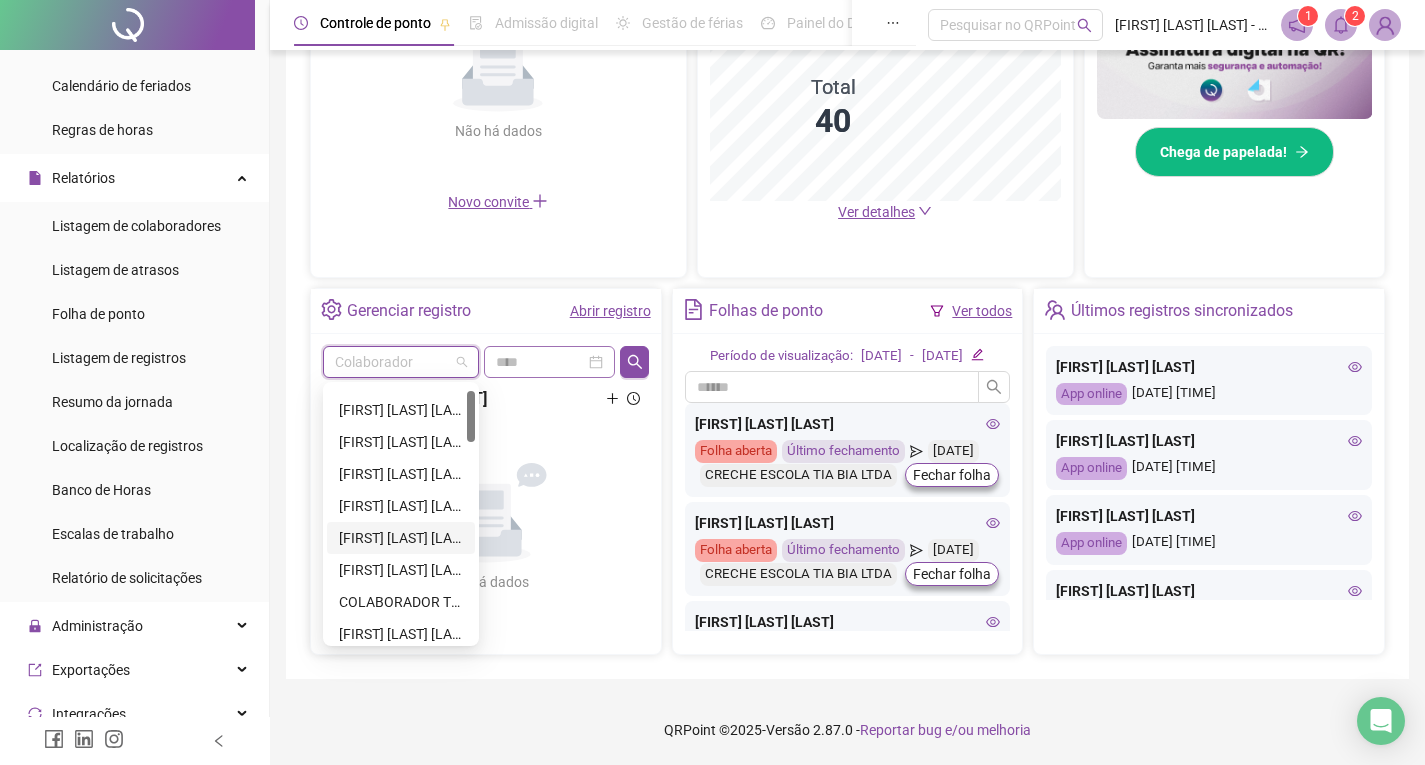 click on "[FIRST] [LAST] [LAST]" at bounding box center (401, 538) 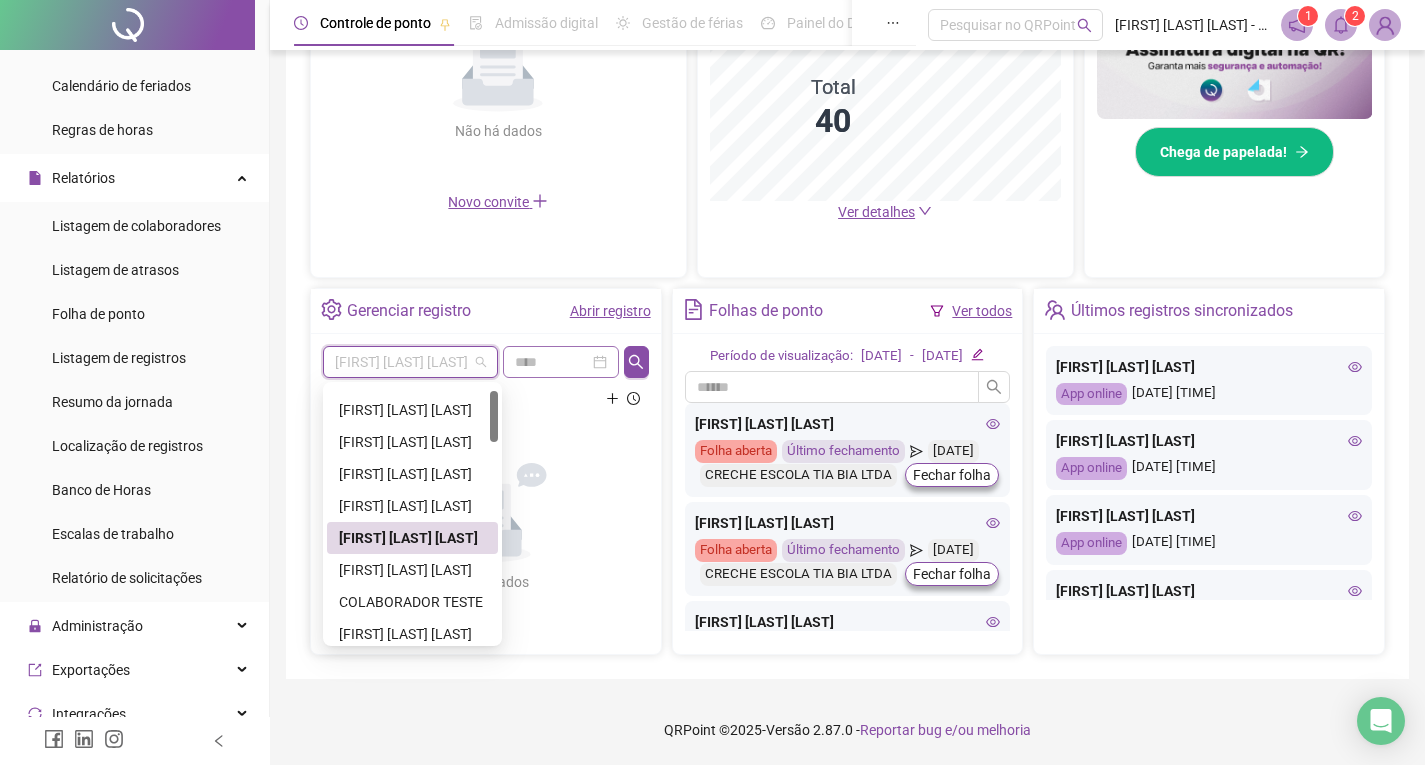 click on "Abrir registro" at bounding box center [610, 311] 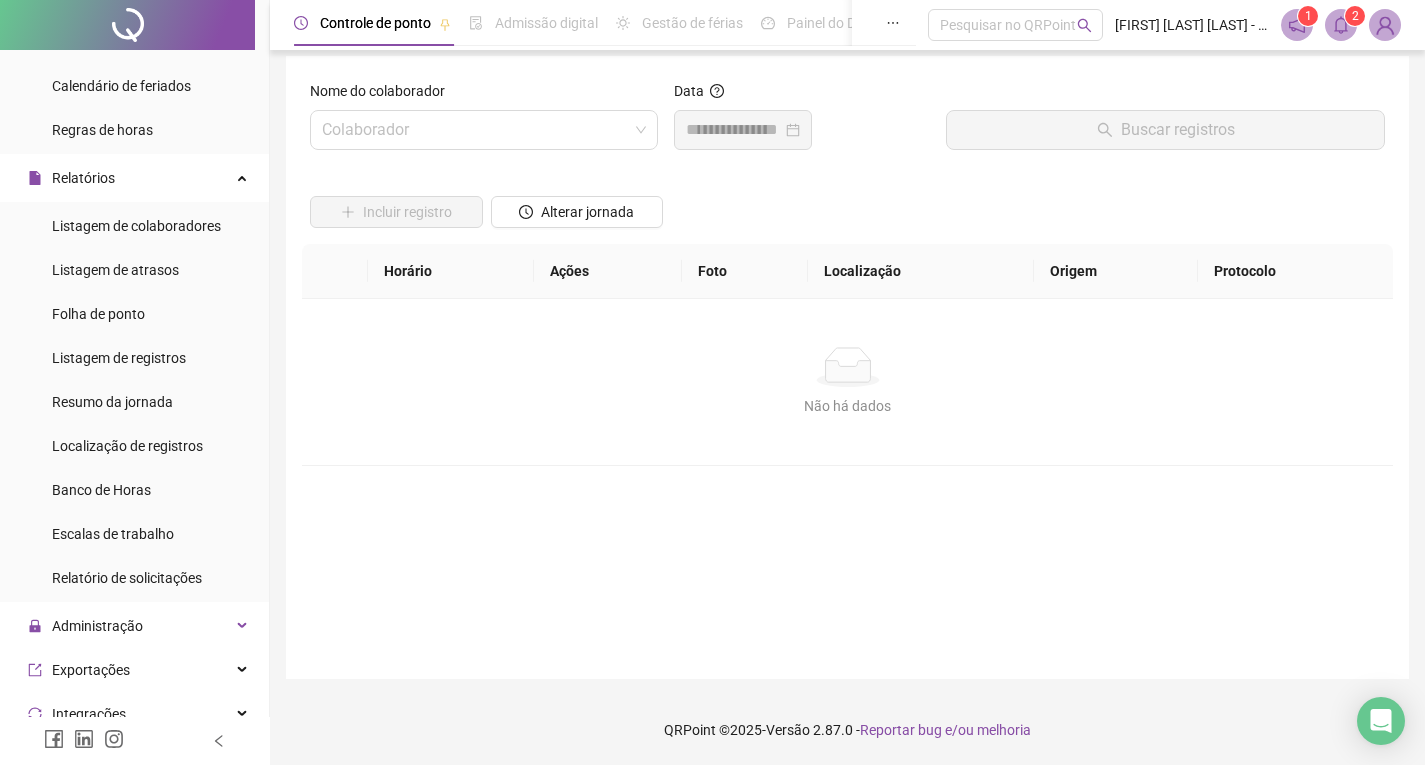 scroll, scrollTop: 10, scrollLeft: 0, axis: vertical 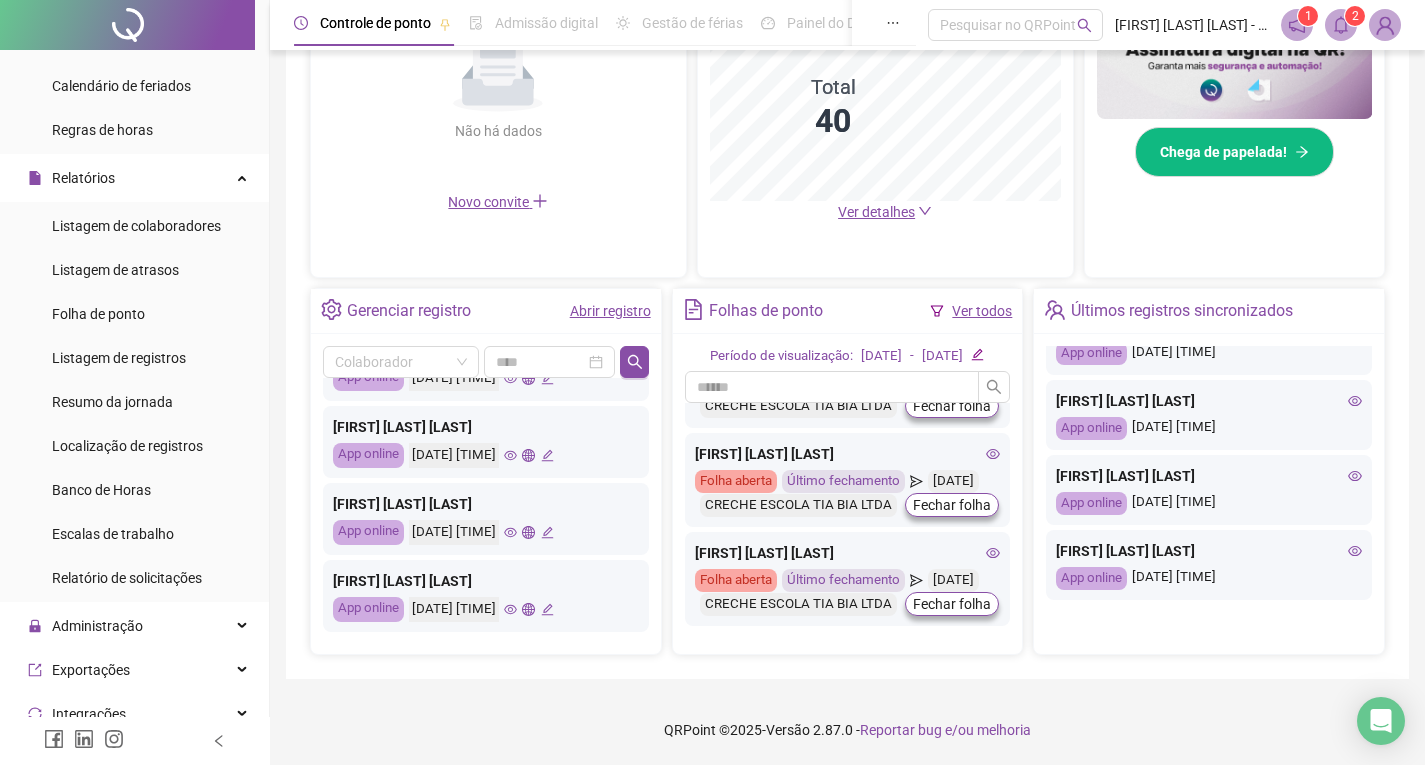 click 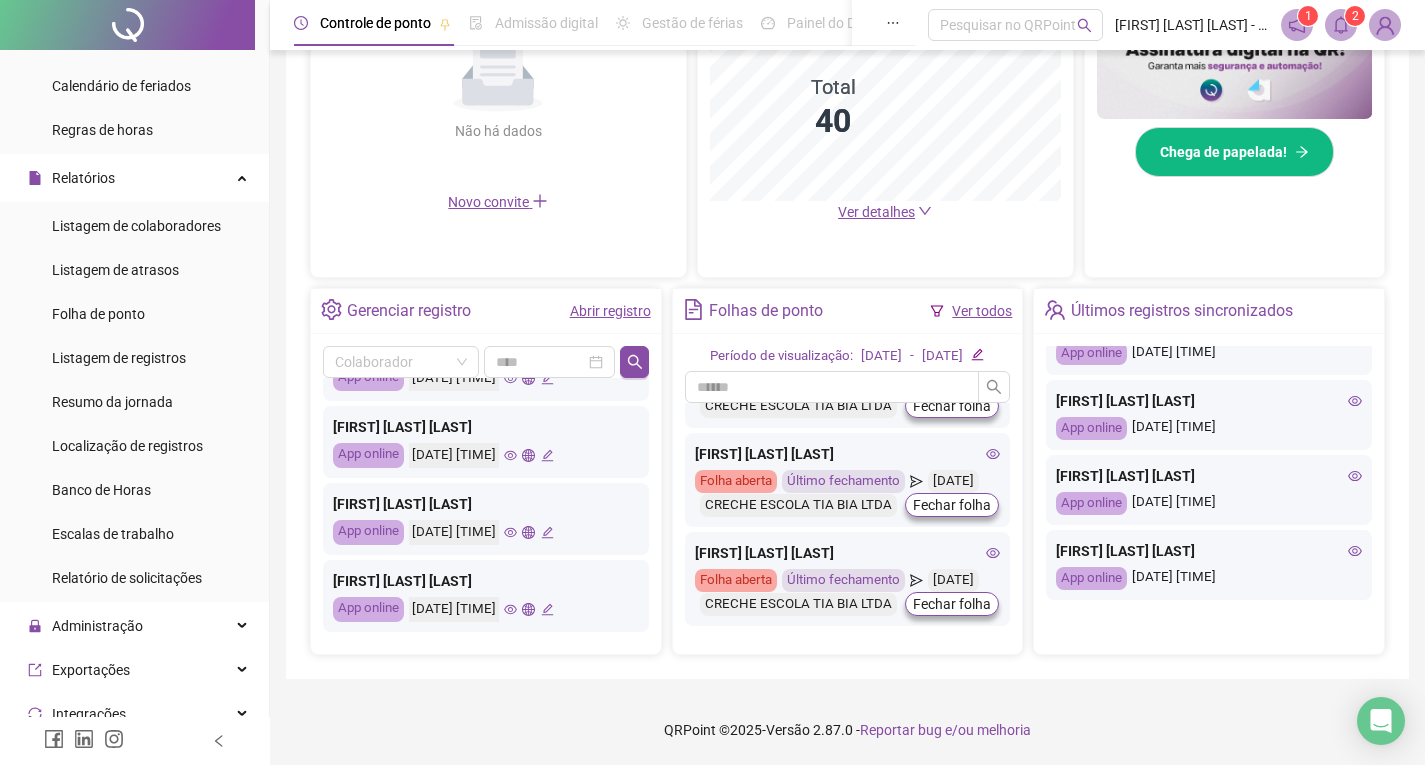 click at bounding box center [1297, 25] 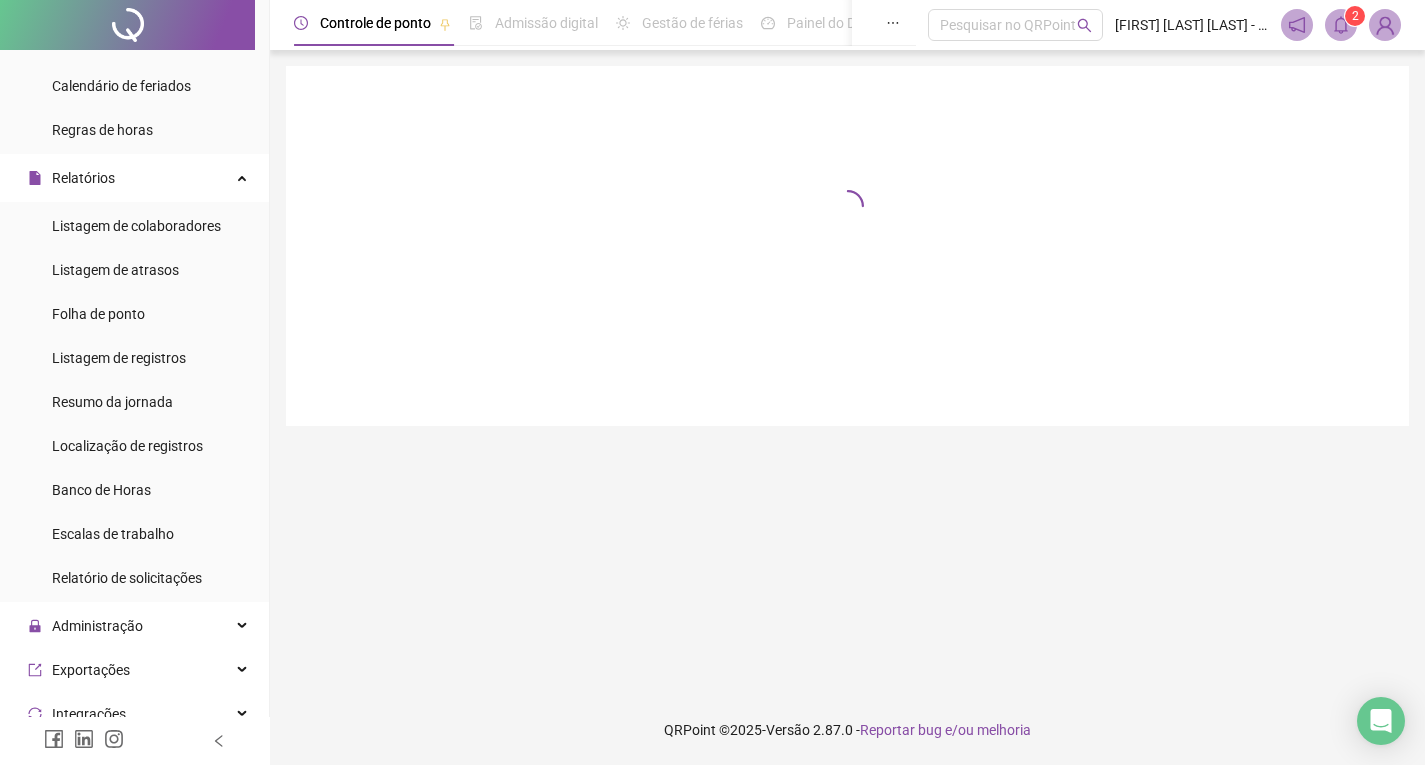 scroll, scrollTop: 0, scrollLeft: 0, axis: both 